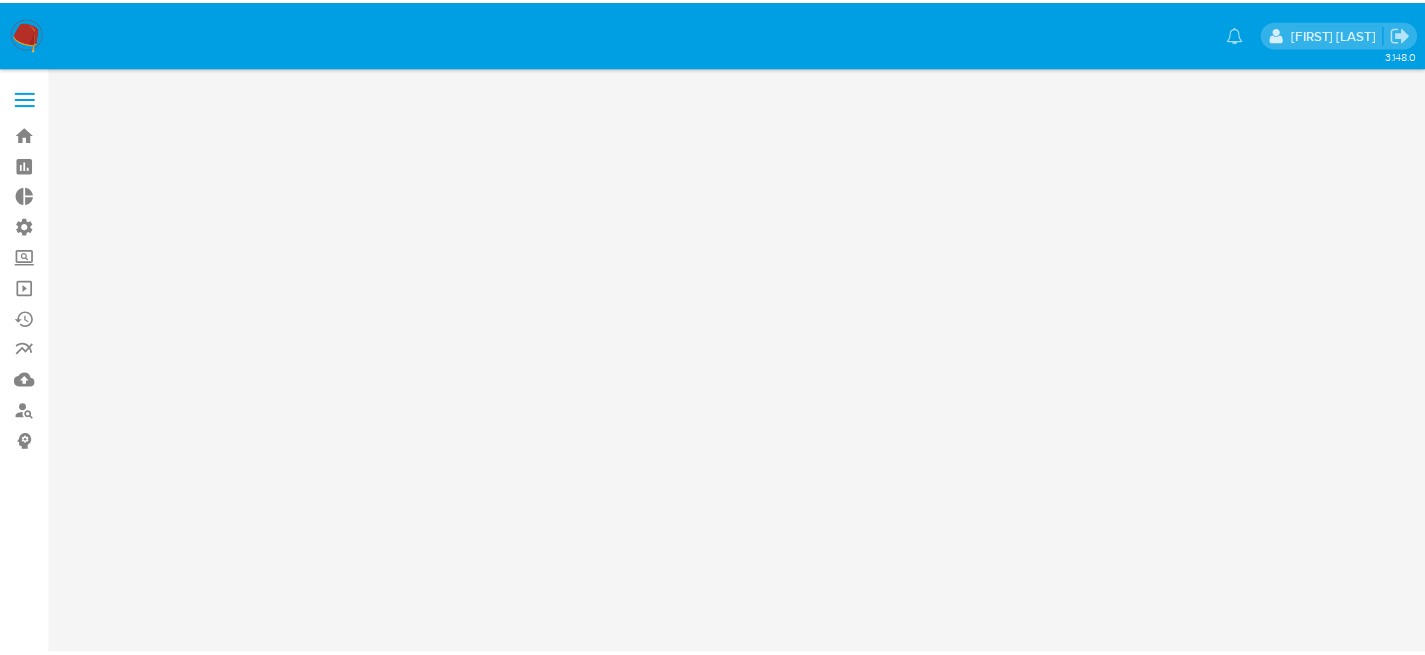 scroll, scrollTop: 0, scrollLeft: 0, axis: both 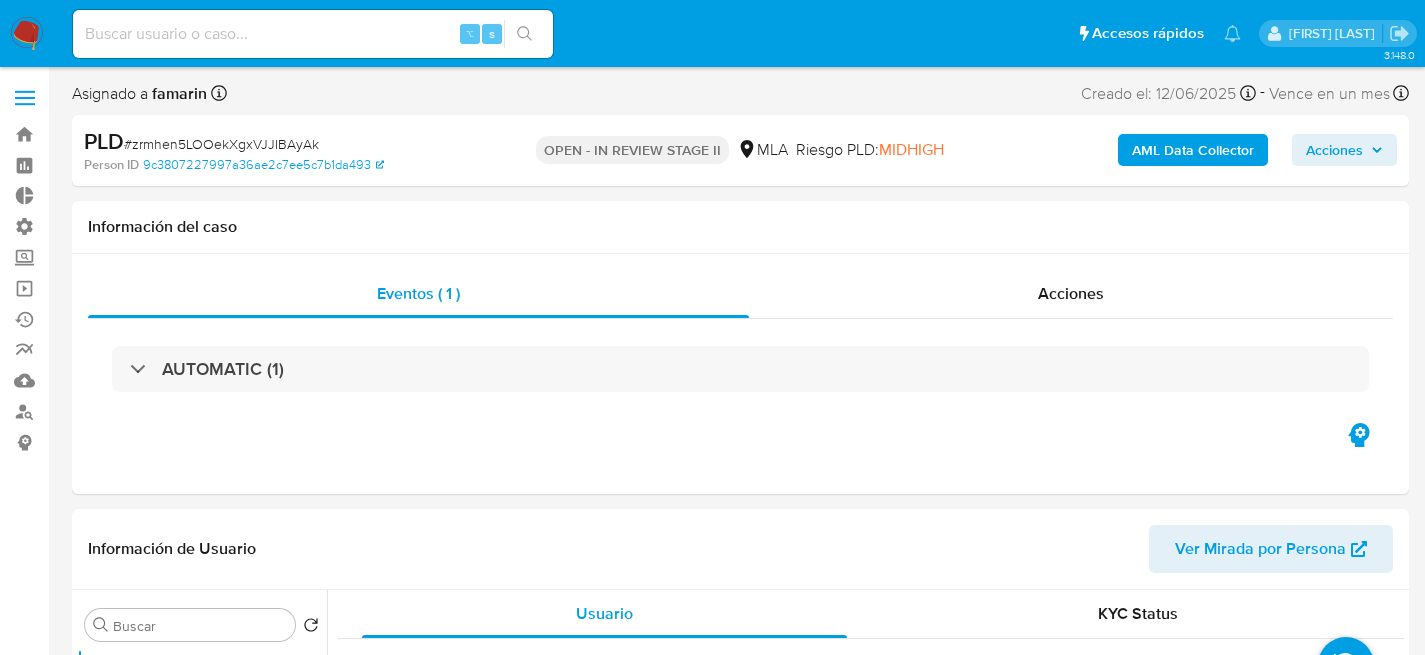 select on "10" 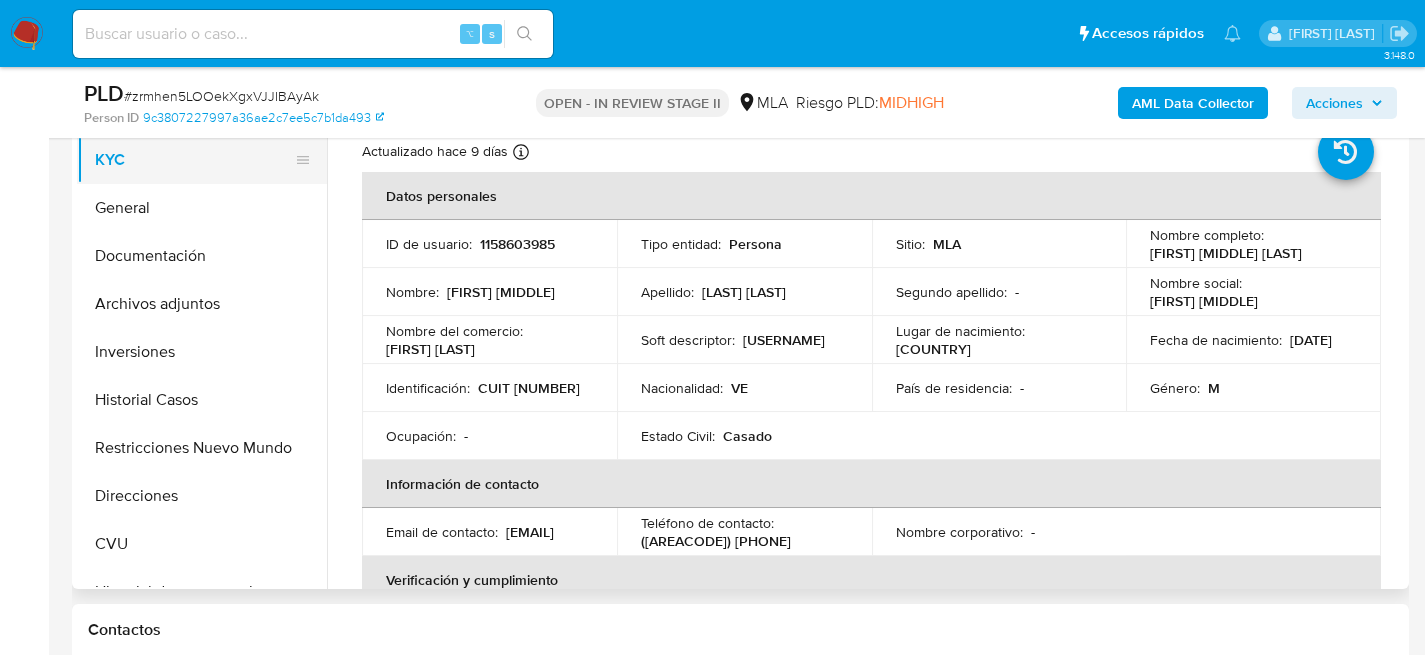 scroll, scrollTop: 280, scrollLeft: 0, axis: vertical 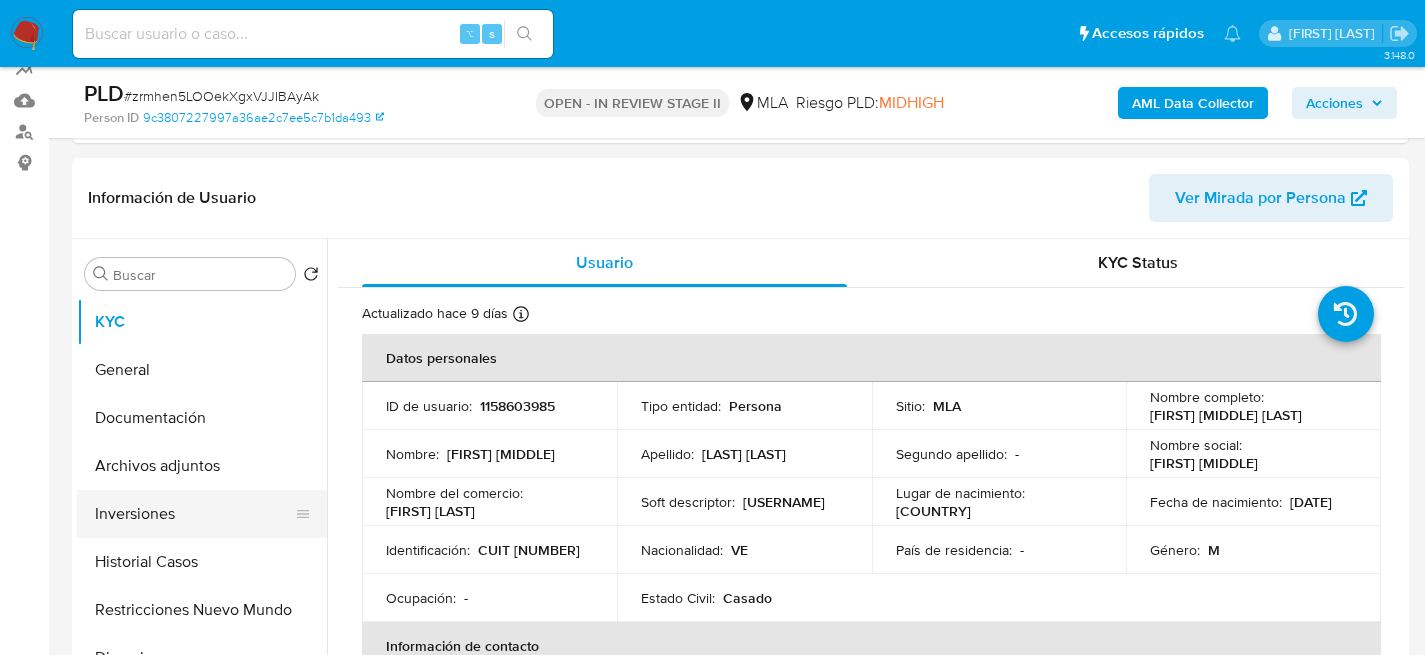 click on "Inversiones" at bounding box center (194, 514) 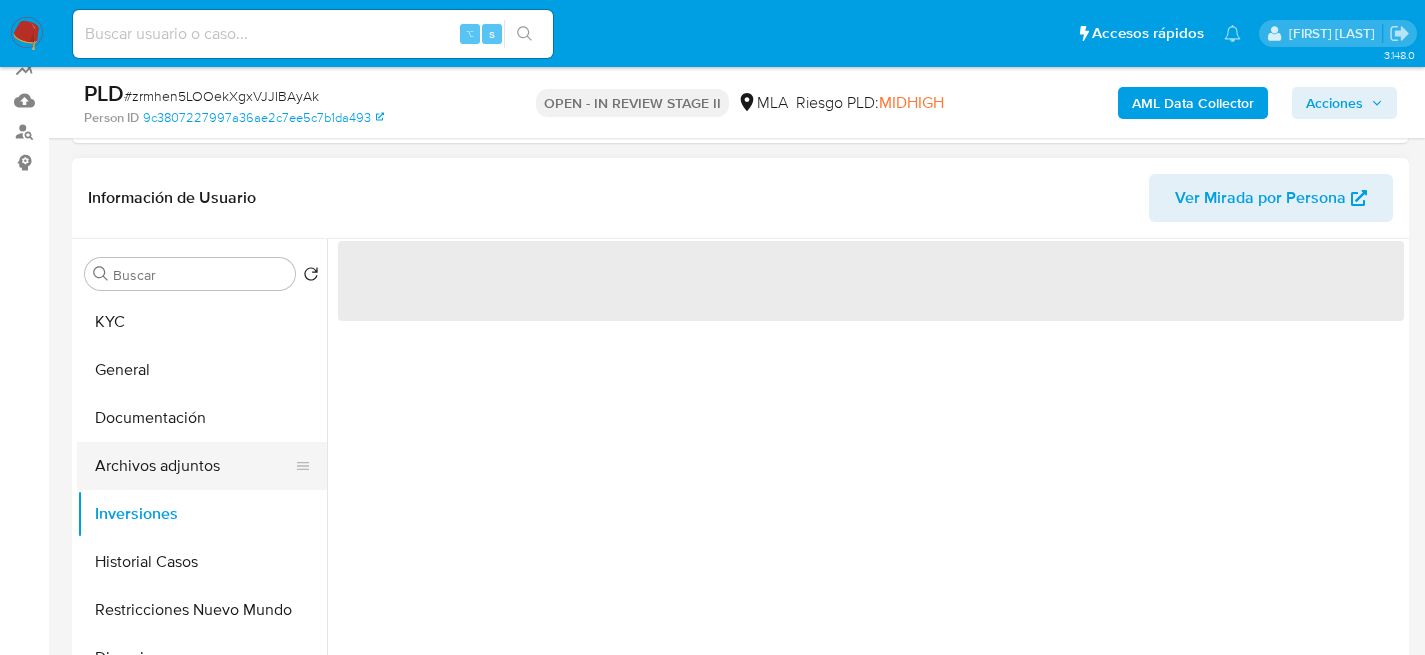click on "Archivos adjuntos" at bounding box center [194, 466] 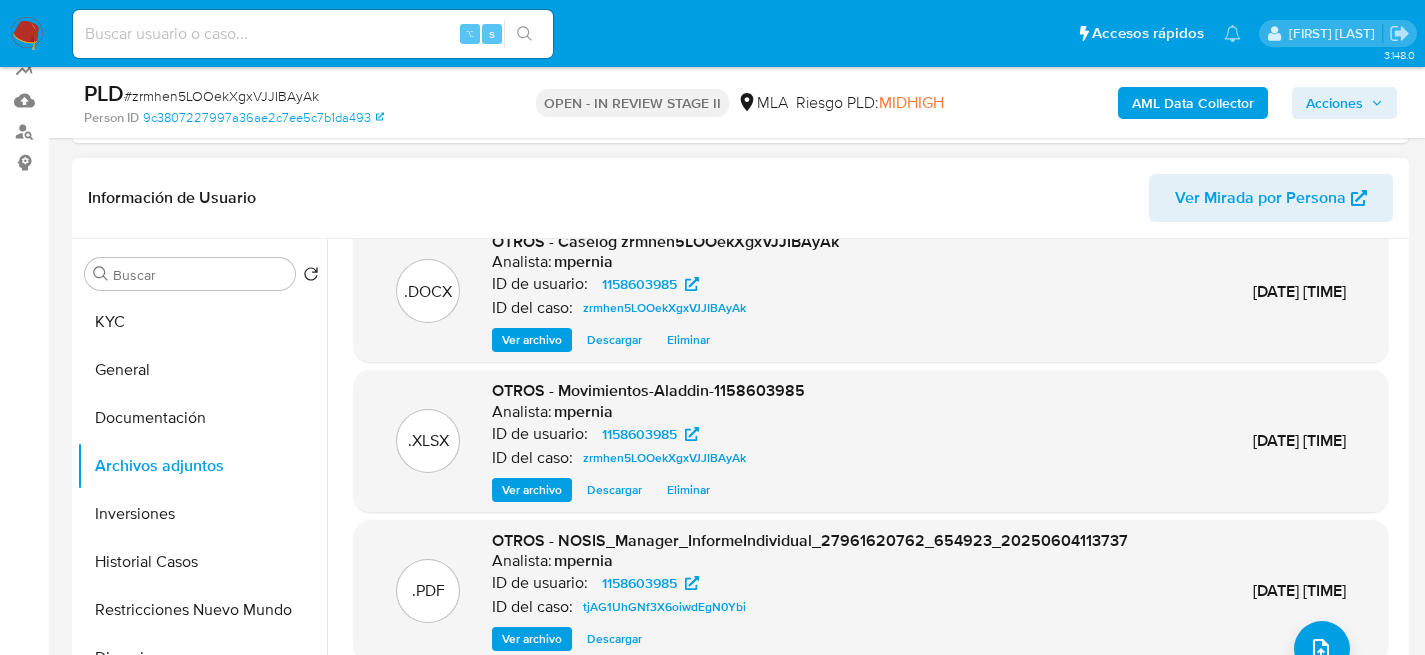 scroll, scrollTop: 168, scrollLeft: 0, axis: vertical 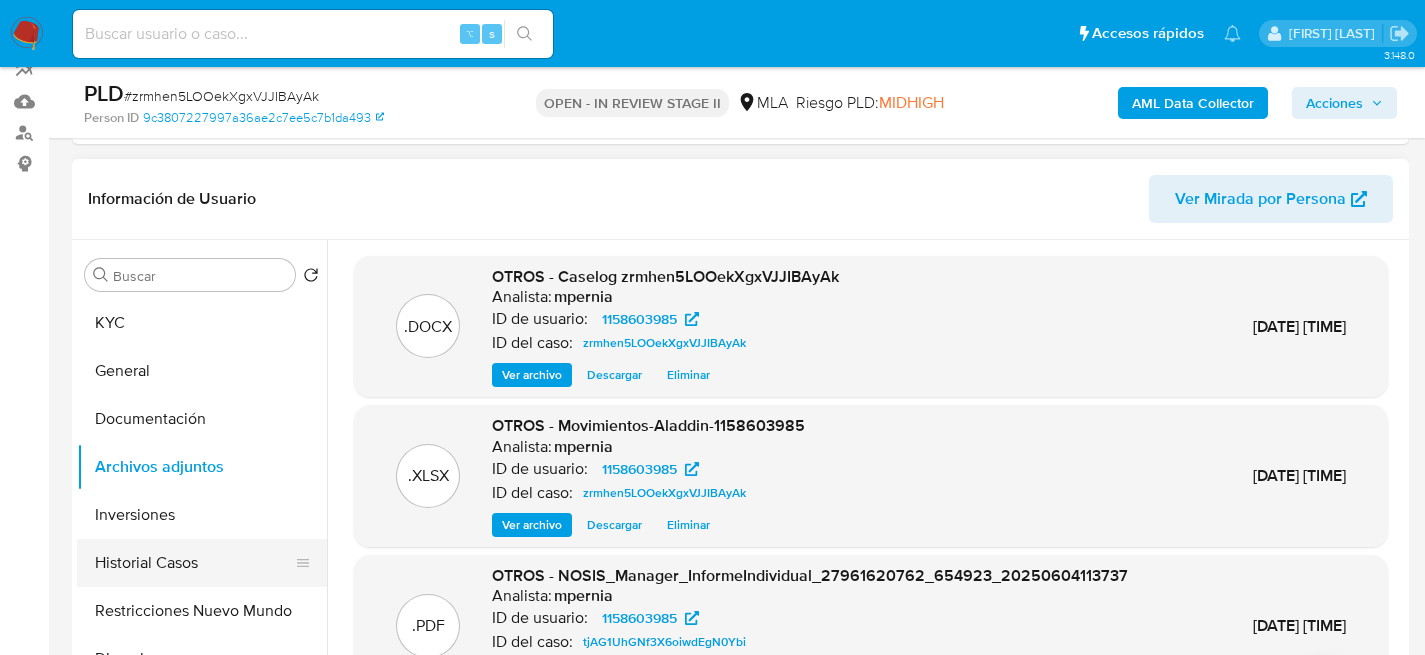 click on "Historial Casos" at bounding box center [194, 563] 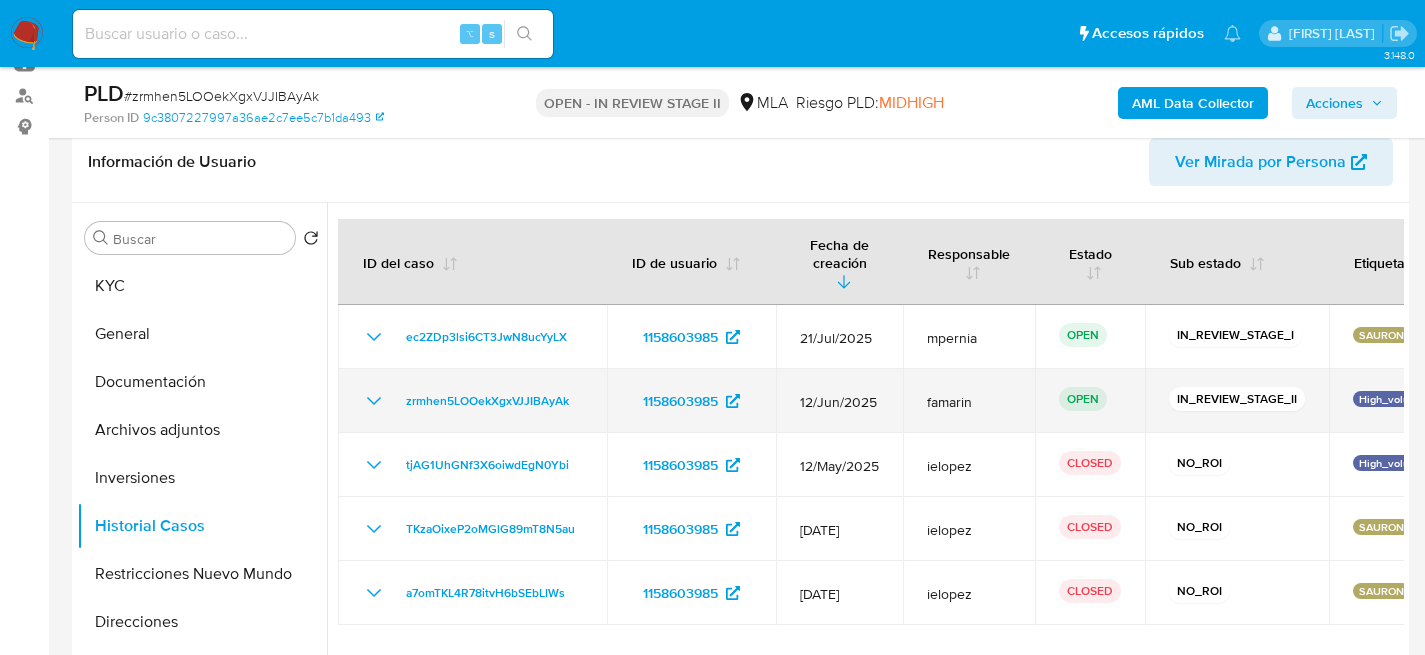 scroll, scrollTop: 332, scrollLeft: 0, axis: vertical 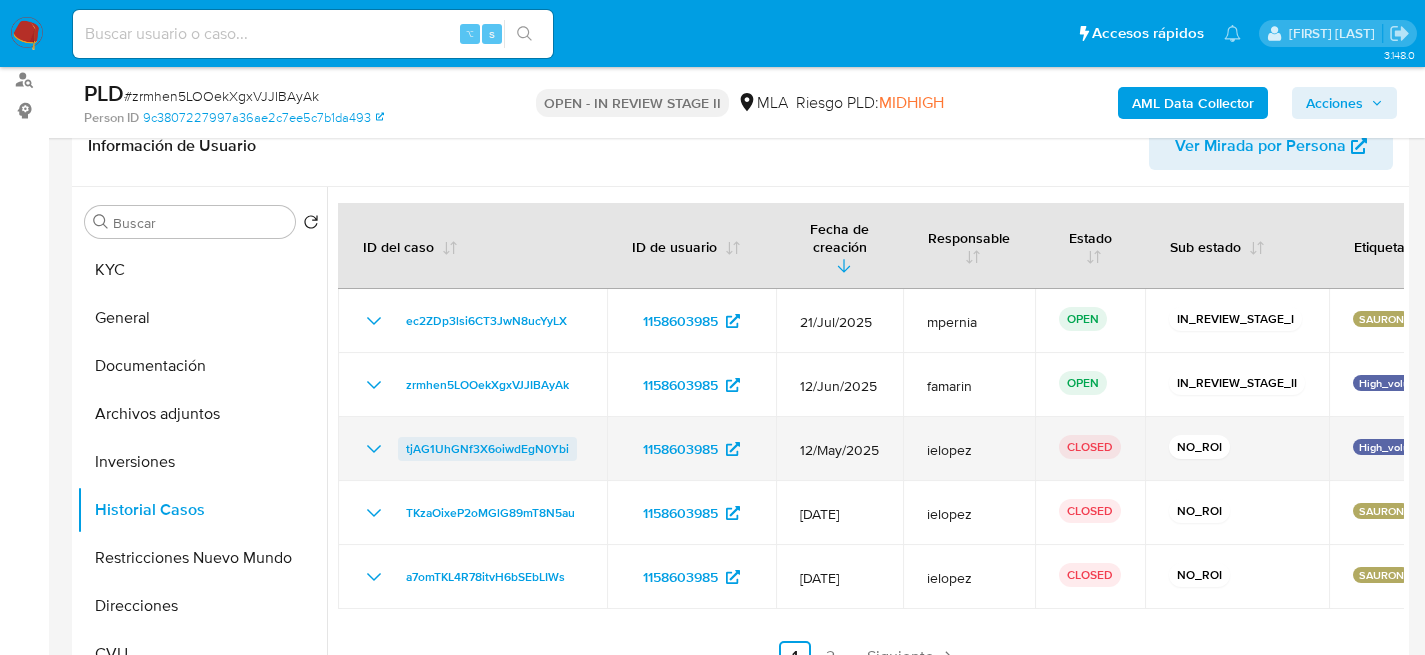 click on "tjAG1UhGNf3X6oiwdEgN0Ybi" at bounding box center (487, 449) 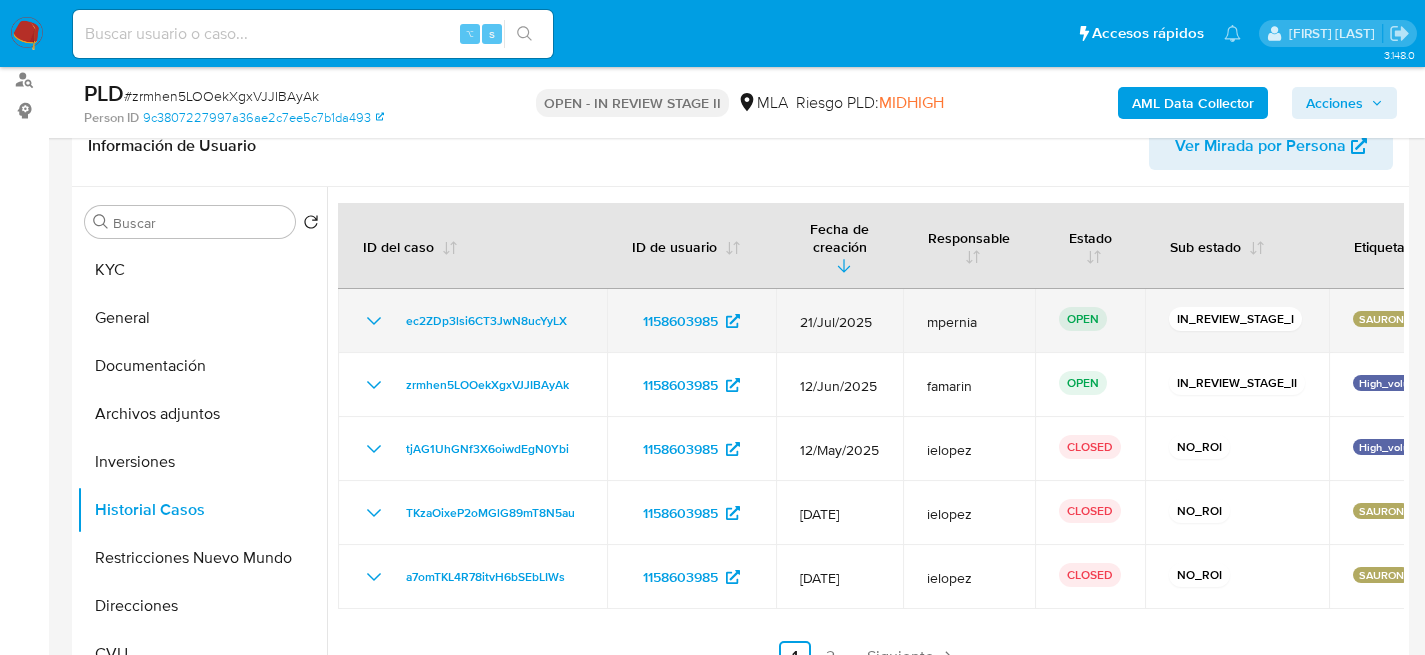 click 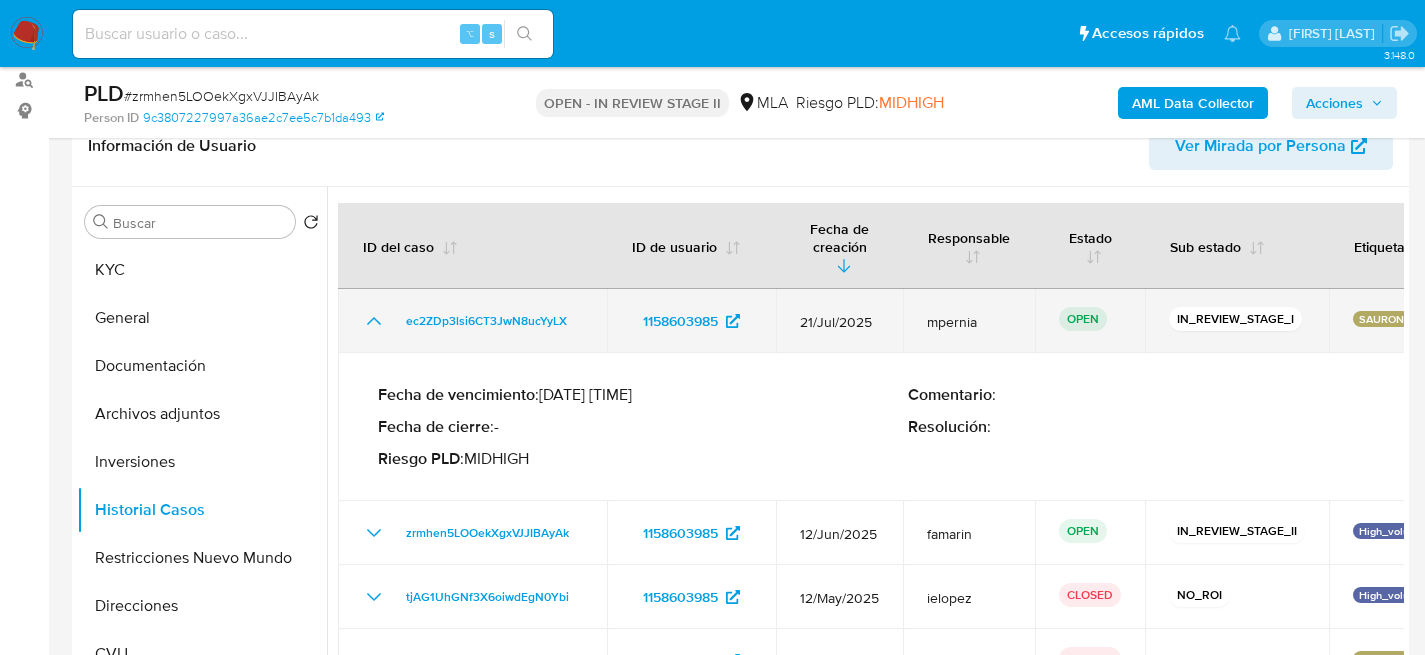 click 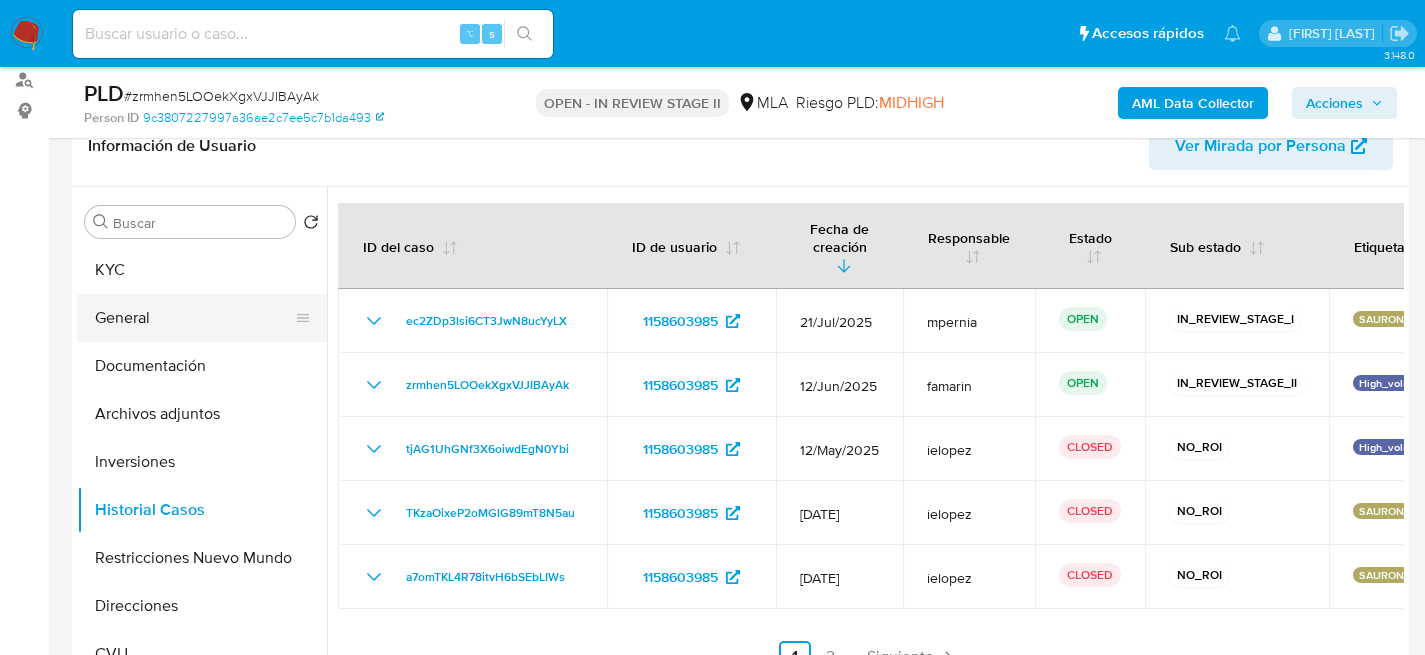 click on "General" at bounding box center (194, 318) 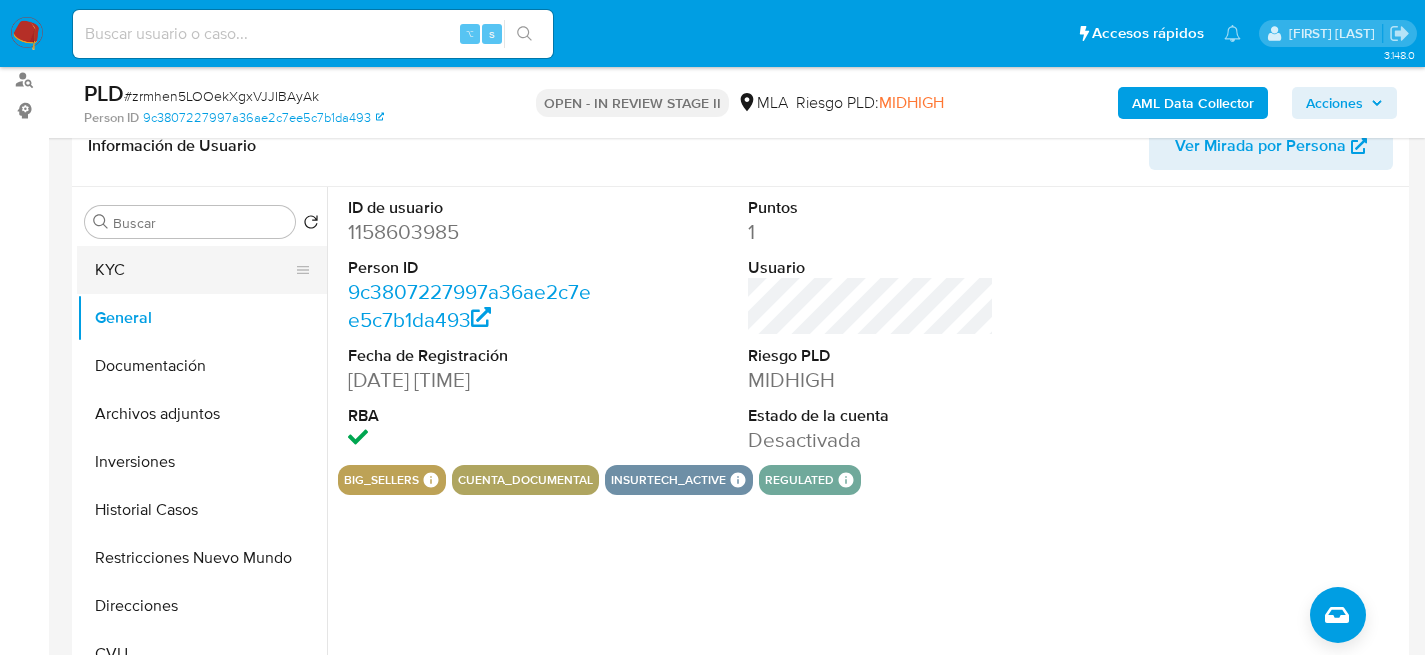 click on "KYC" at bounding box center (194, 270) 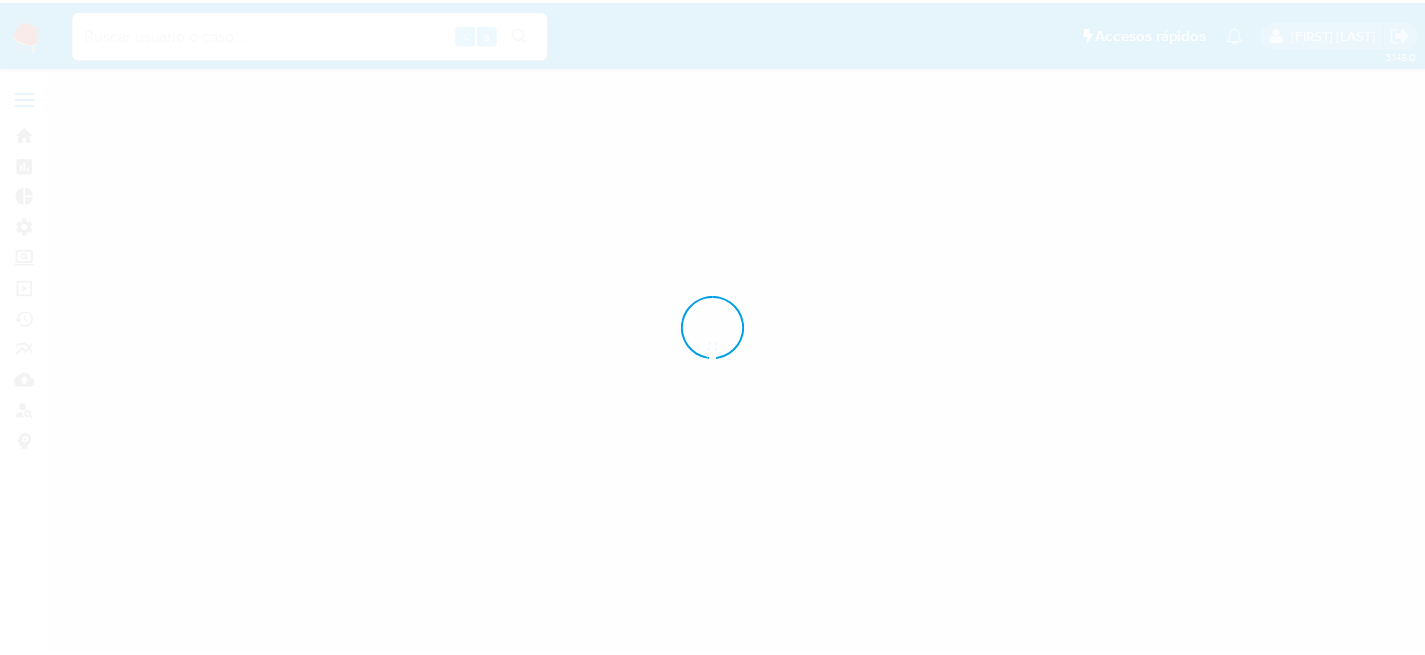 scroll, scrollTop: 0, scrollLeft: 0, axis: both 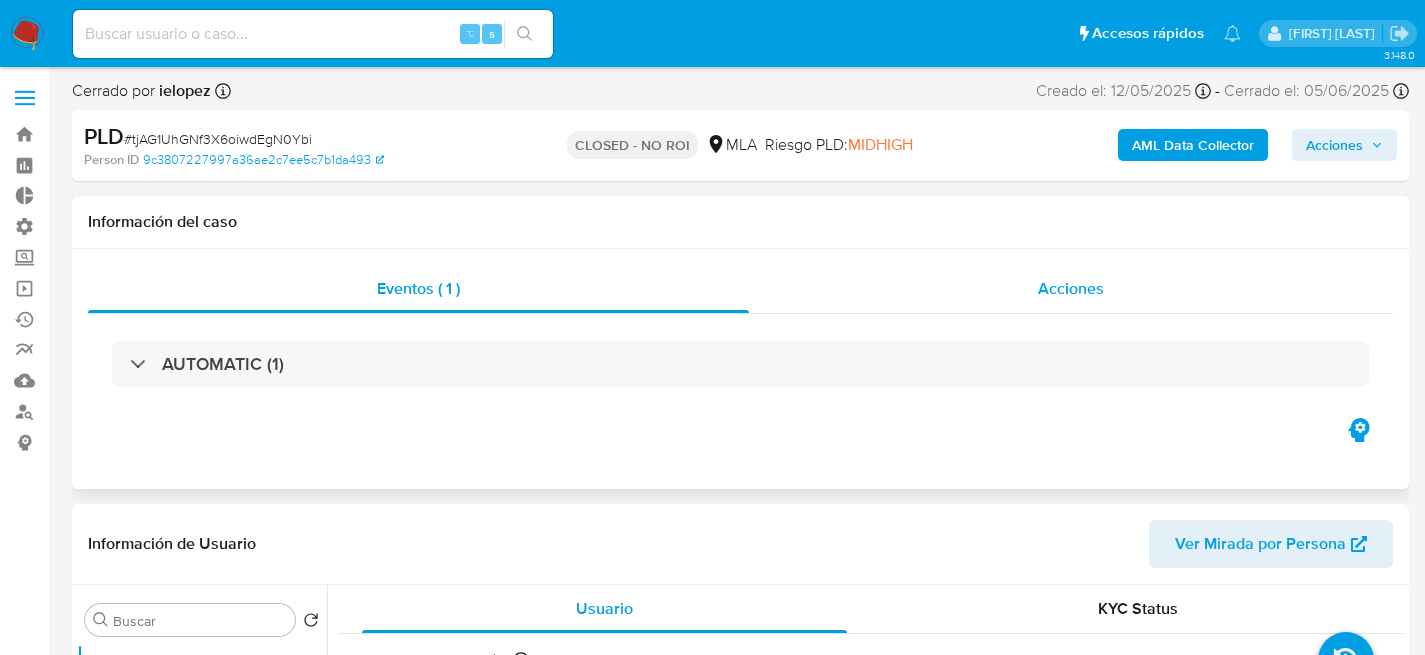 click on "Acciones" at bounding box center (1071, 289) 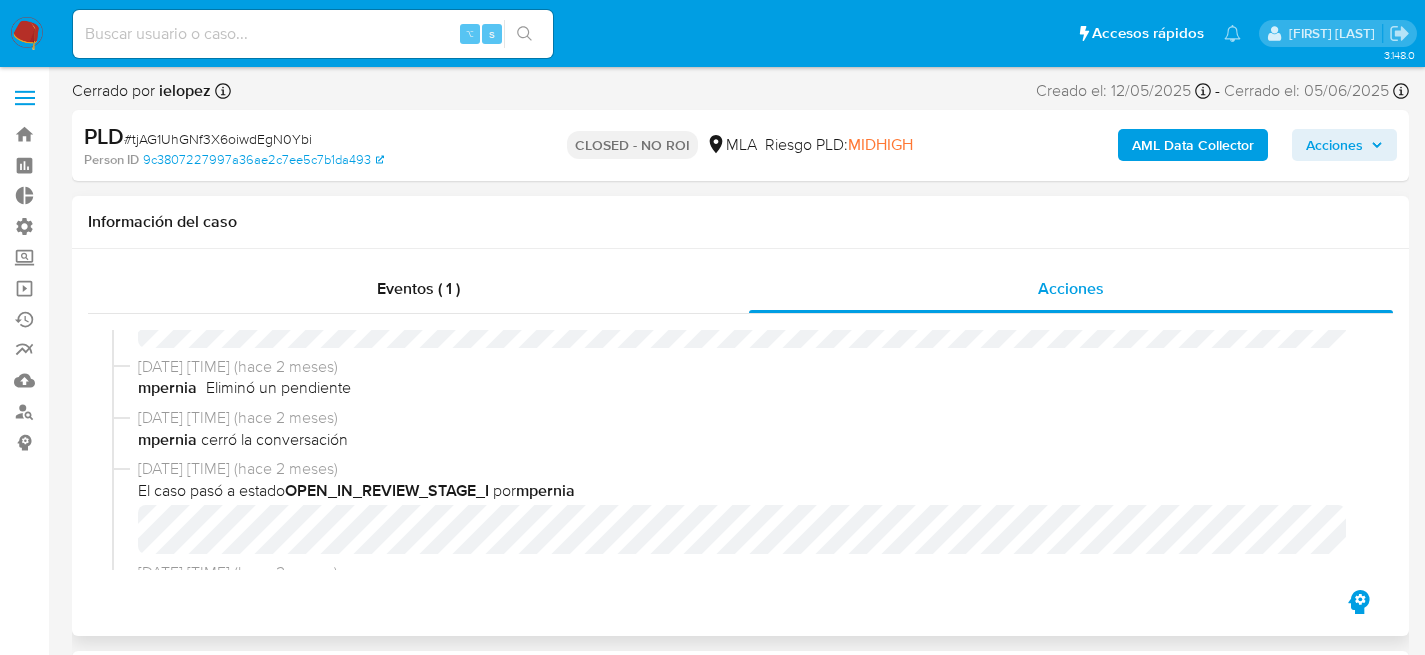 select on "10" 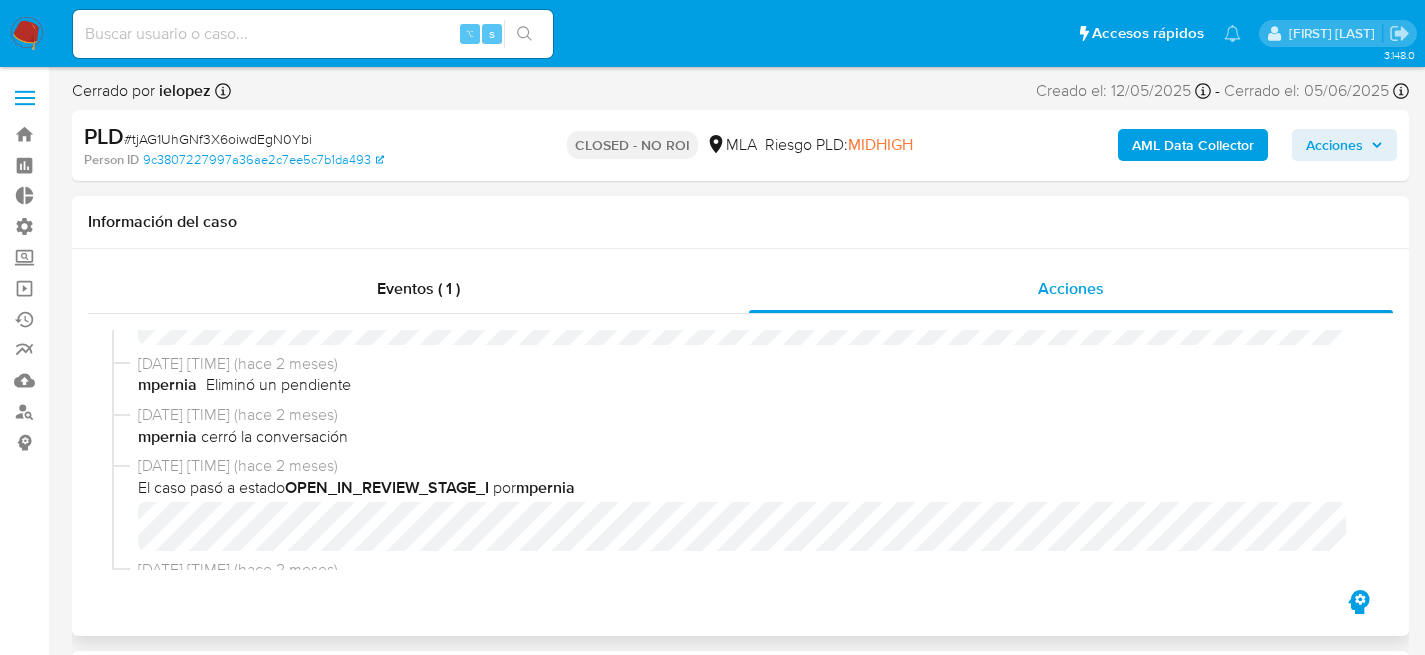 scroll, scrollTop: 295, scrollLeft: 0, axis: vertical 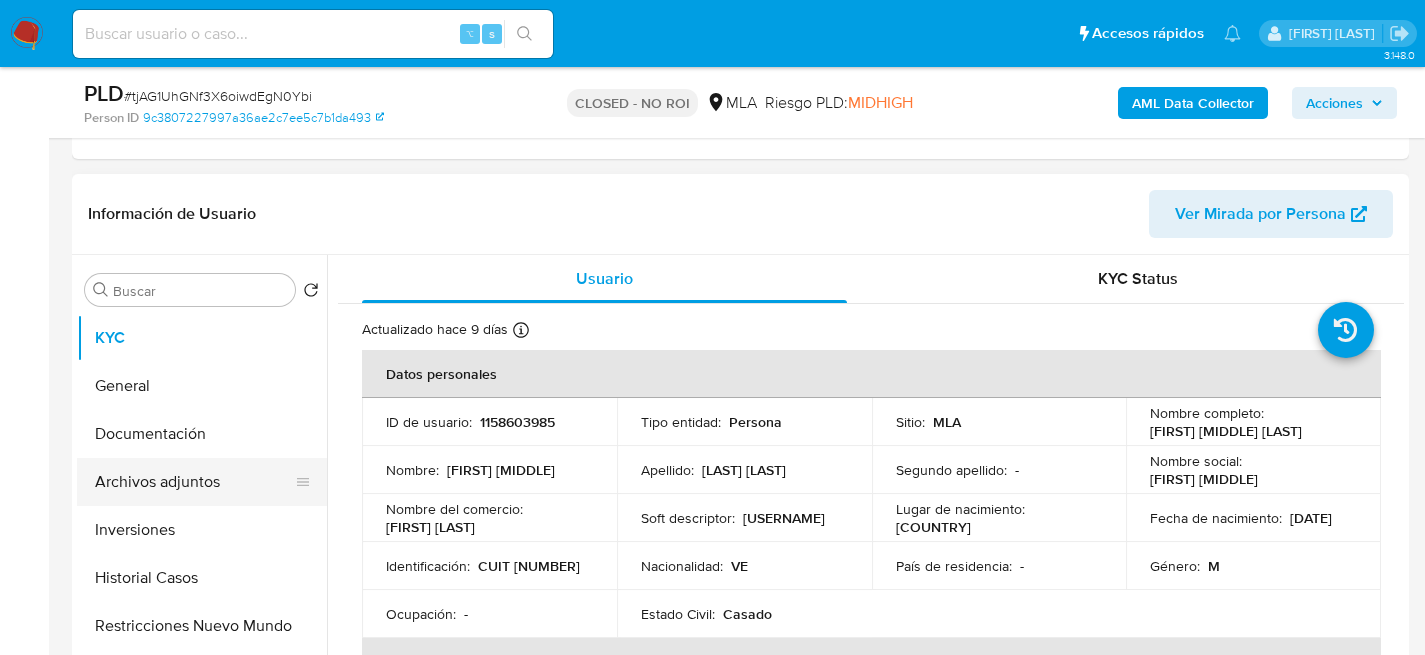 click on "Archivos adjuntos" at bounding box center (194, 482) 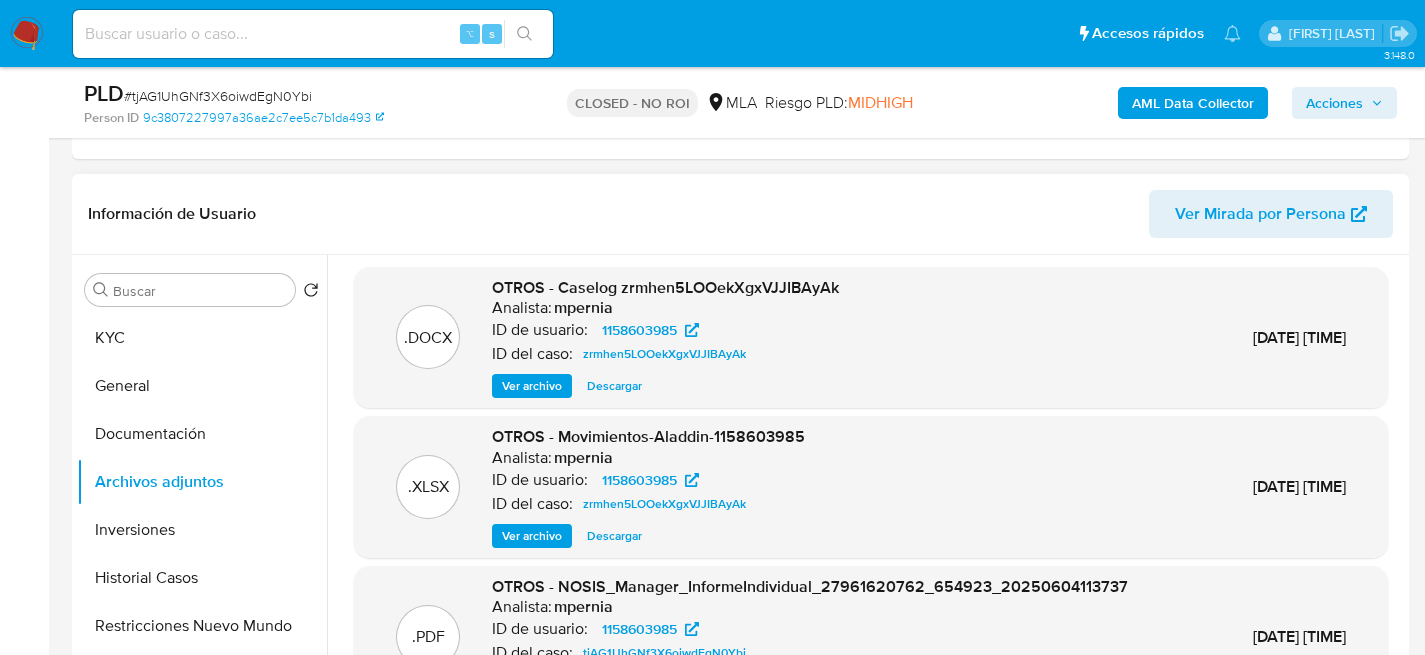 scroll, scrollTop: 168, scrollLeft: 0, axis: vertical 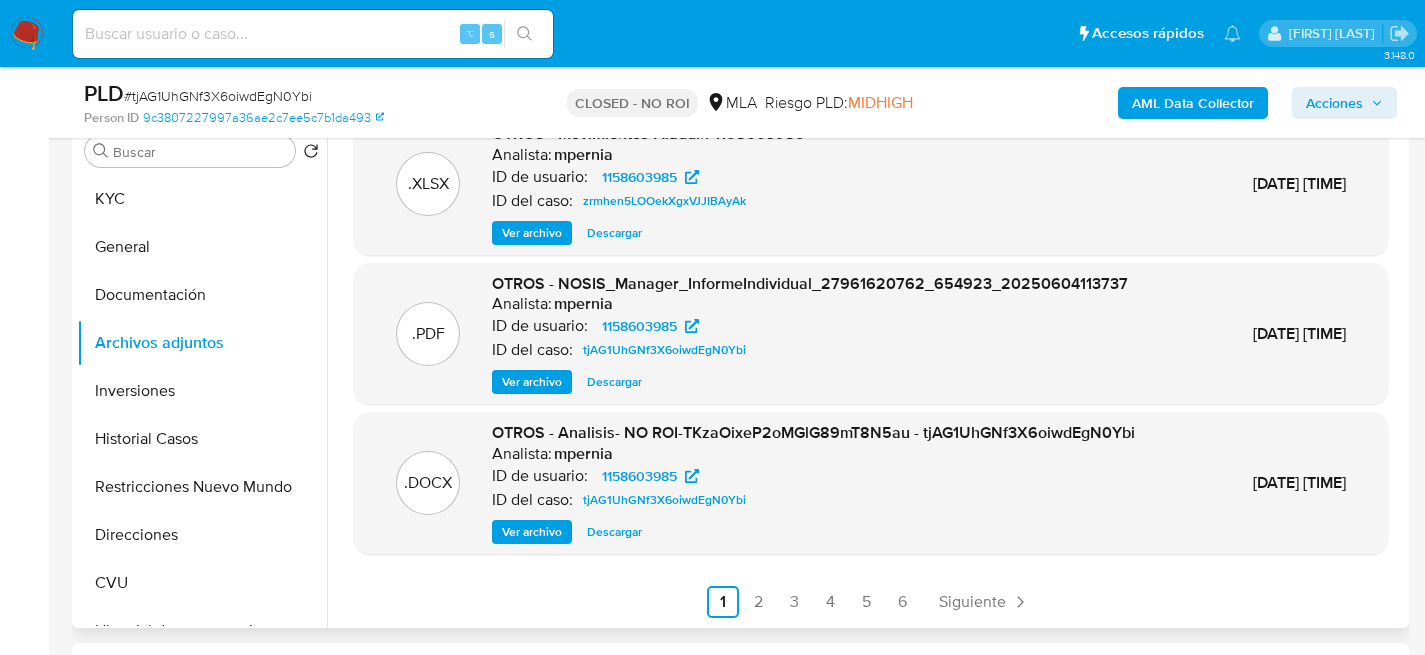 click on ".DOCX OTROS - Analisis- NO ROI-TKzaOixeP2oMGlG89mT8N5au - tjAG1UhGNf3X6oiwdEgN0Ybi Analista: [USERNAME] ID de usuario: [USERID] ID del caso: tjAG1UhGNf3X6oiwdEgN0Ybi Ver archivo Descargar [DATE] [TIME]" at bounding box center [871, 483] 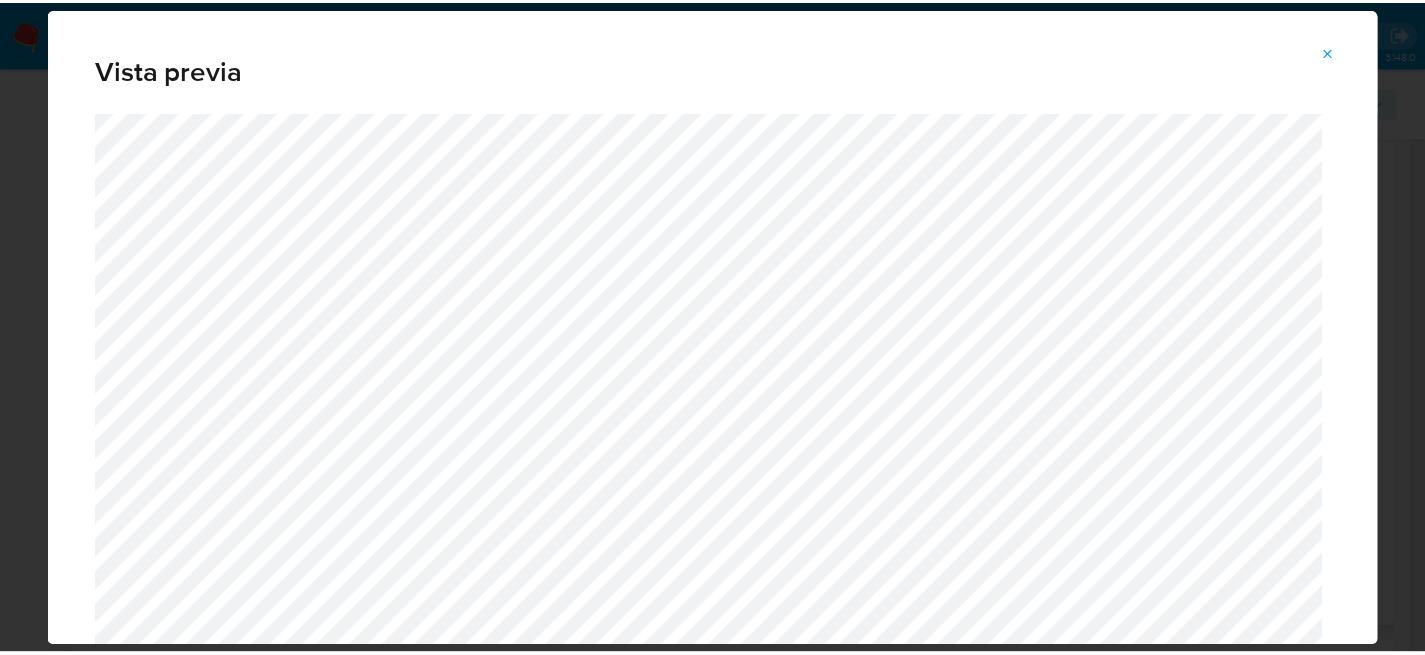 scroll, scrollTop: 4, scrollLeft: 0, axis: vertical 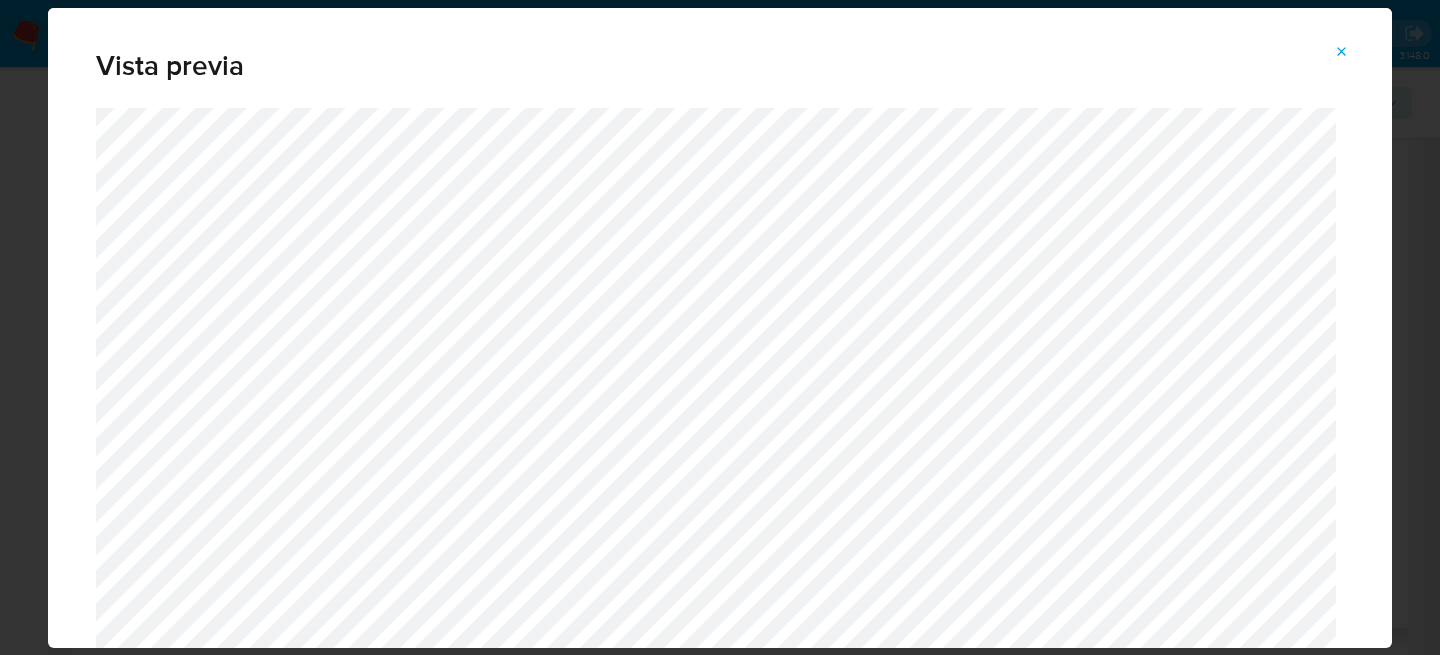click 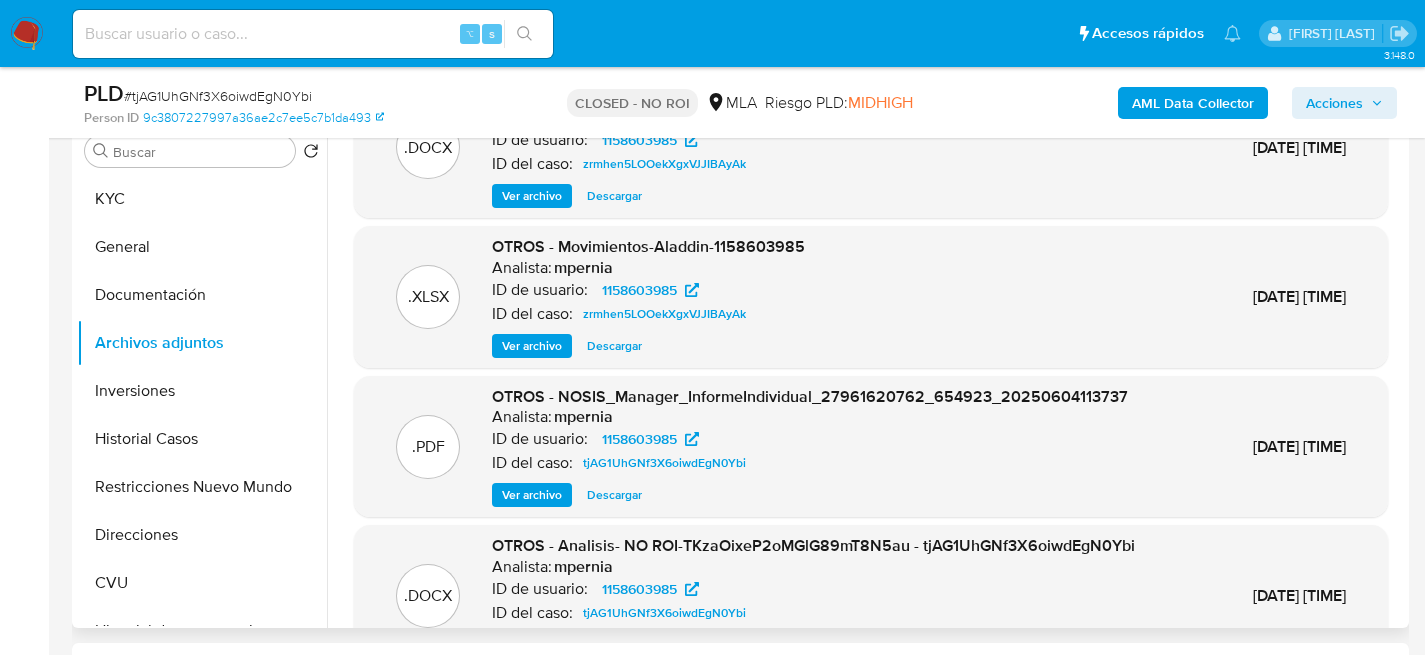 scroll, scrollTop: 0, scrollLeft: 0, axis: both 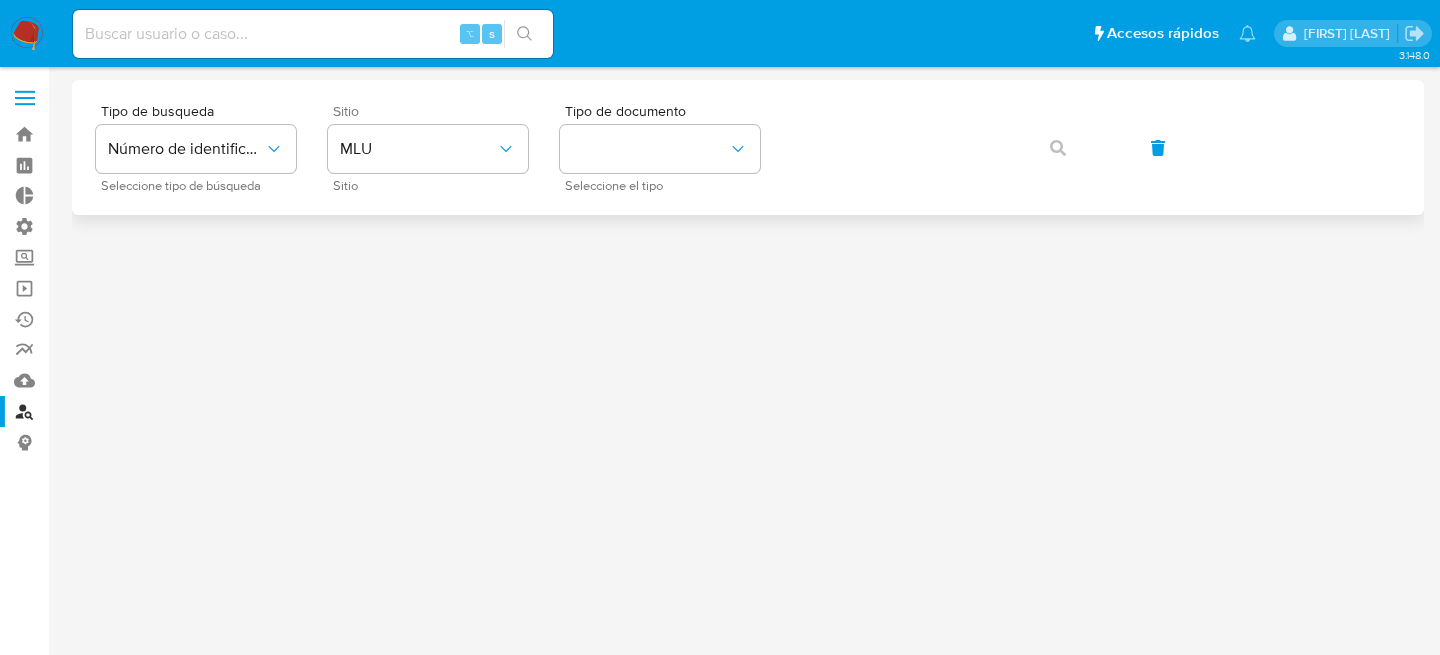 click on "Sitio" at bounding box center (433, 186) 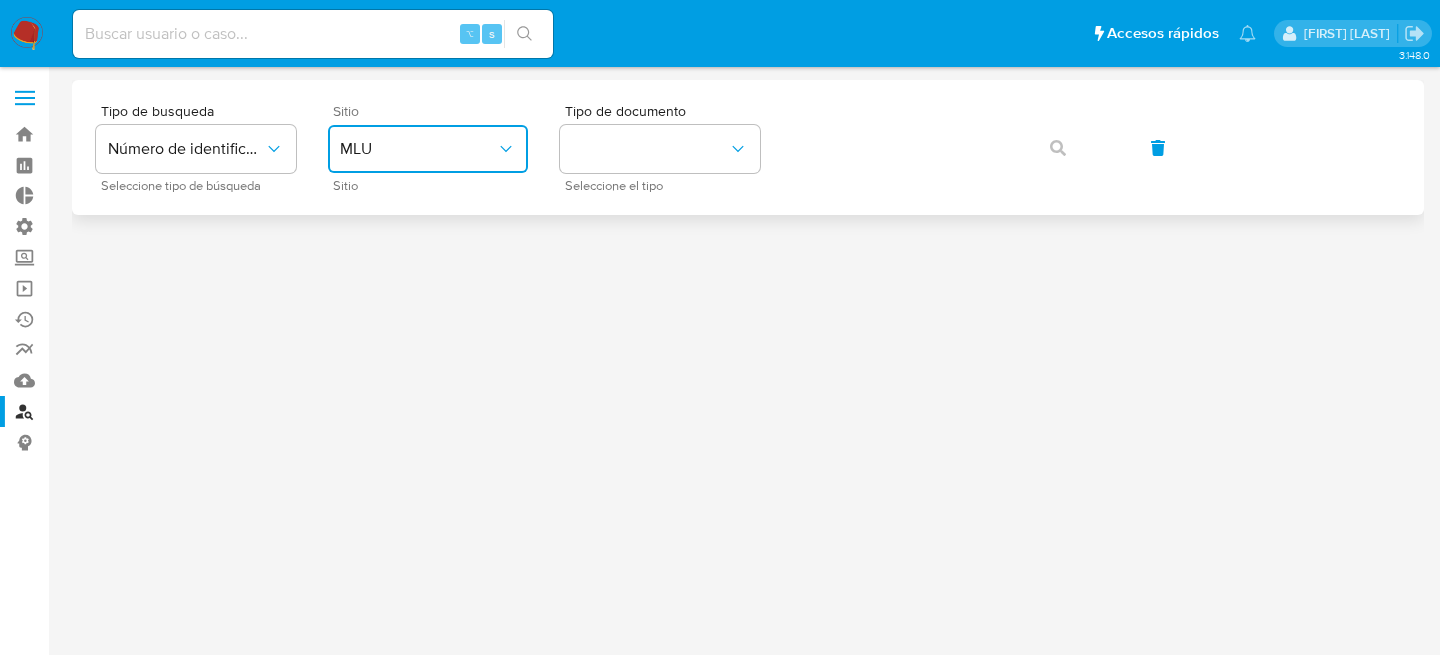 click on "MLU" at bounding box center [418, 149] 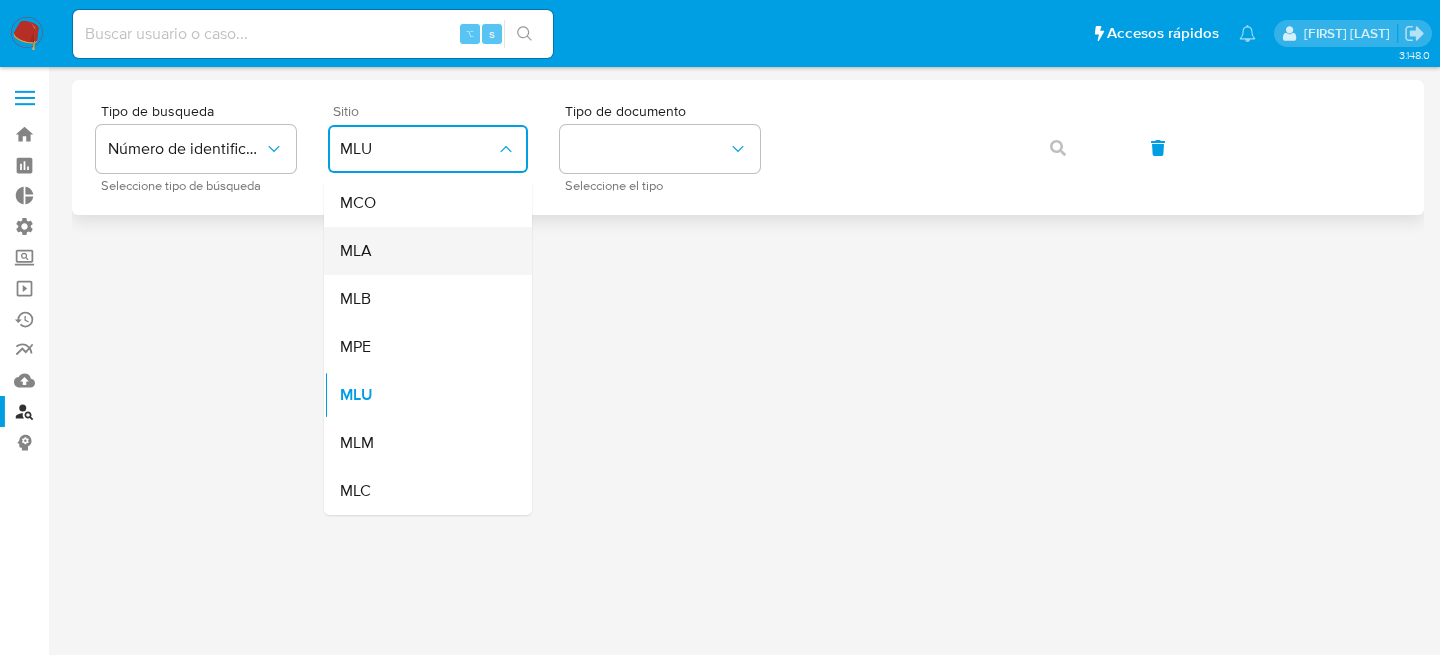 drag, startPoint x: 400, startPoint y: 188, endPoint x: 404, endPoint y: 239, distance: 51.156624 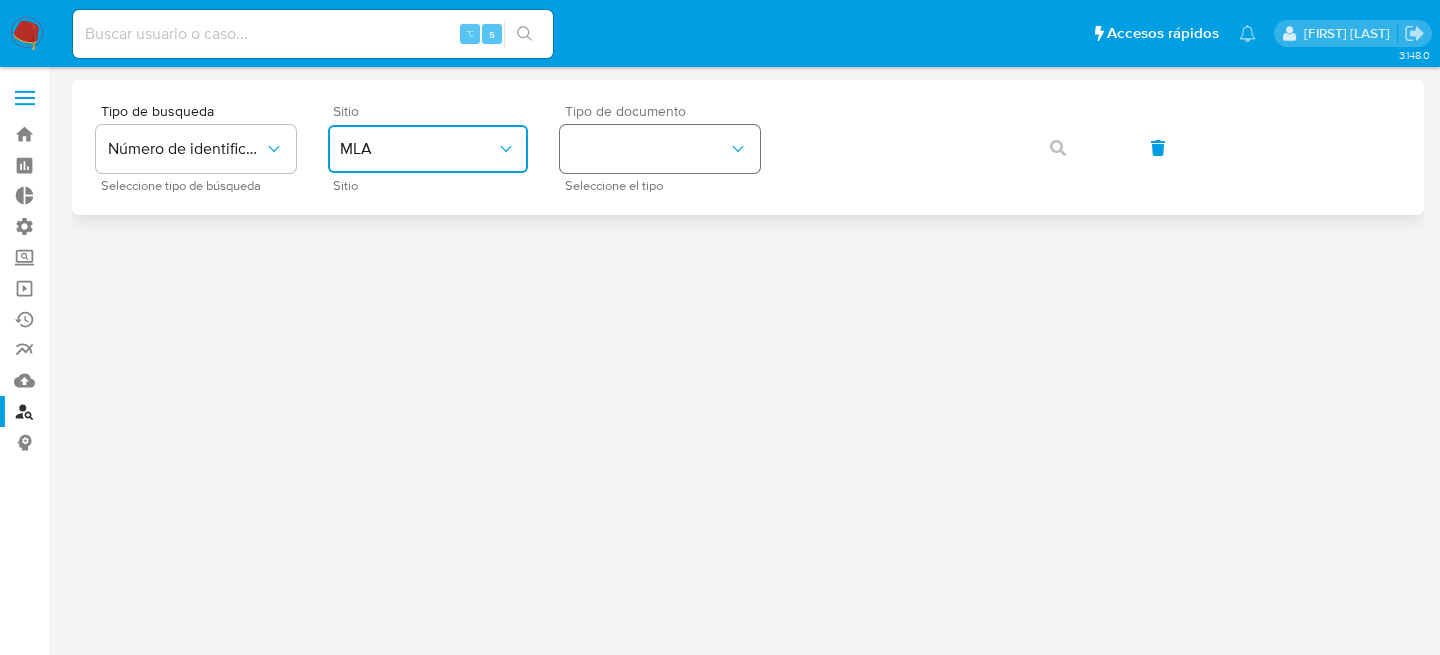 click at bounding box center (660, 149) 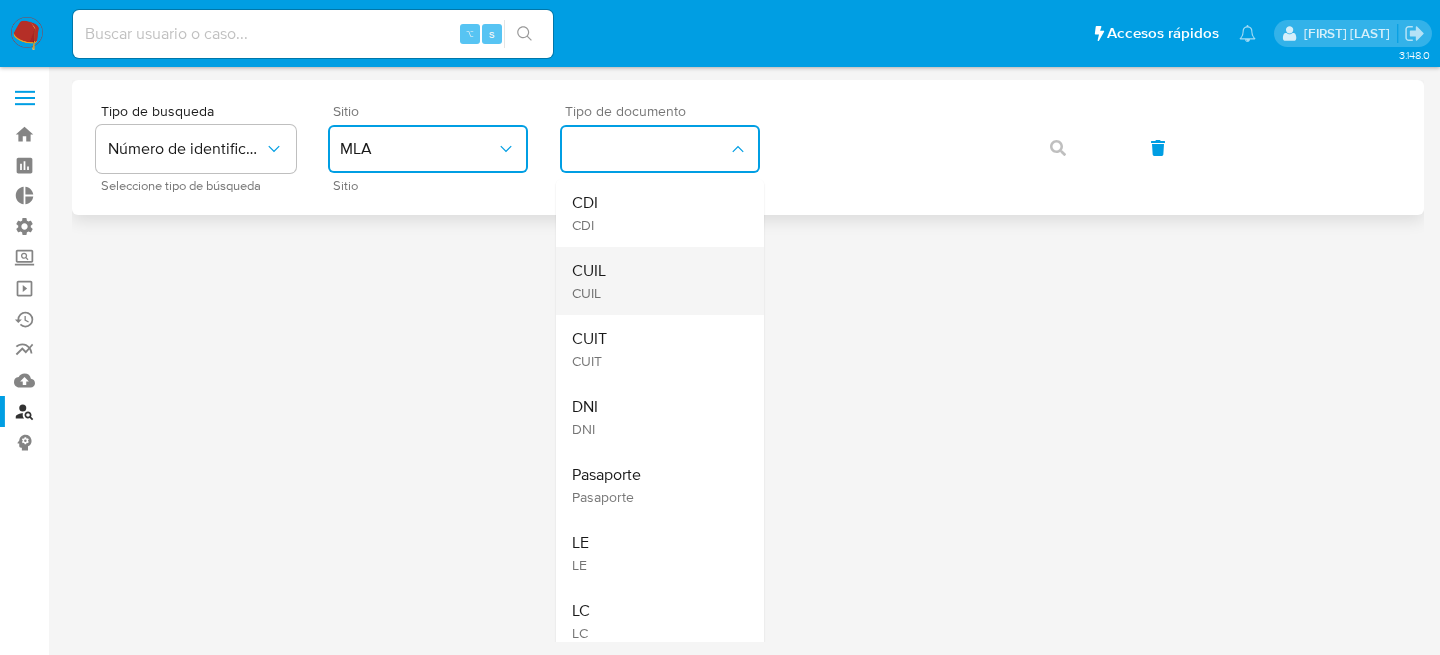 click on "CUIL CUIL" at bounding box center [654, 281] 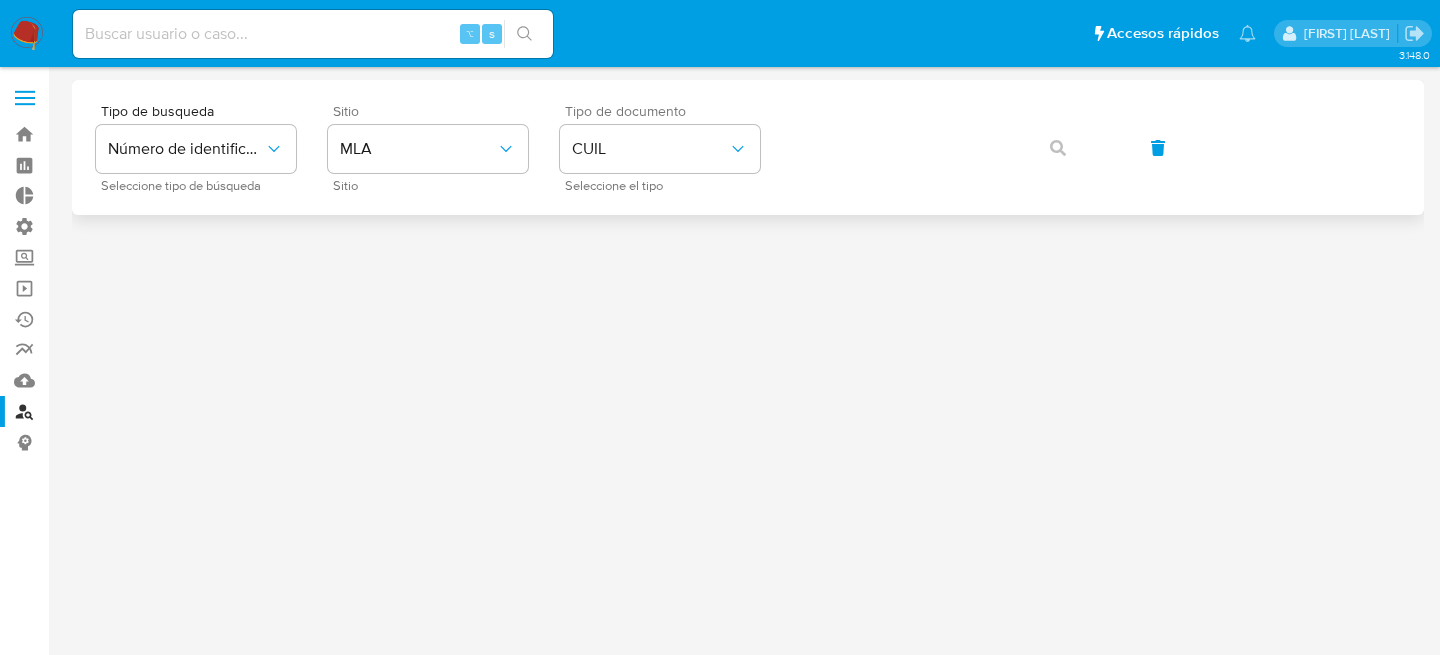 click on "Tipo de busqueda Número de identificación Seleccione tipo de búsqueda Sitio MLA Sitio Tipo de documento CUIL Seleccione el tipo" at bounding box center [748, 147] 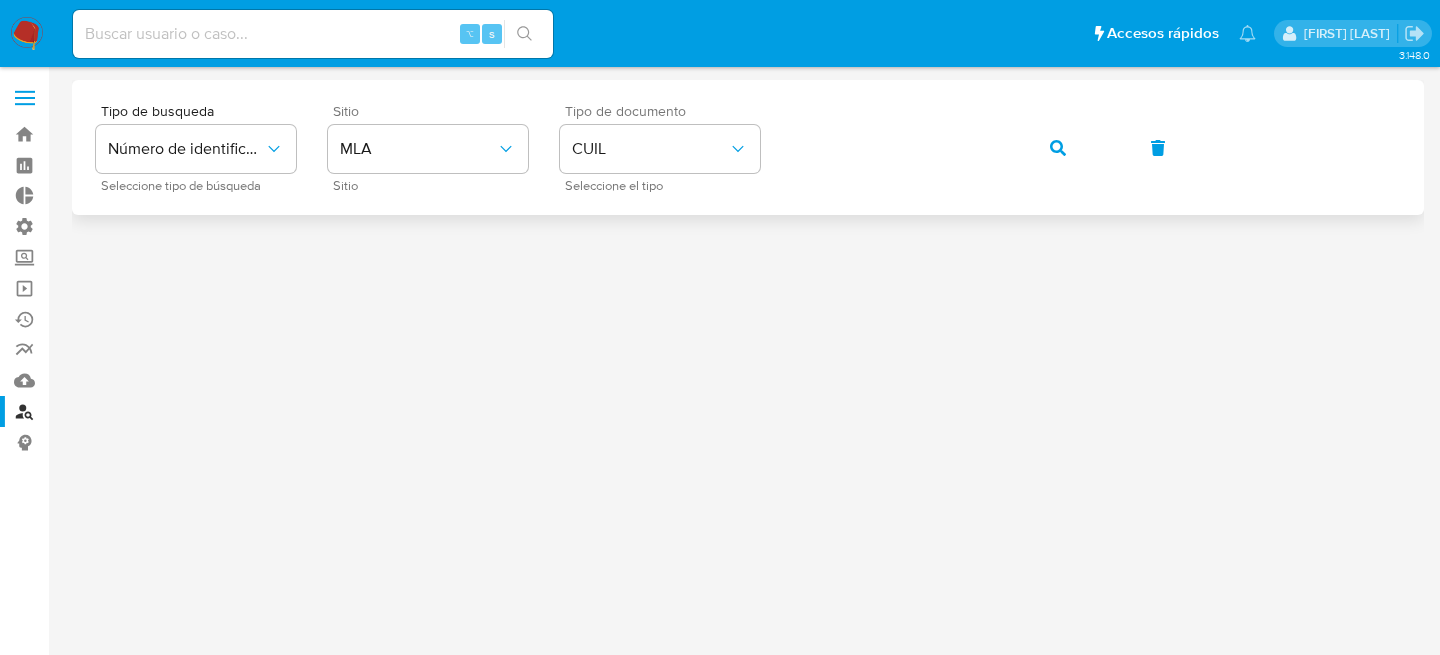 type 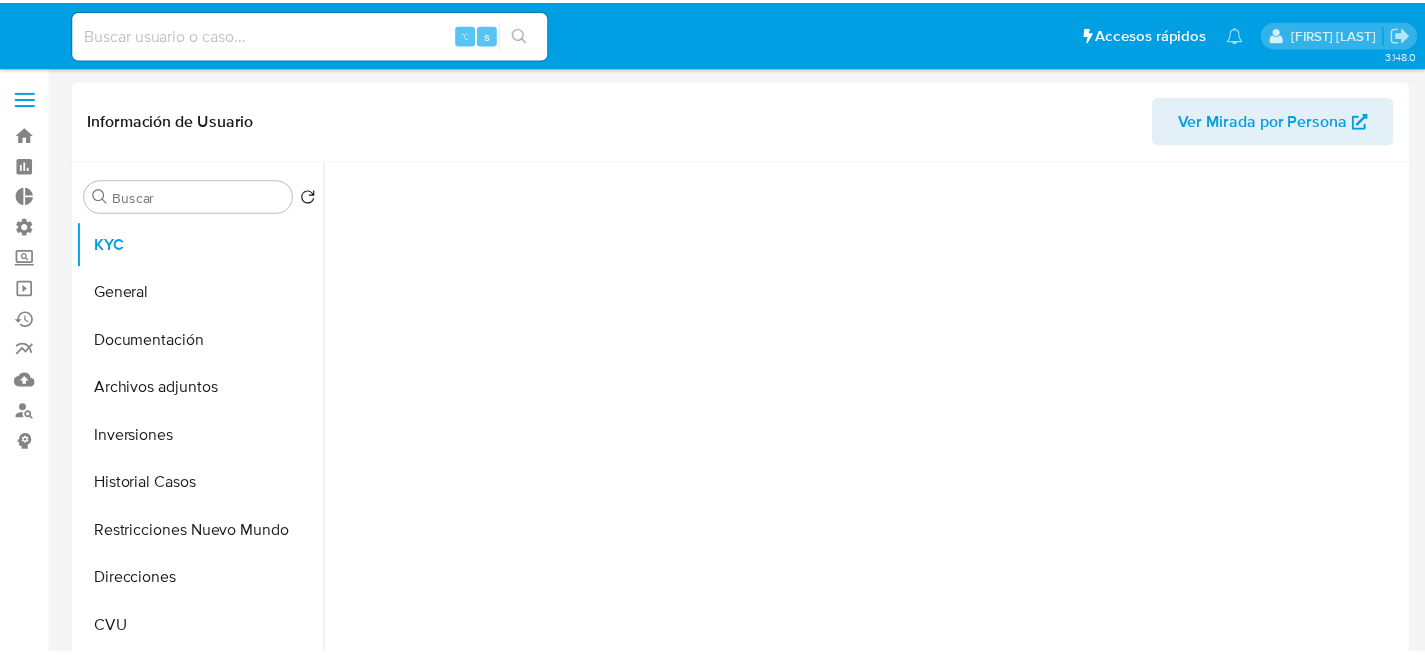 scroll, scrollTop: 0, scrollLeft: 0, axis: both 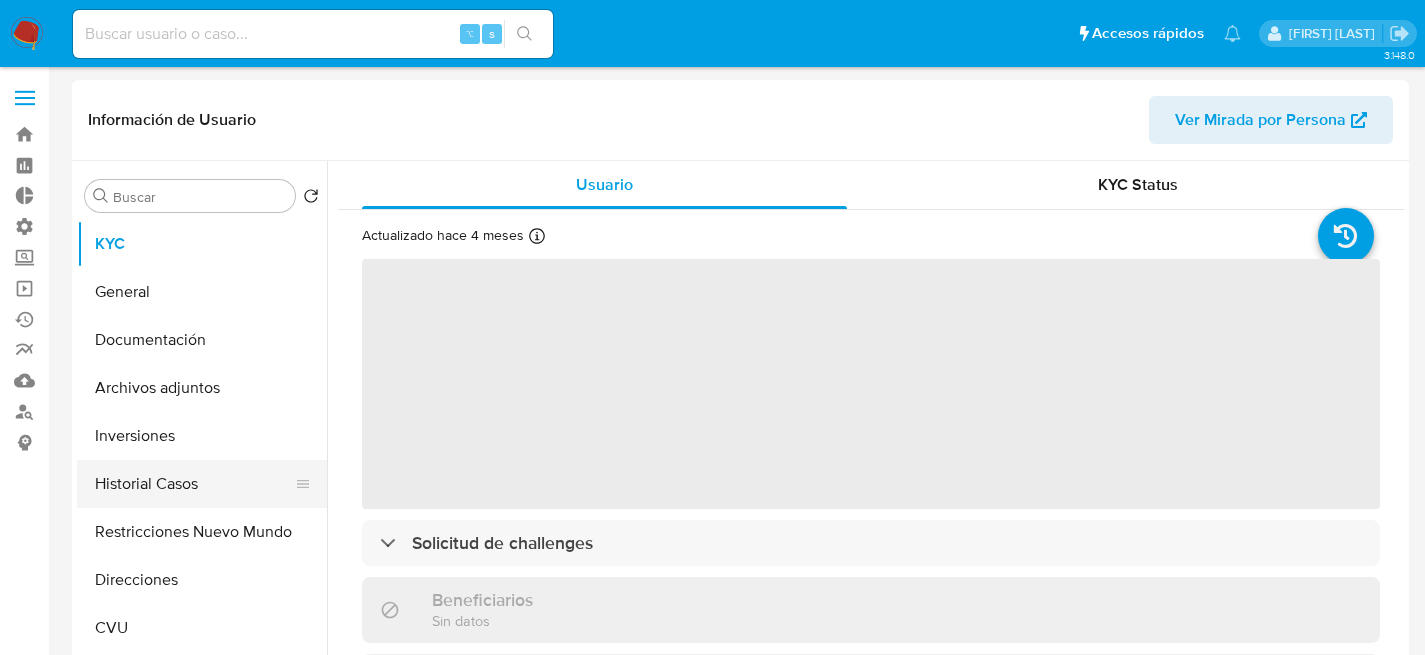 click on "Historial Casos" at bounding box center (194, 484) 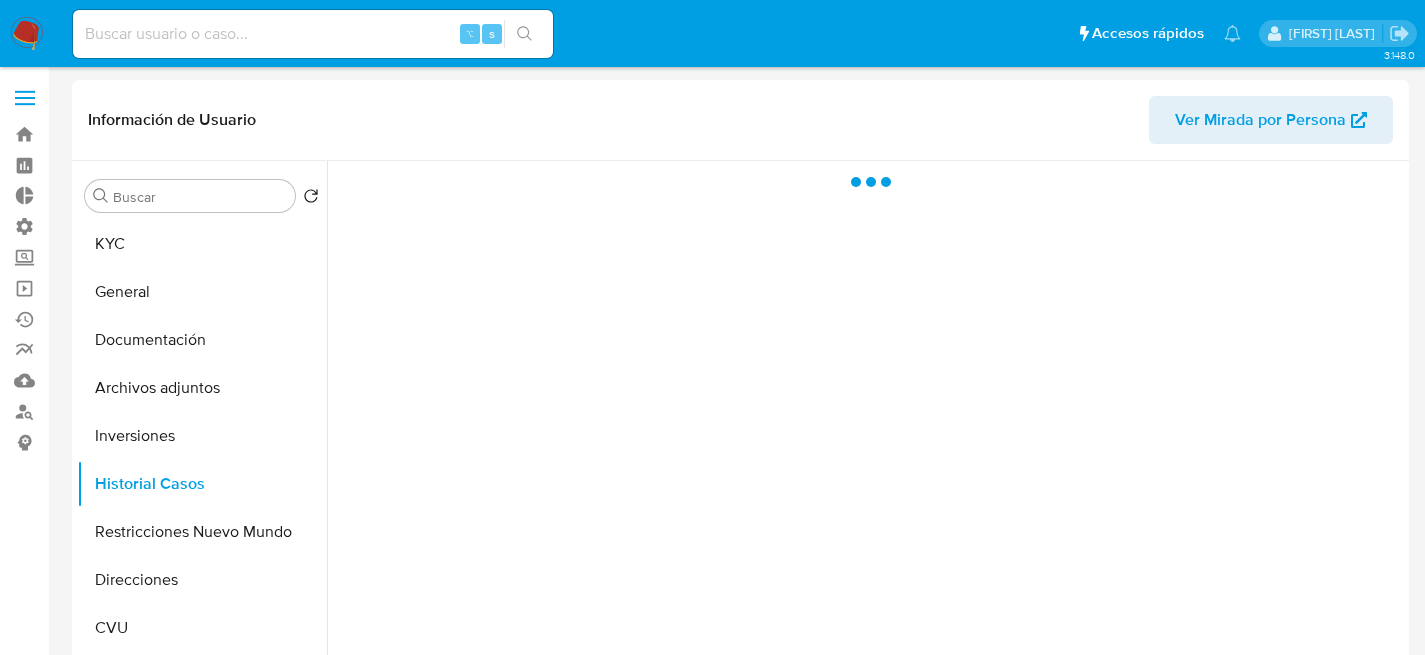 select on "10" 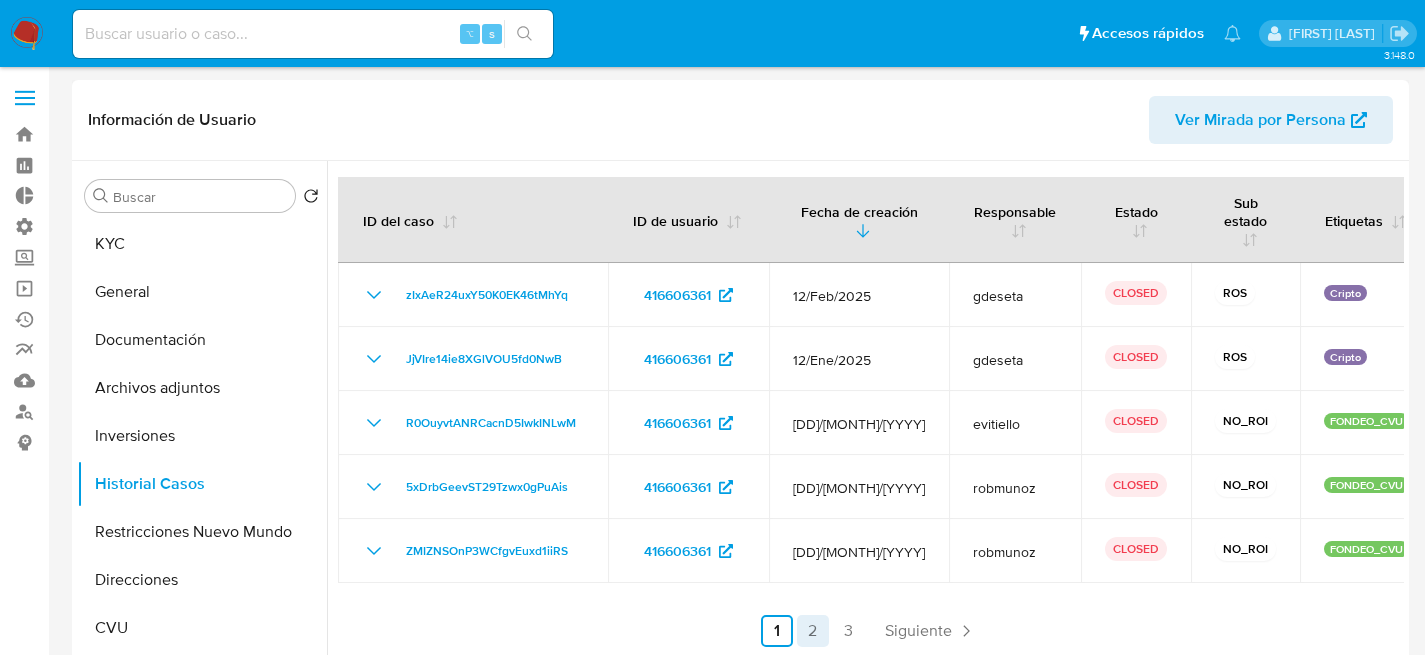 click on "2" at bounding box center (813, 631) 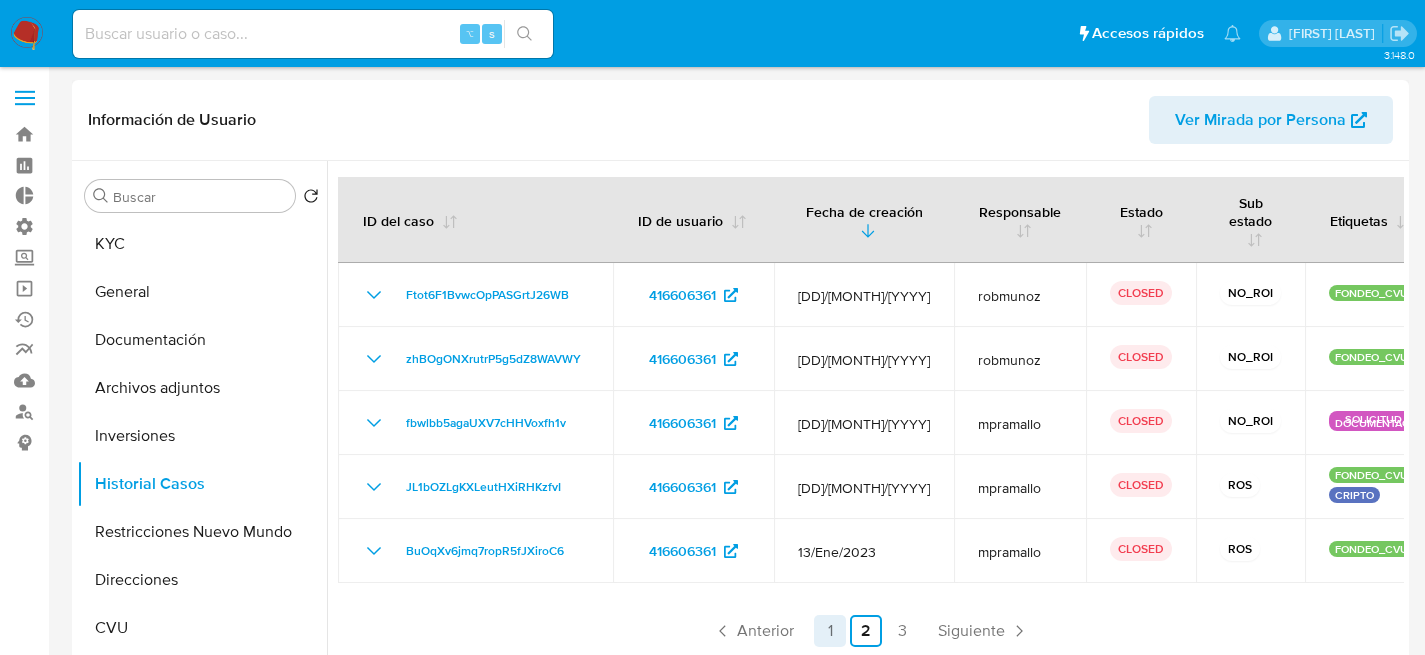 click on "1" at bounding box center [830, 631] 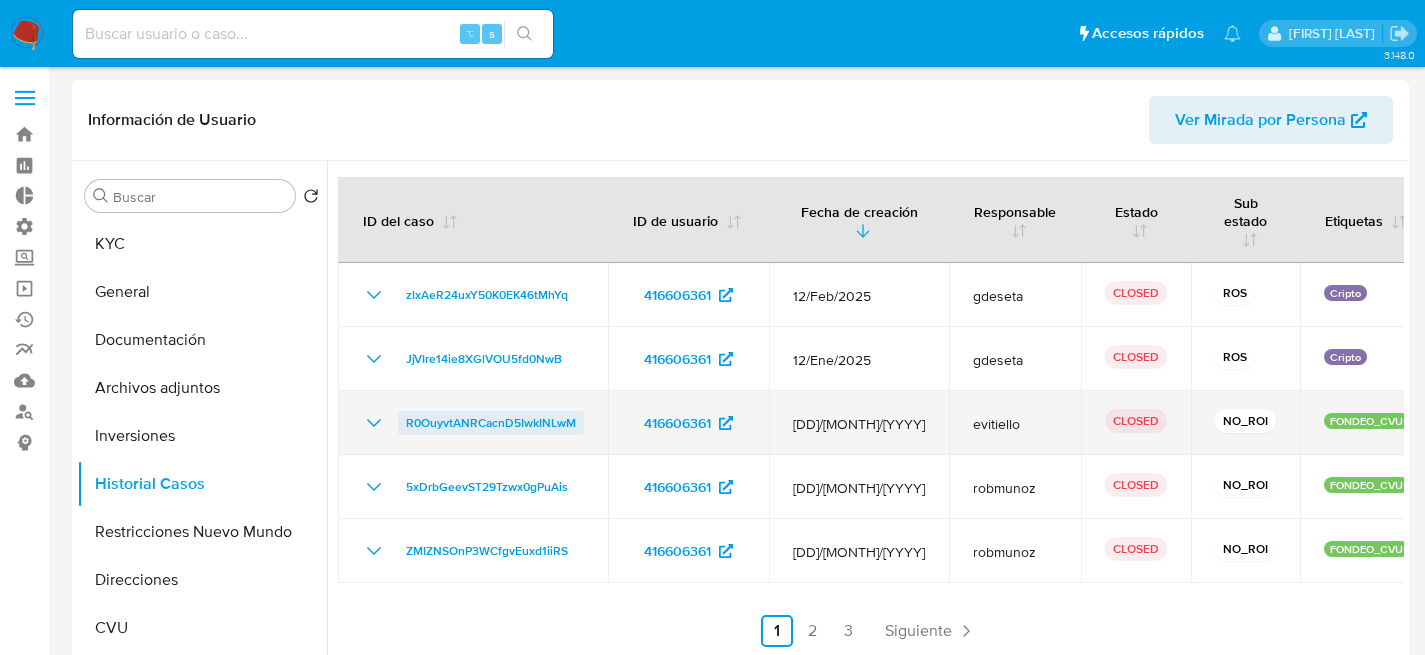 click on "R0OuyvtANRCacnD5IwkINLwM" at bounding box center [491, 423] 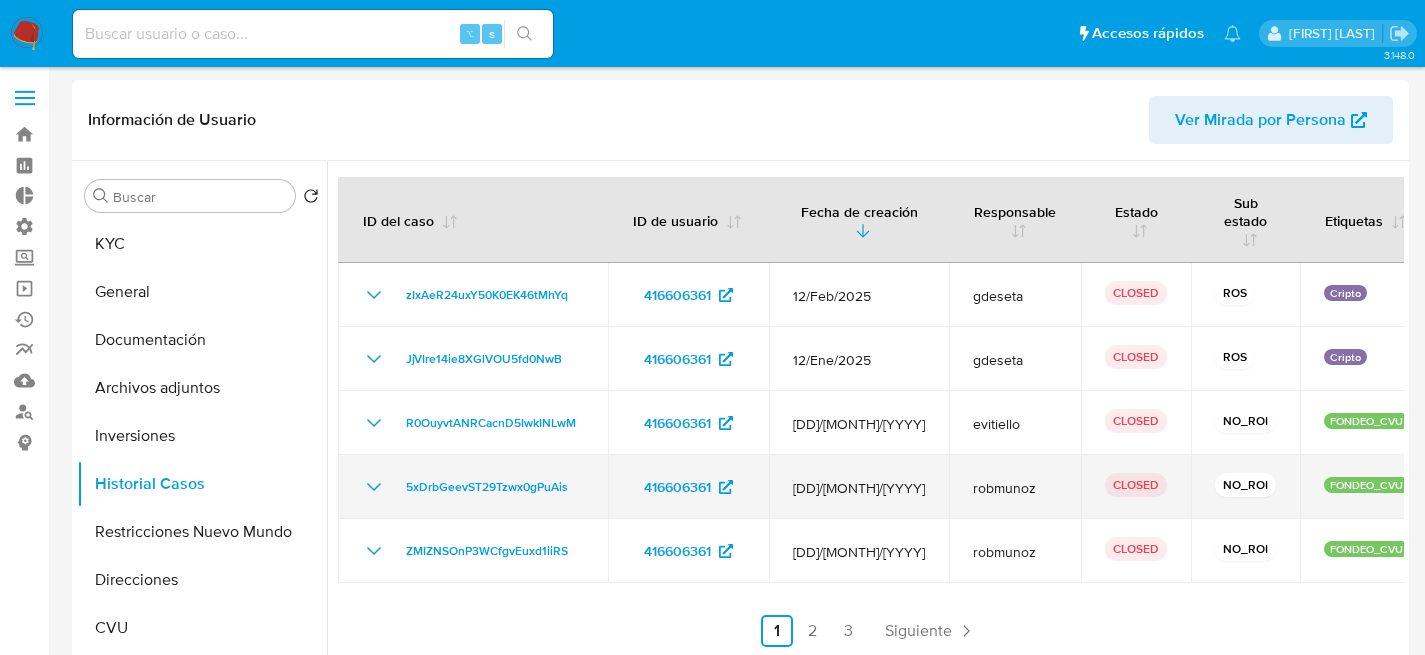 click on "5xDrbGeevST29Tzwx0gPuAis" at bounding box center (473, 487) 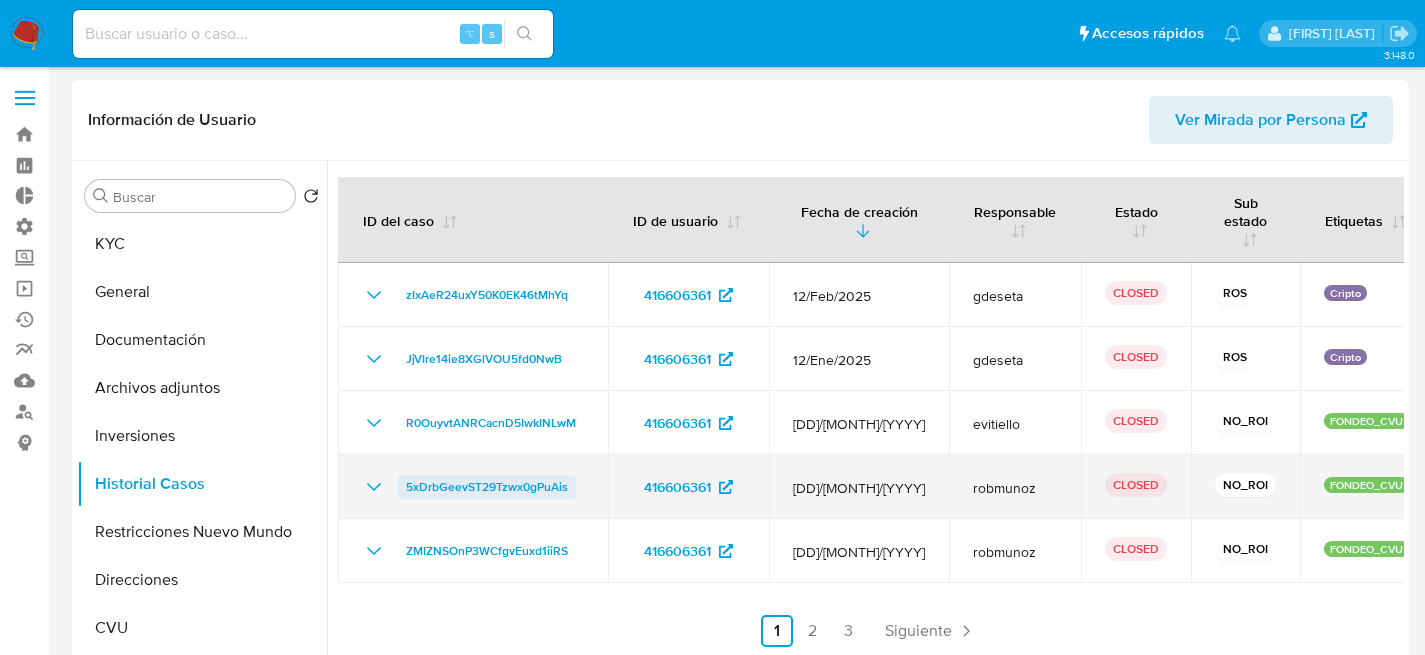 click on "5xDrbGeevST29Tzwx0gPuAis" at bounding box center [487, 487] 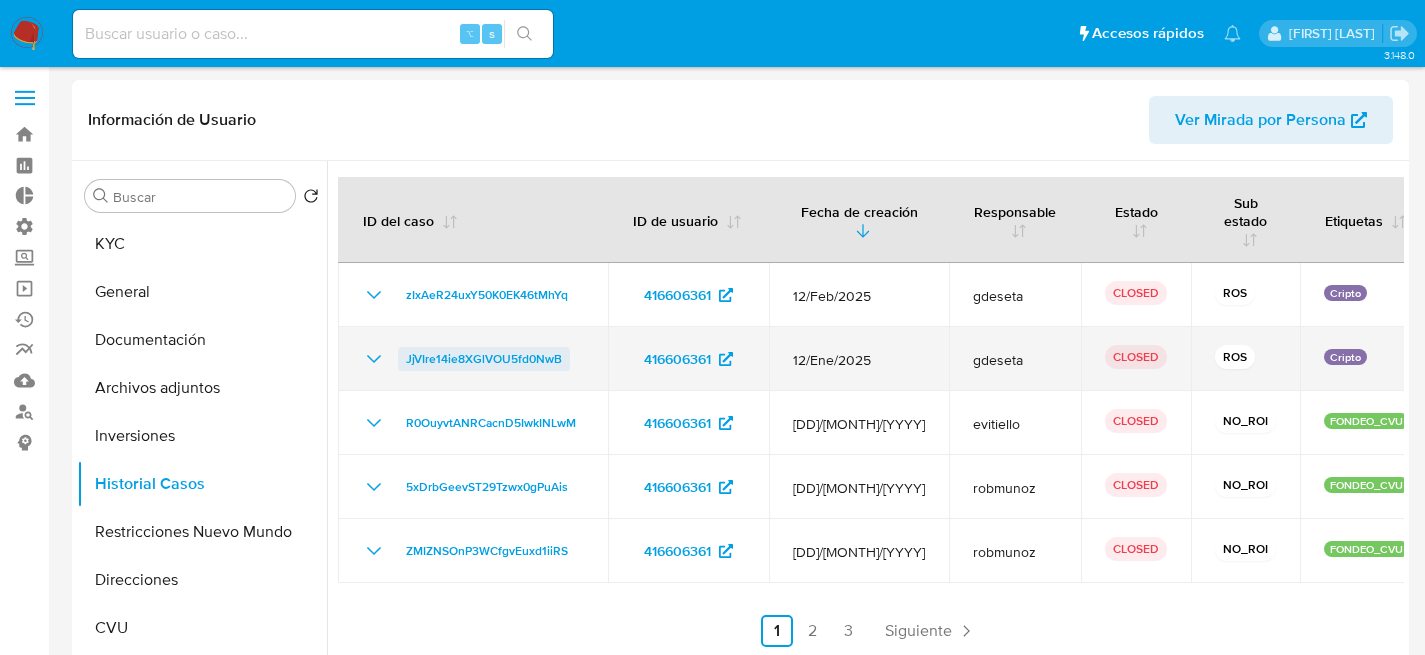 click on "JjVIre14ie8XGlVOU5fd0NwB" at bounding box center (484, 359) 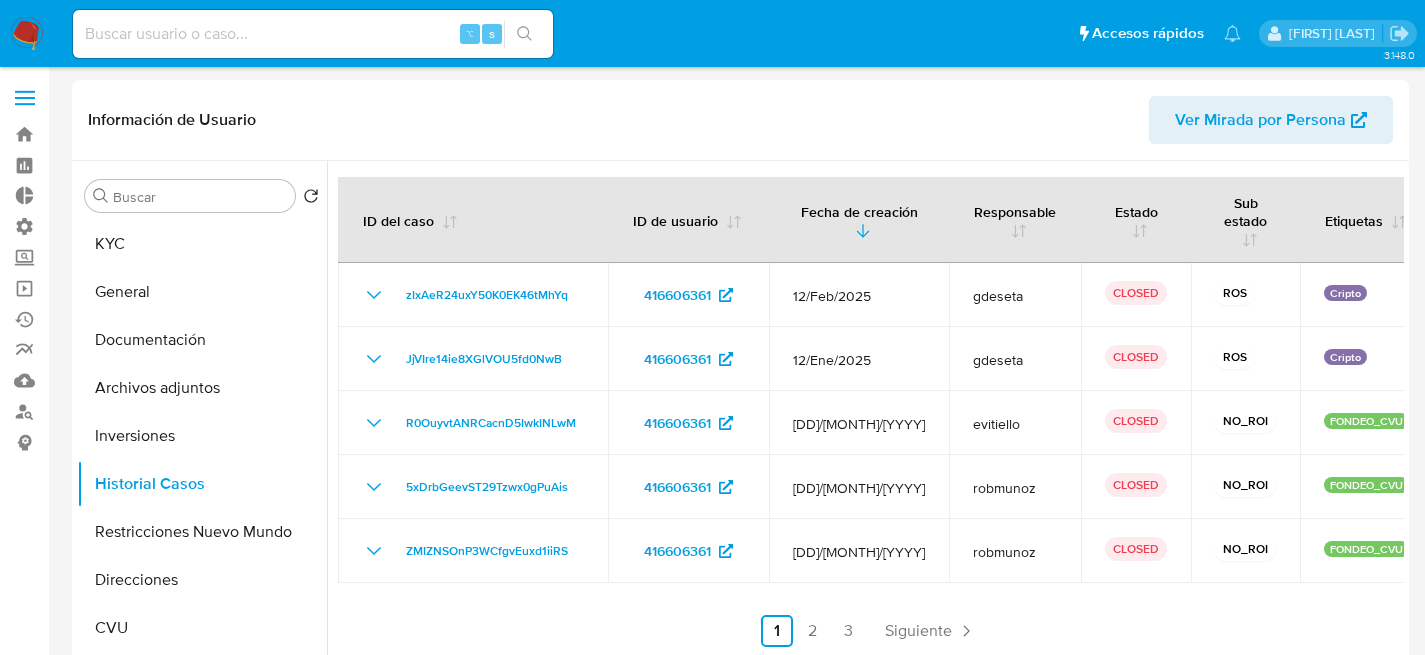 click on "⌥ s" at bounding box center (313, 34) 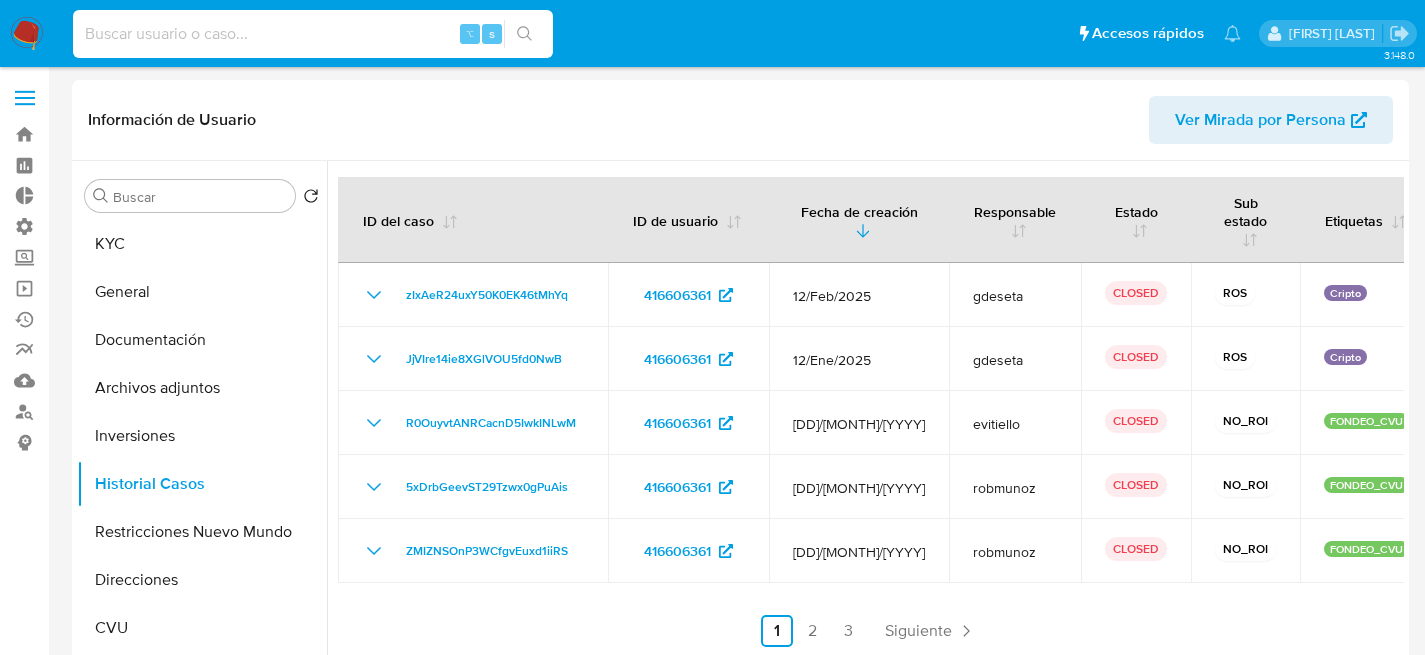 paste on "1158603985" 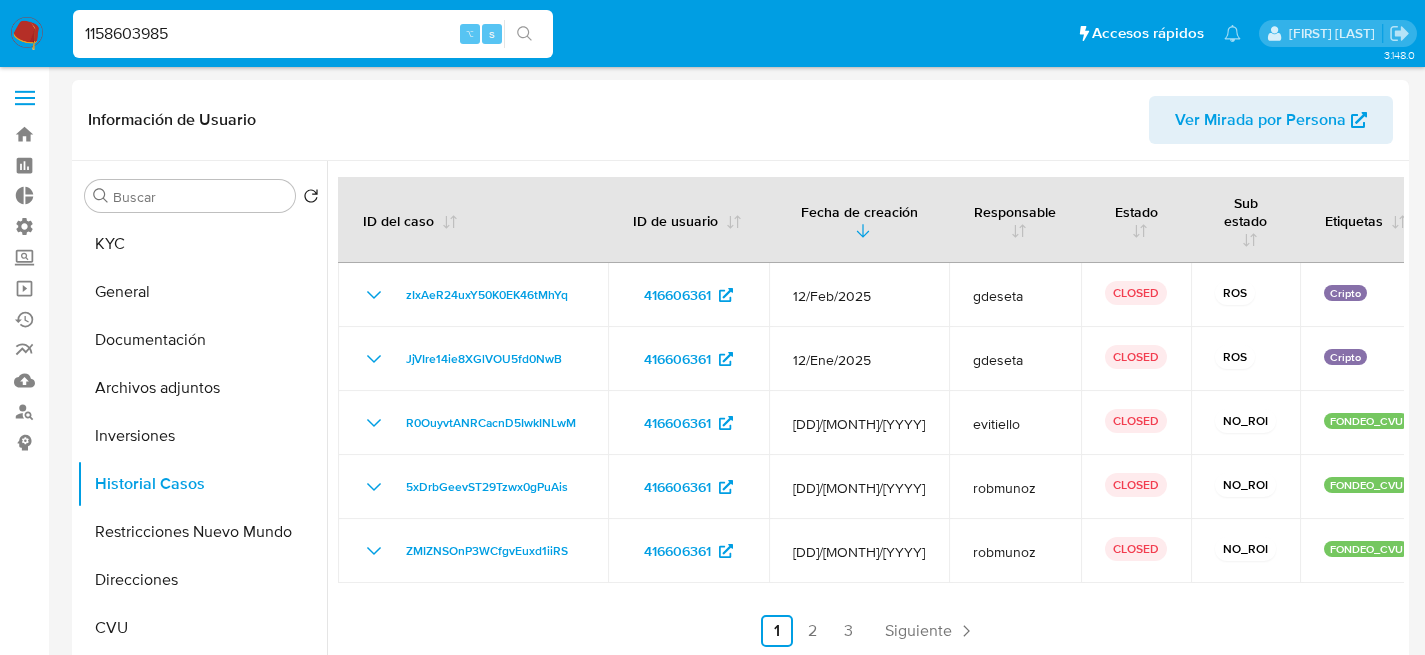 type on "1158603985" 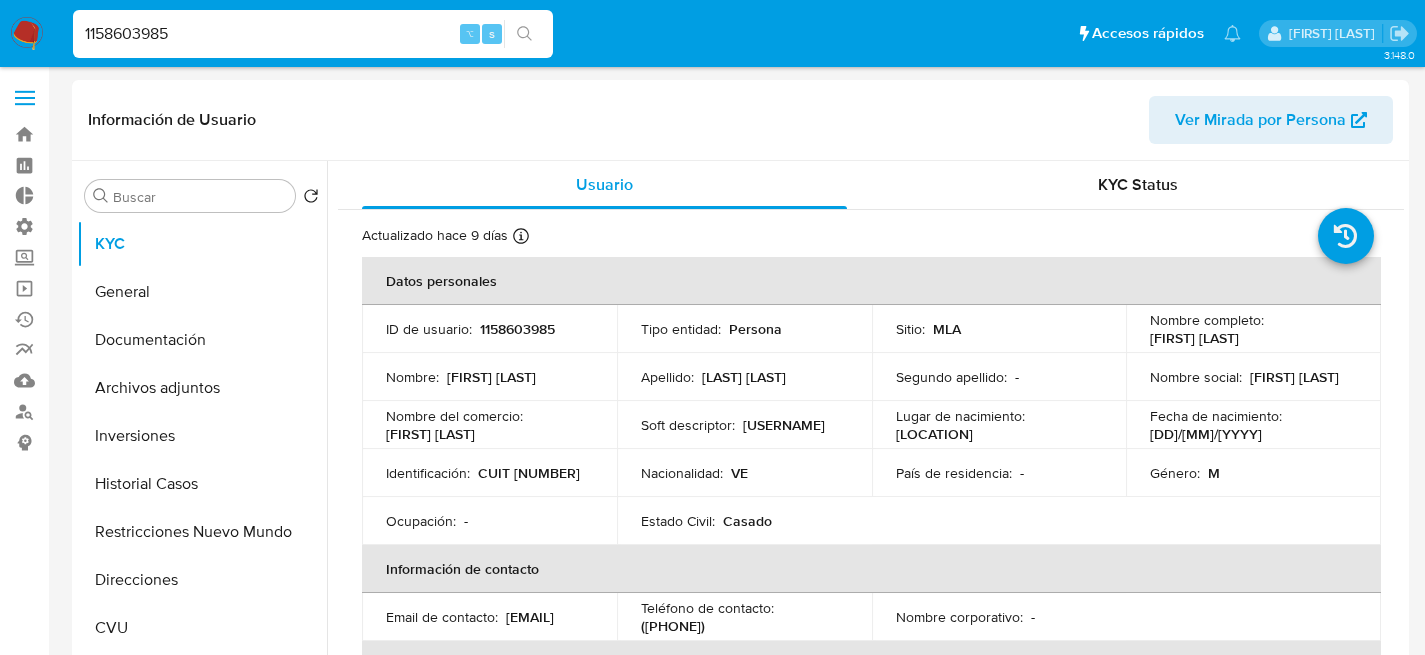 select on "10" 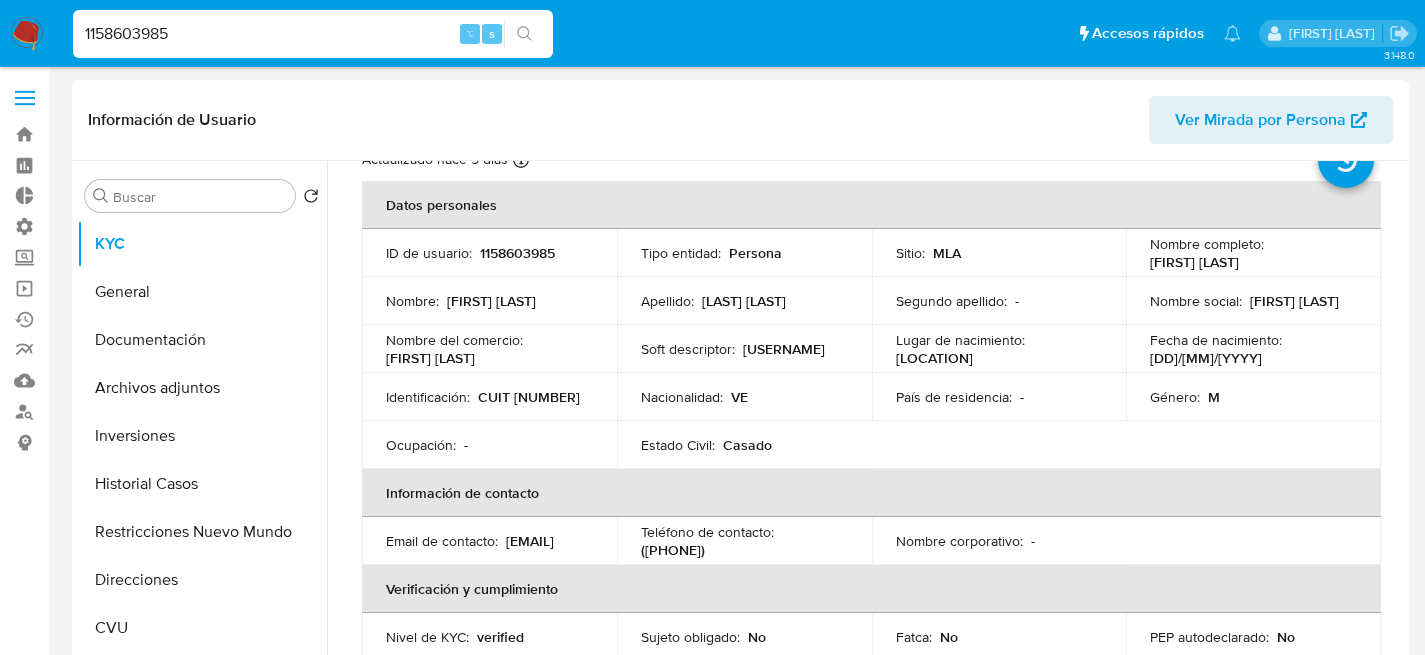 scroll, scrollTop: 0, scrollLeft: 0, axis: both 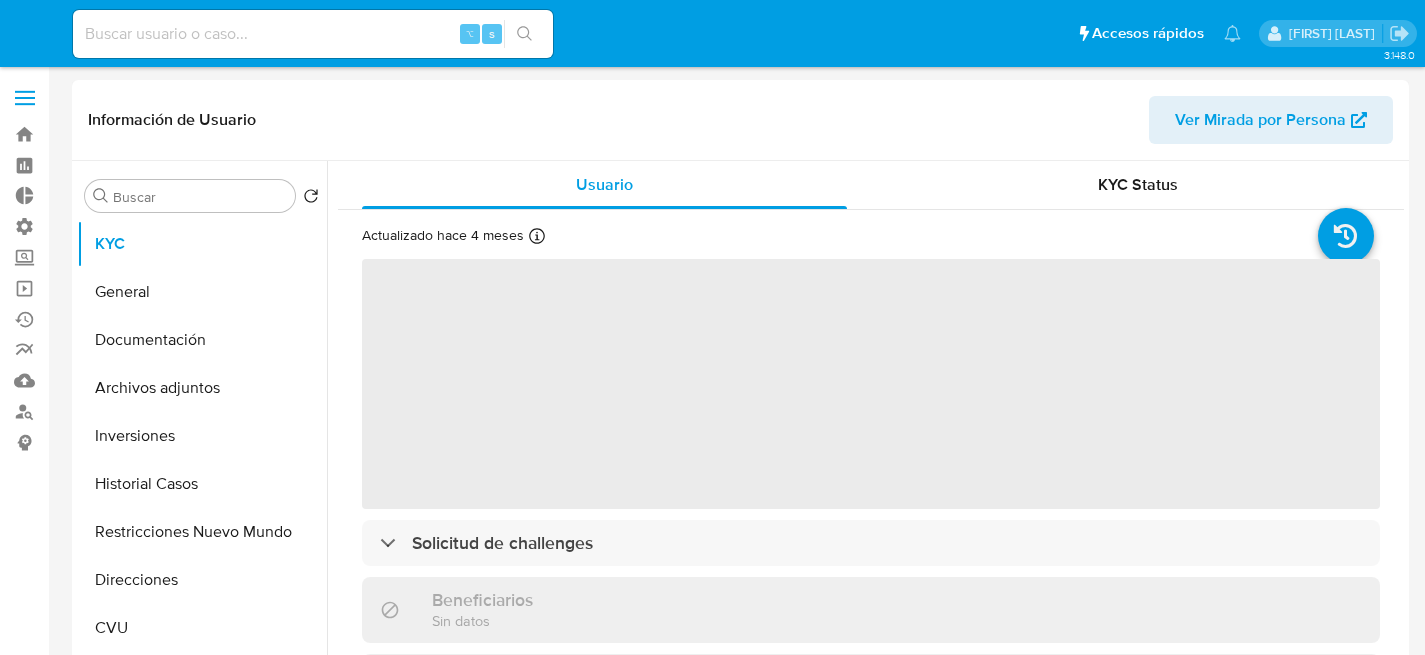 select on "10" 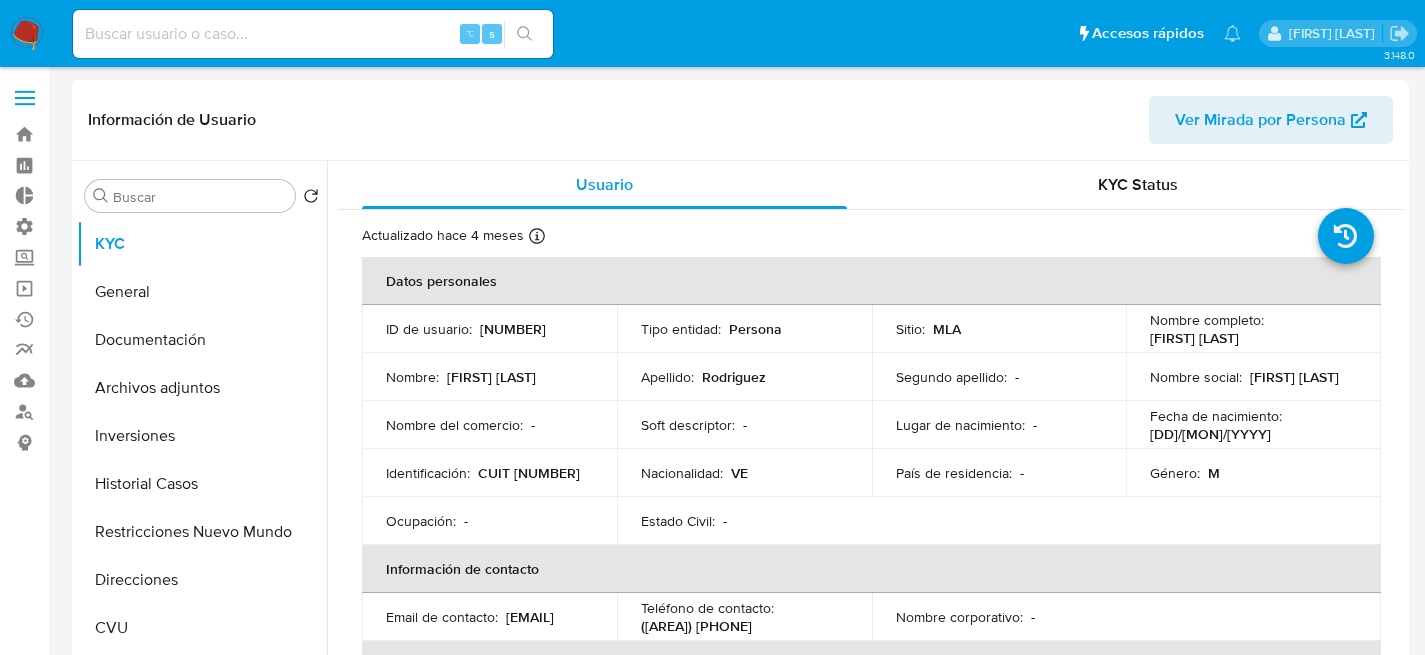 scroll, scrollTop: 0, scrollLeft: 0, axis: both 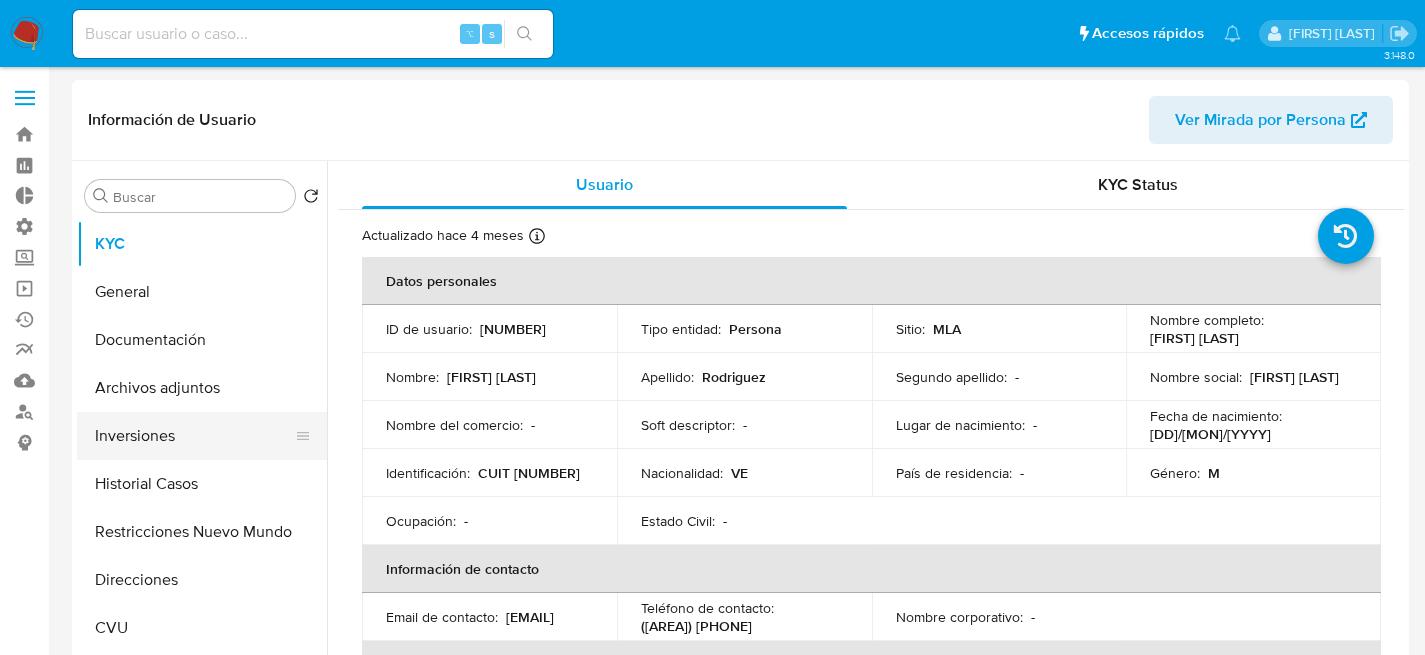 click on "Inversiones" at bounding box center [194, 436] 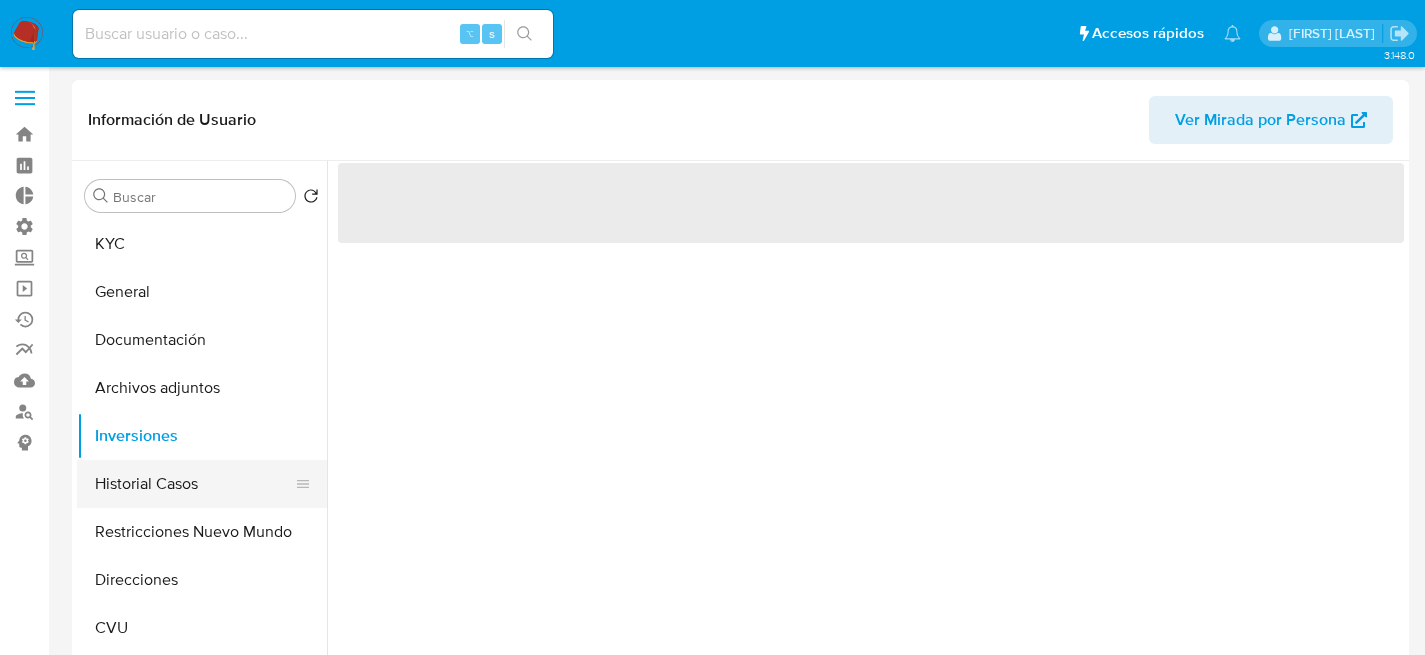 click on "Historial Casos" at bounding box center (194, 484) 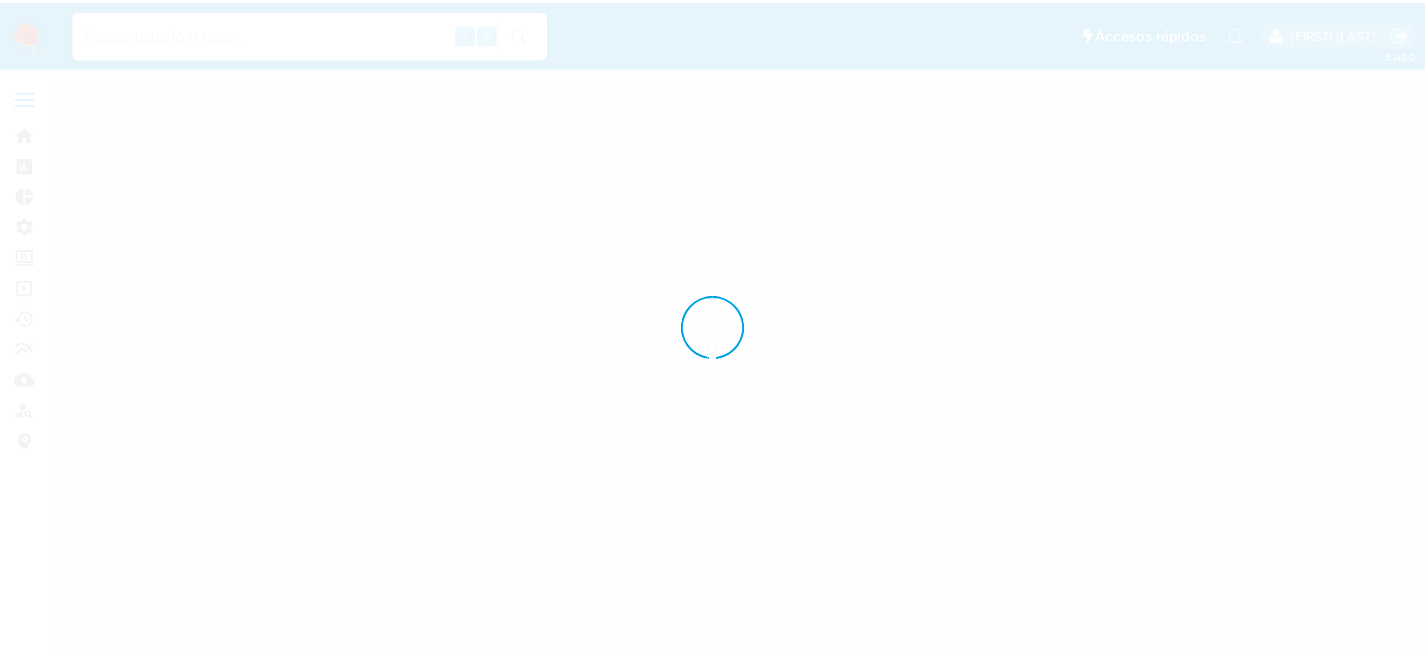 scroll, scrollTop: 0, scrollLeft: 0, axis: both 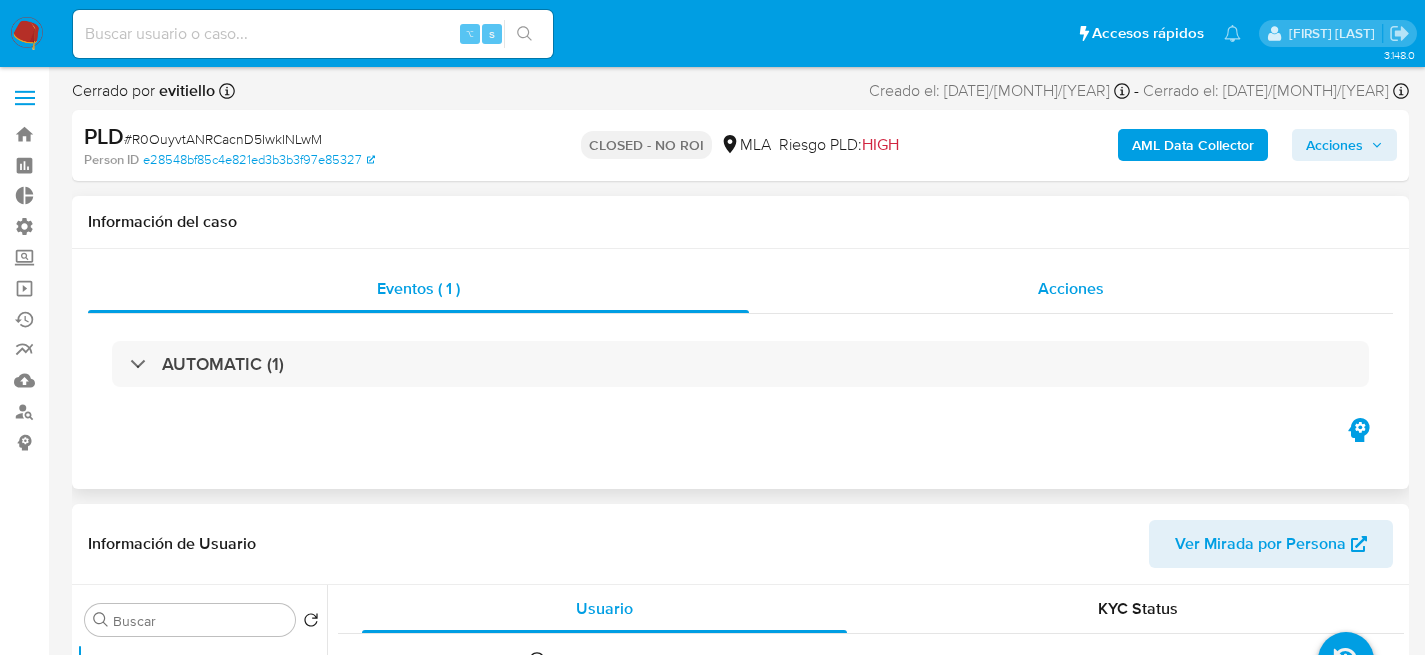 click on "Acciones" at bounding box center [1071, 289] 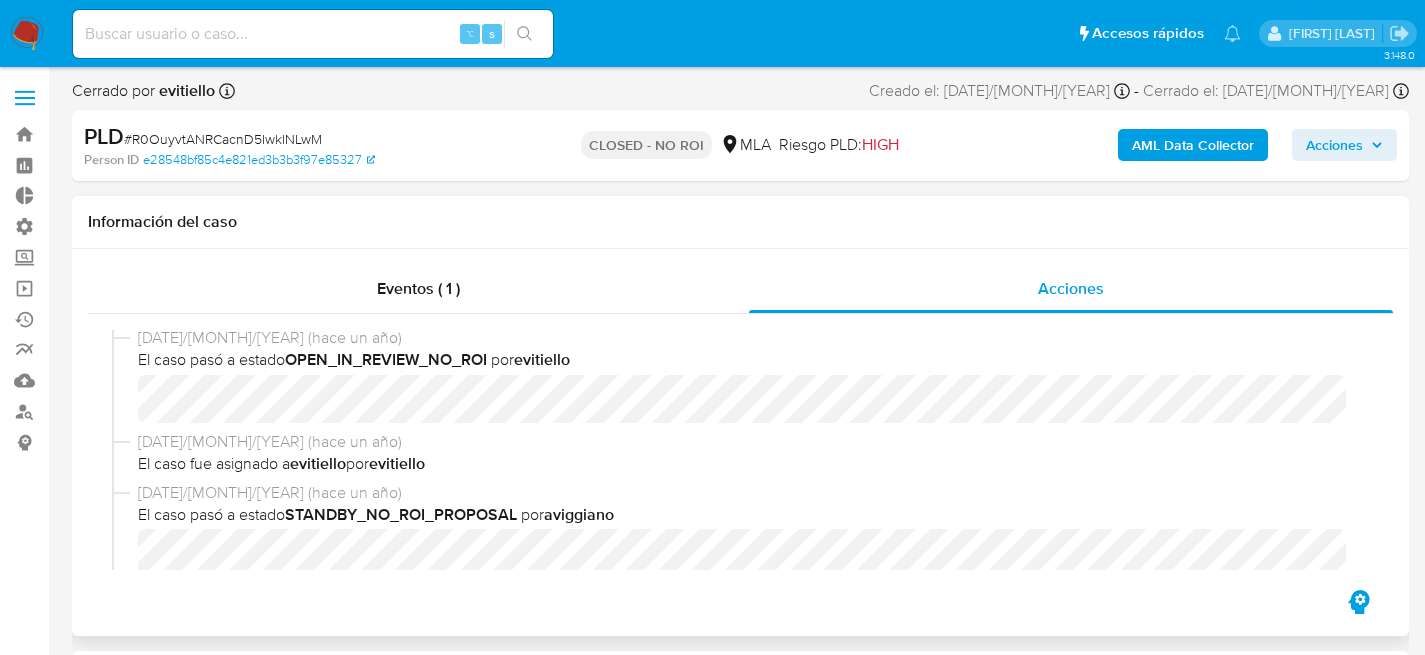 select on "10" 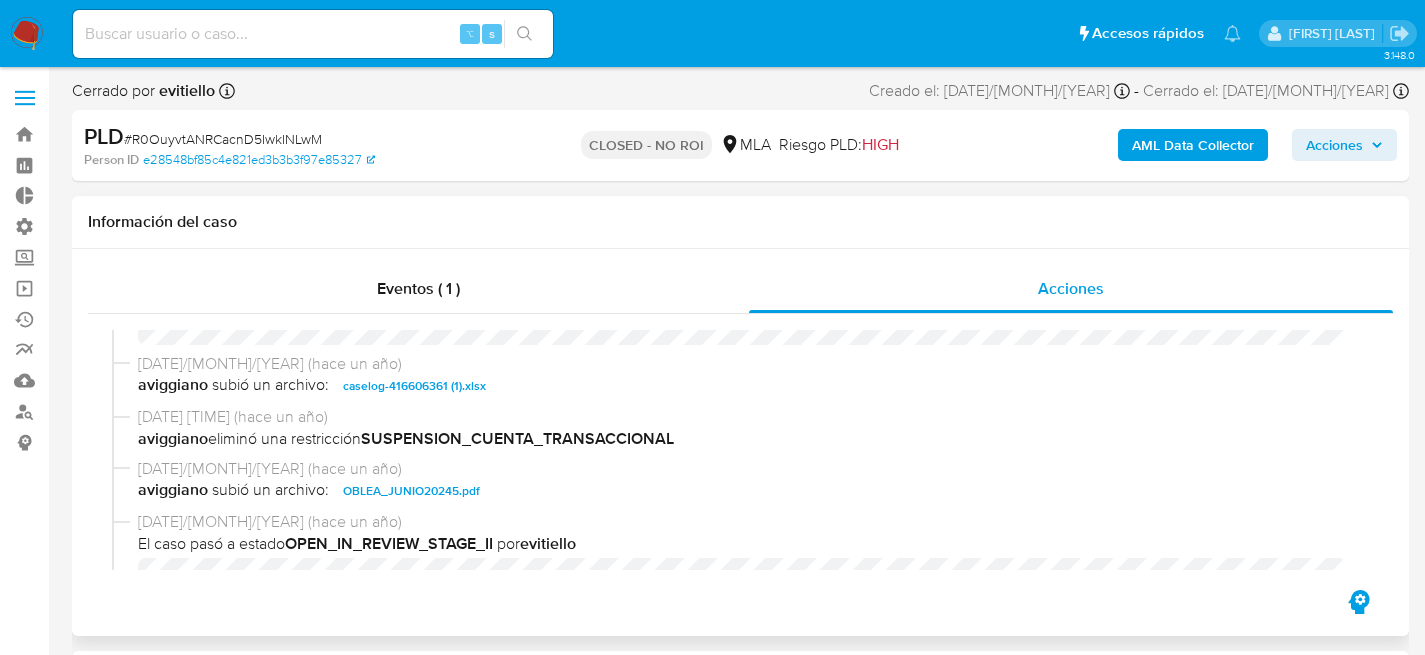scroll, scrollTop: 367, scrollLeft: 0, axis: vertical 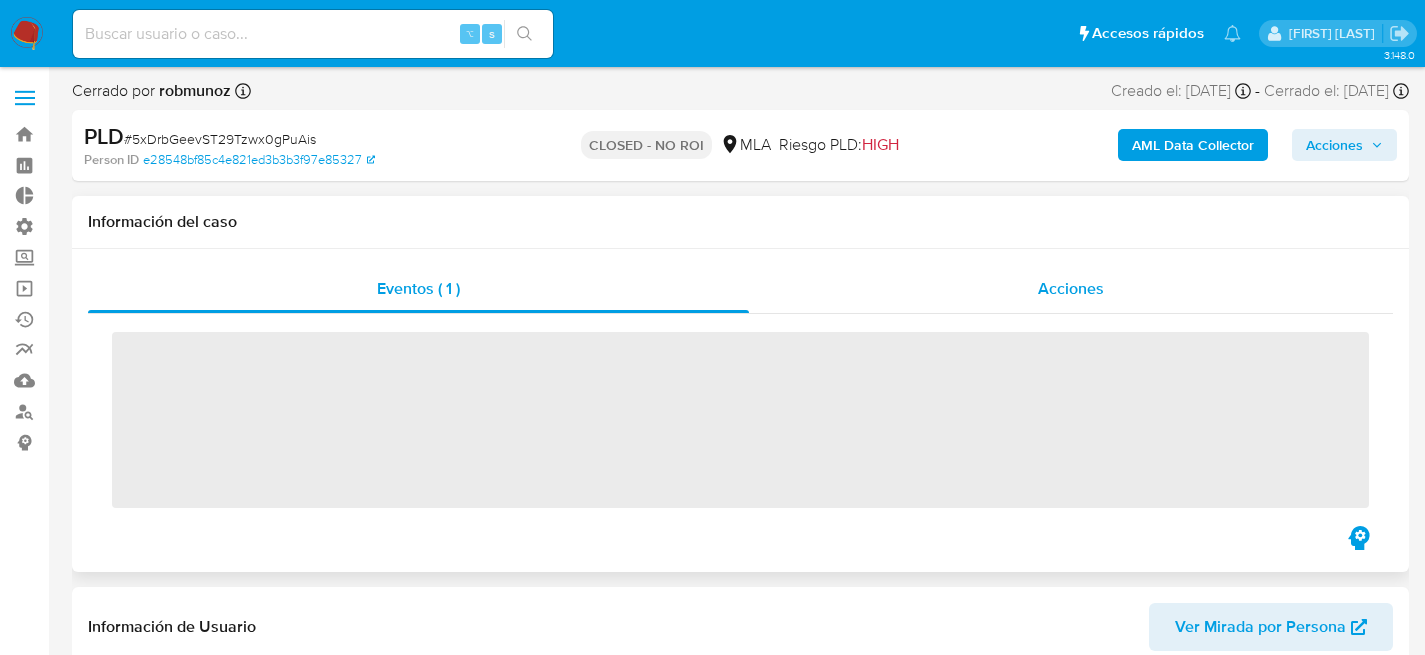 click on "Acciones" at bounding box center (1071, 289) 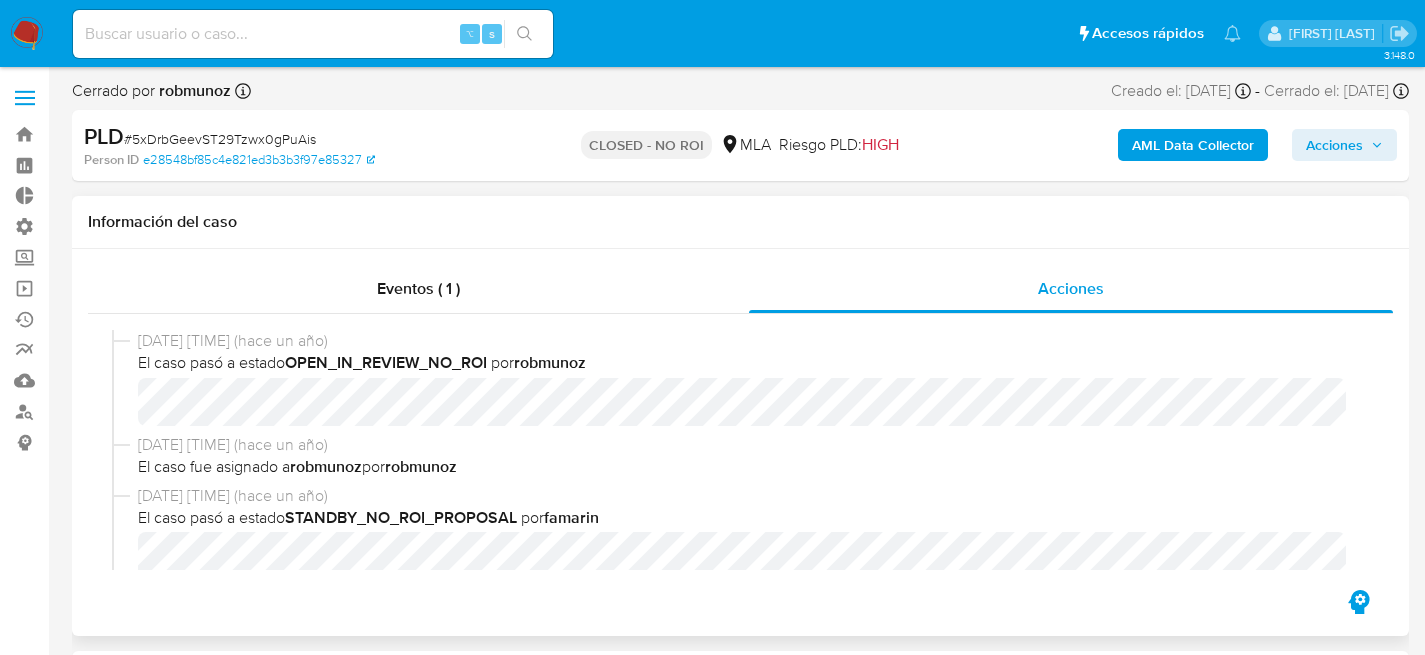 scroll, scrollTop: 525, scrollLeft: 0, axis: vertical 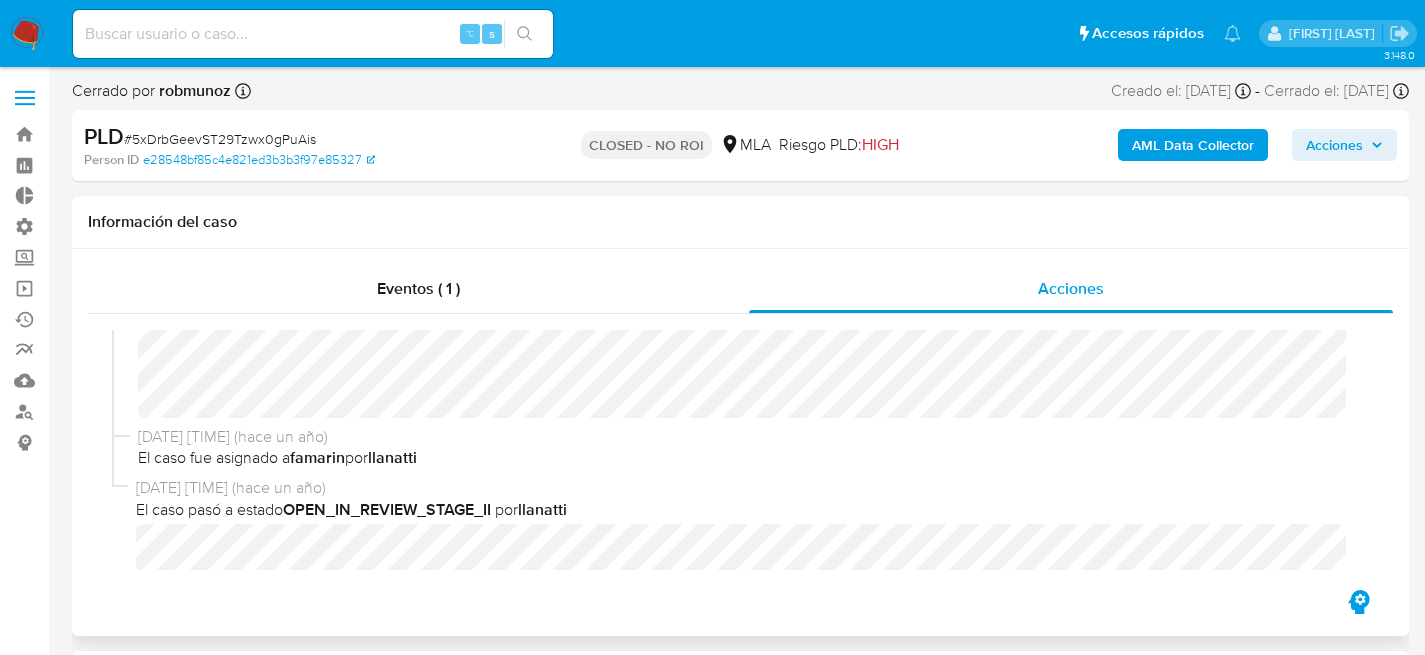 select on "10" 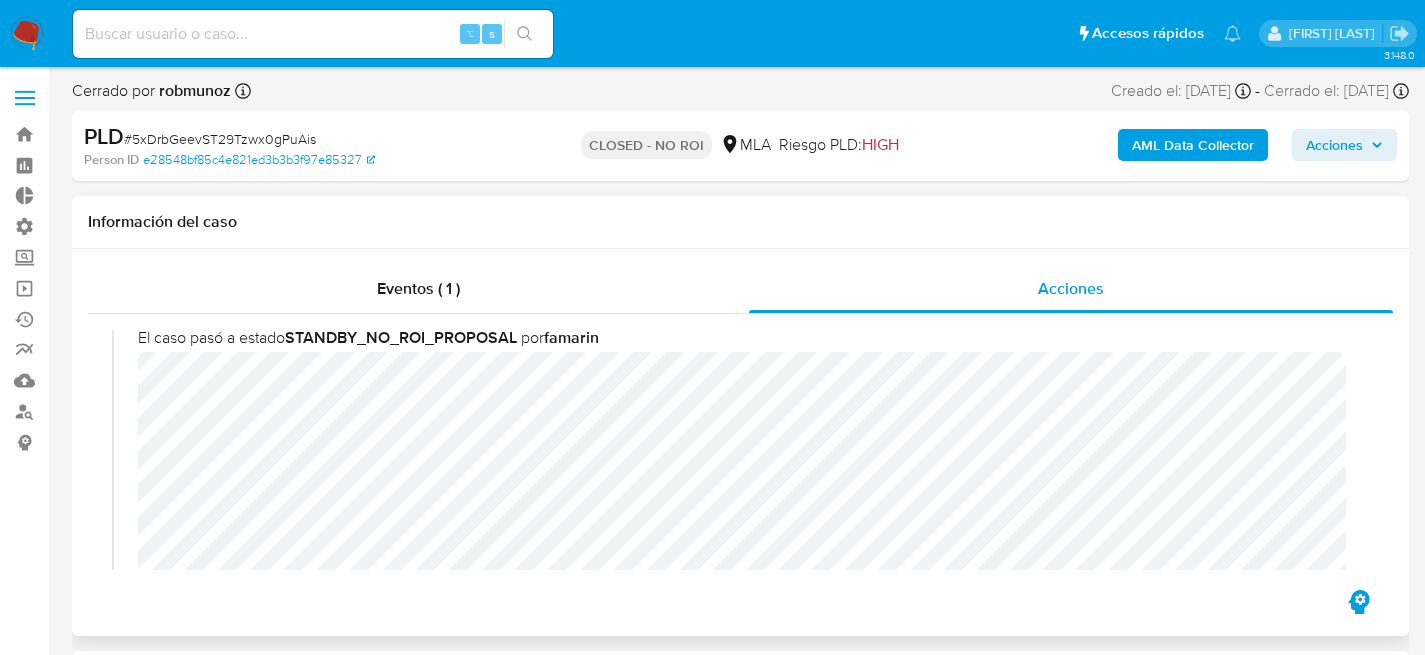 scroll, scrollTop: 273, scrollLeft: 0, axis: vertical 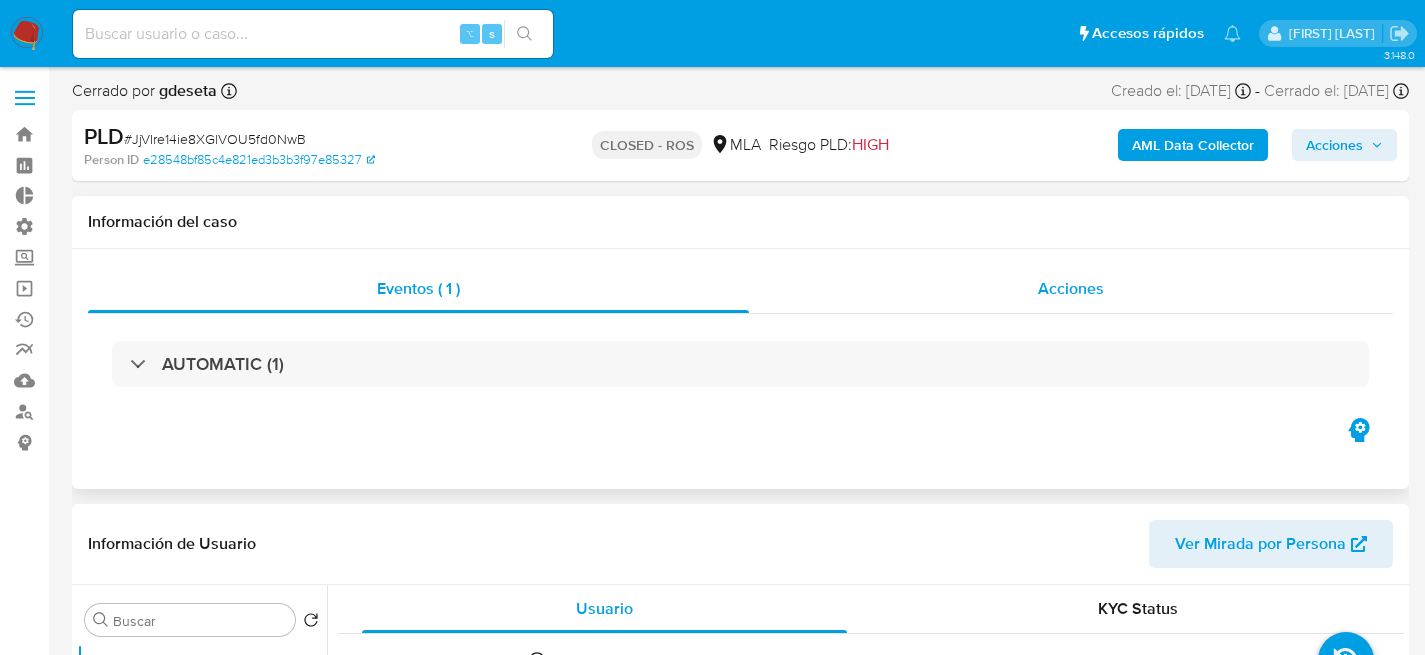click on "Acciones" at bounding box center (1071, 289) 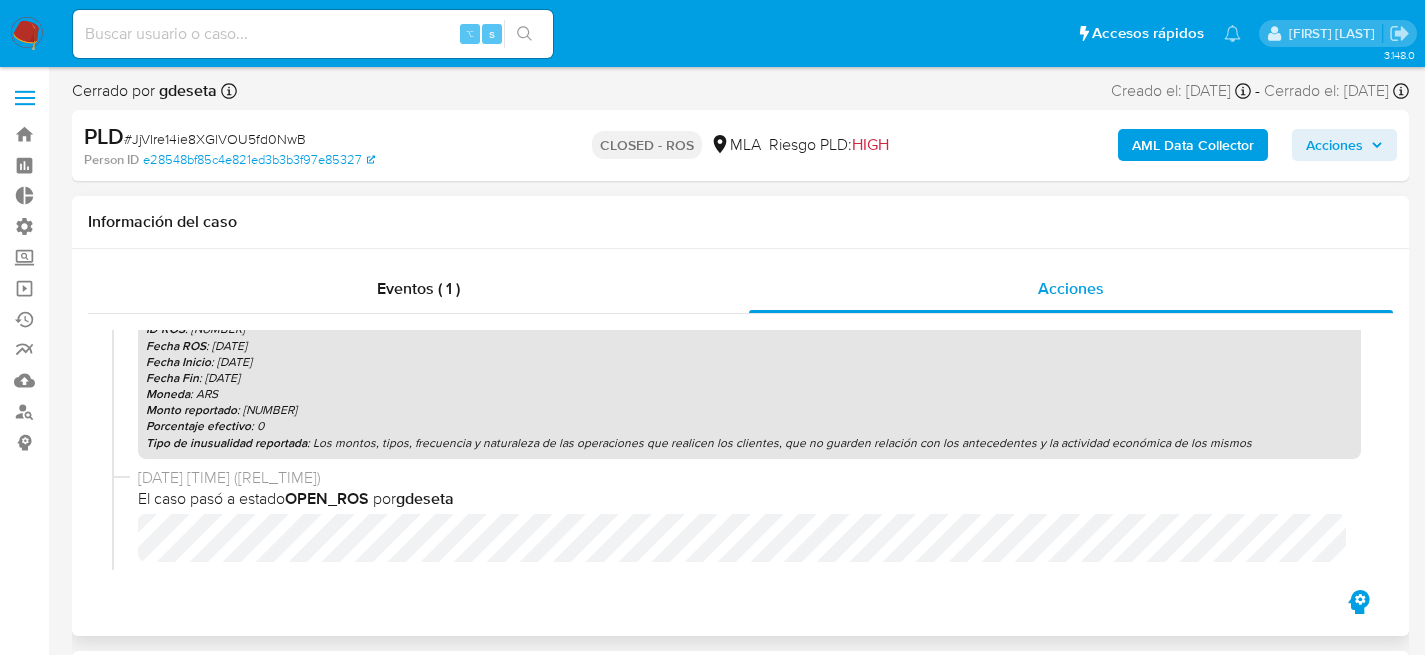 select on "10" 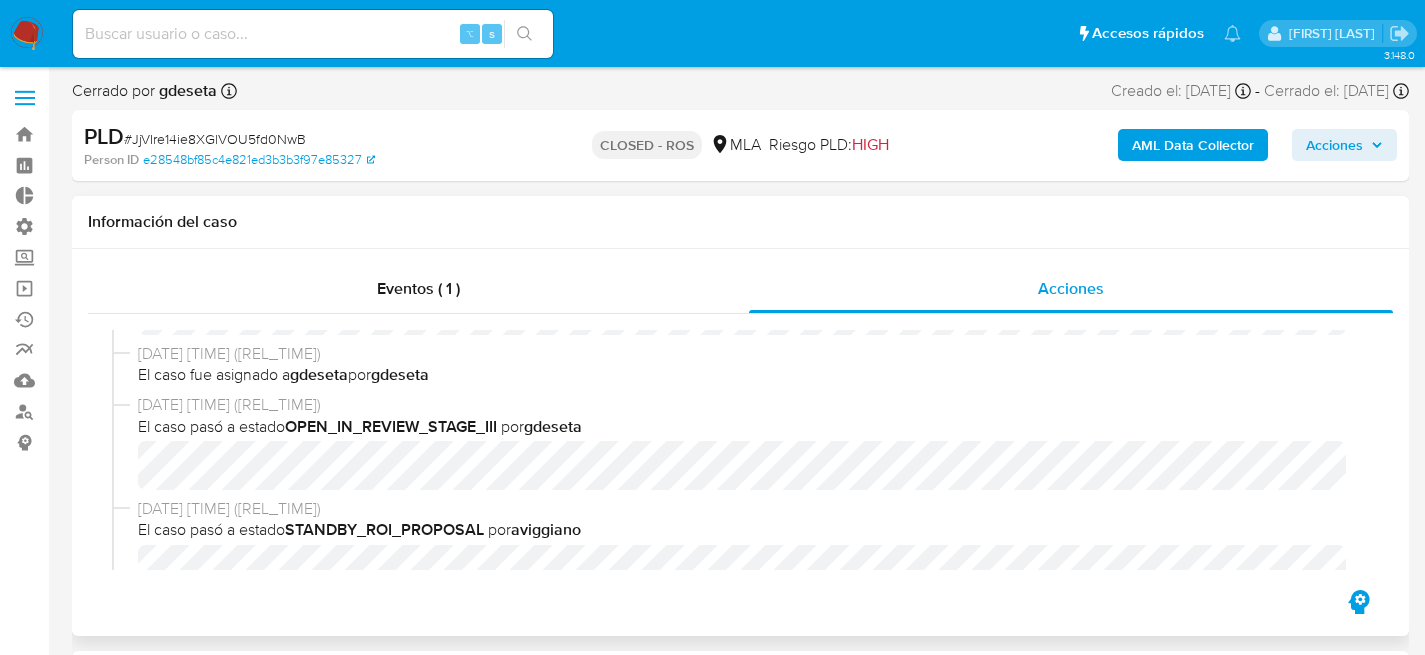 scroll, scrollTop: 0, scrollLeft: 0, axis: both 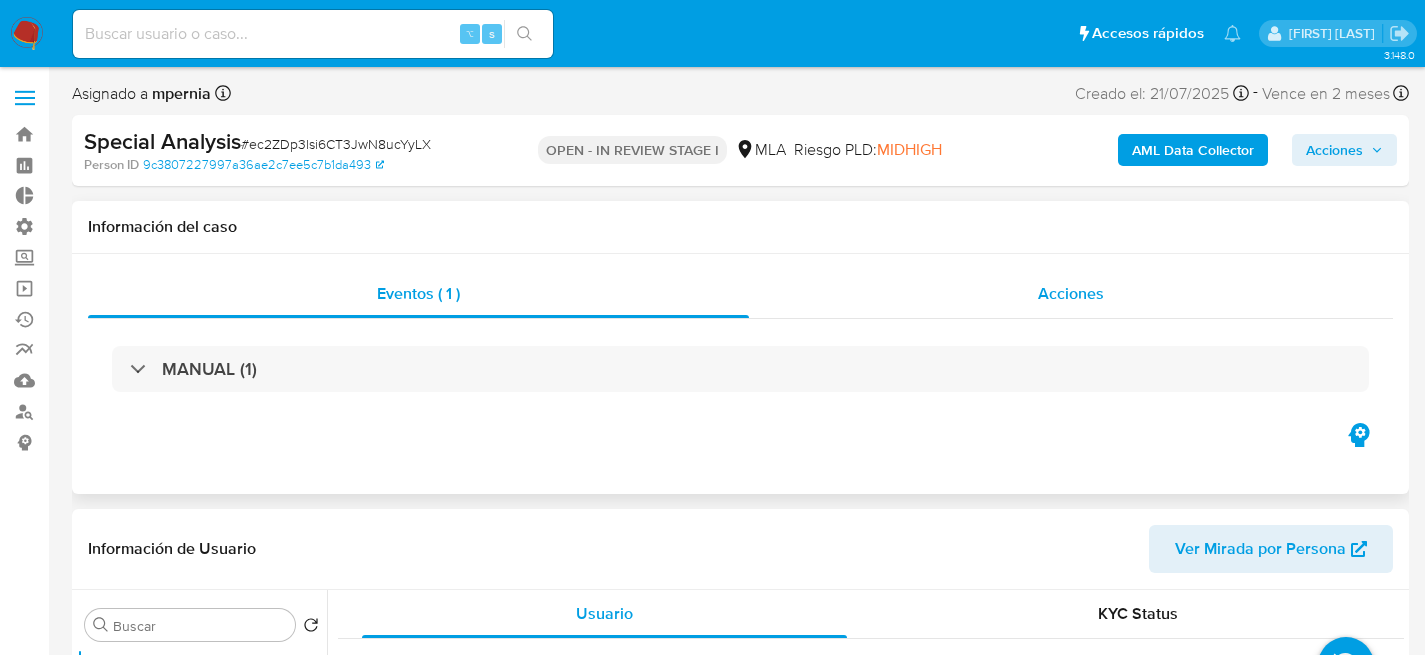 click on "Acciones" at bounding box center (1071, 294) 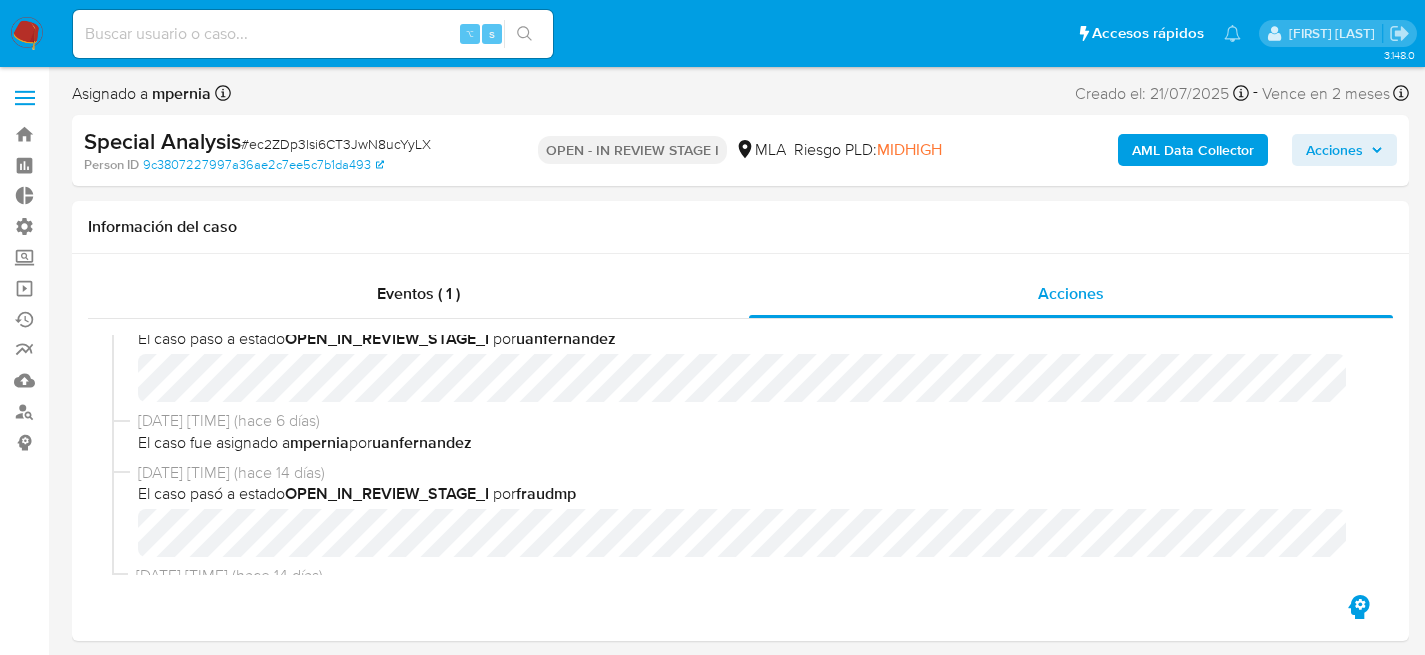 select on "10" 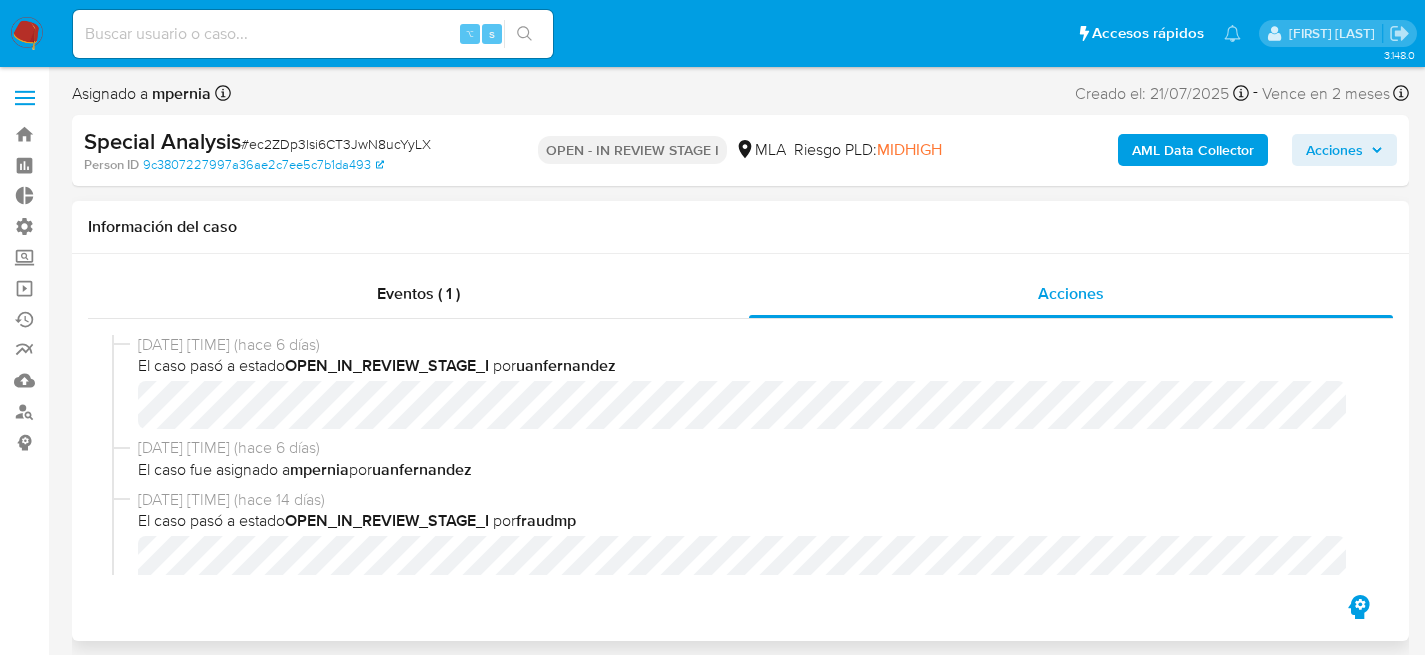 scroll, scrollTop: 0, scrollLeft: 0, axis: both 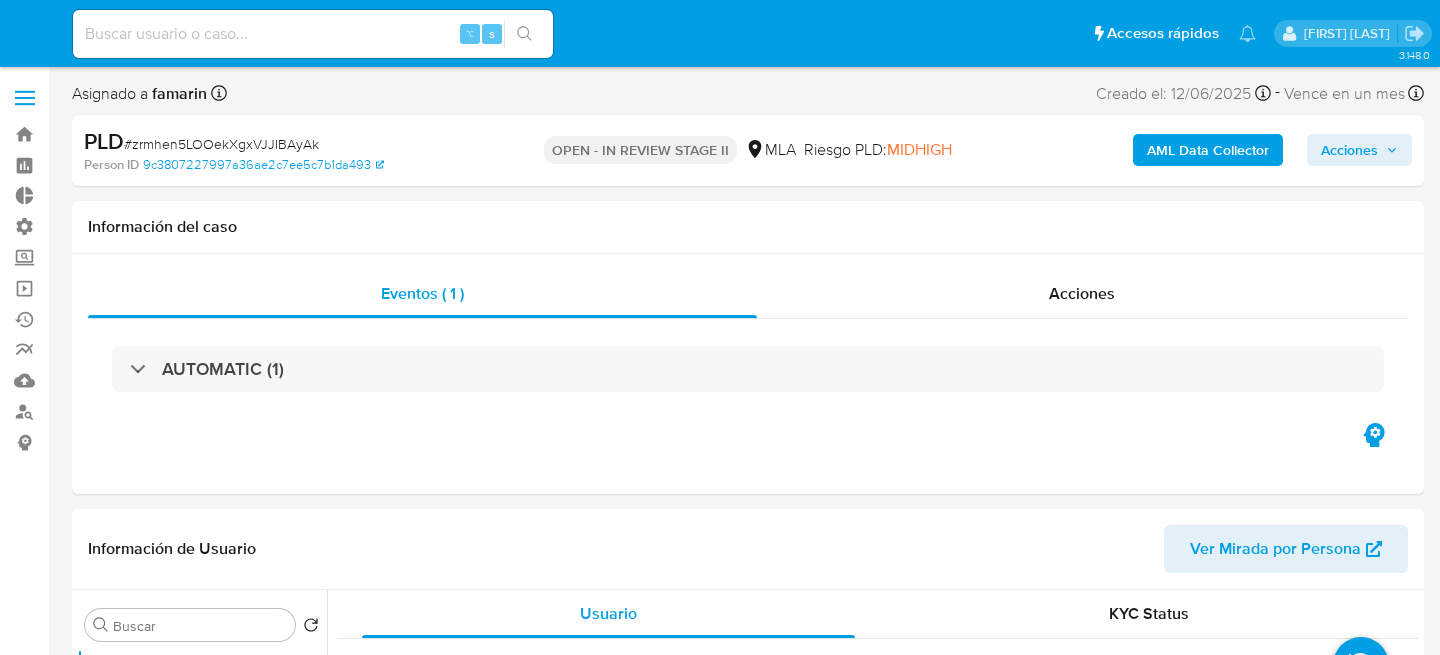 select on "10" 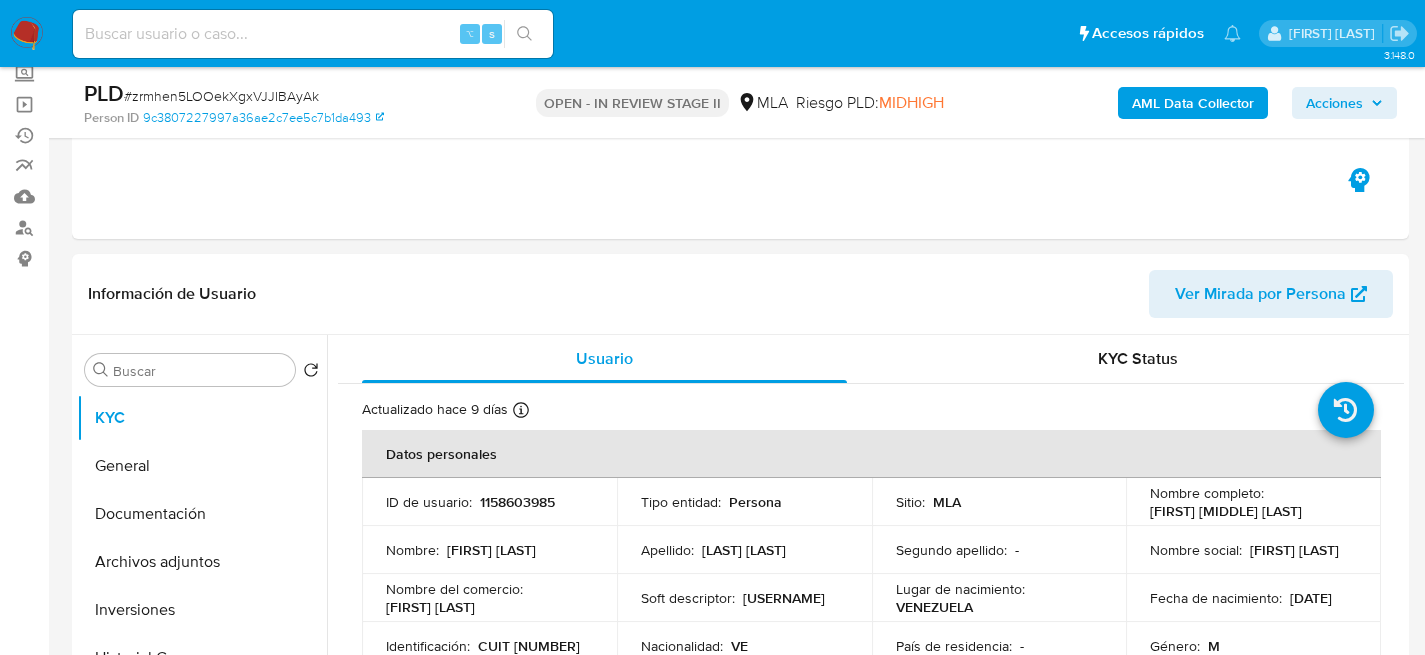 scroll, scrollTop: 205, scrollLeft: 0, axis: vertical 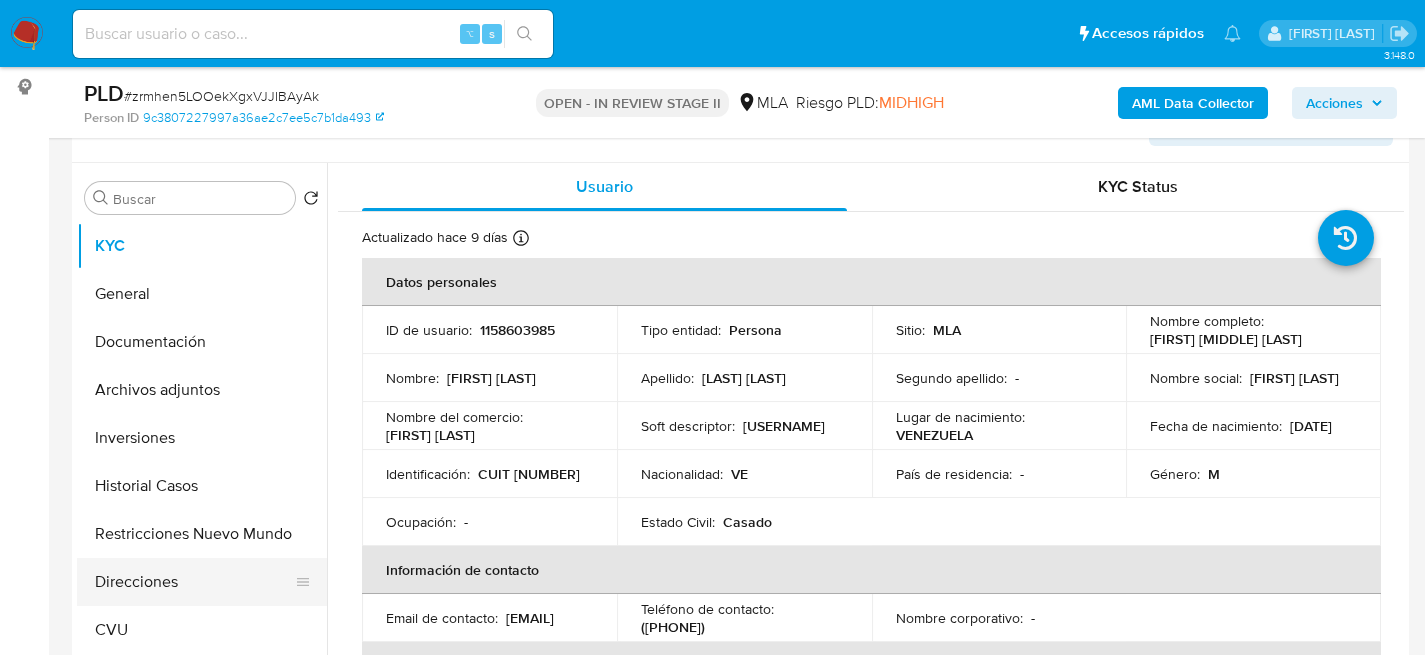 click on "Direcciones" at bounding box center [194, 582] 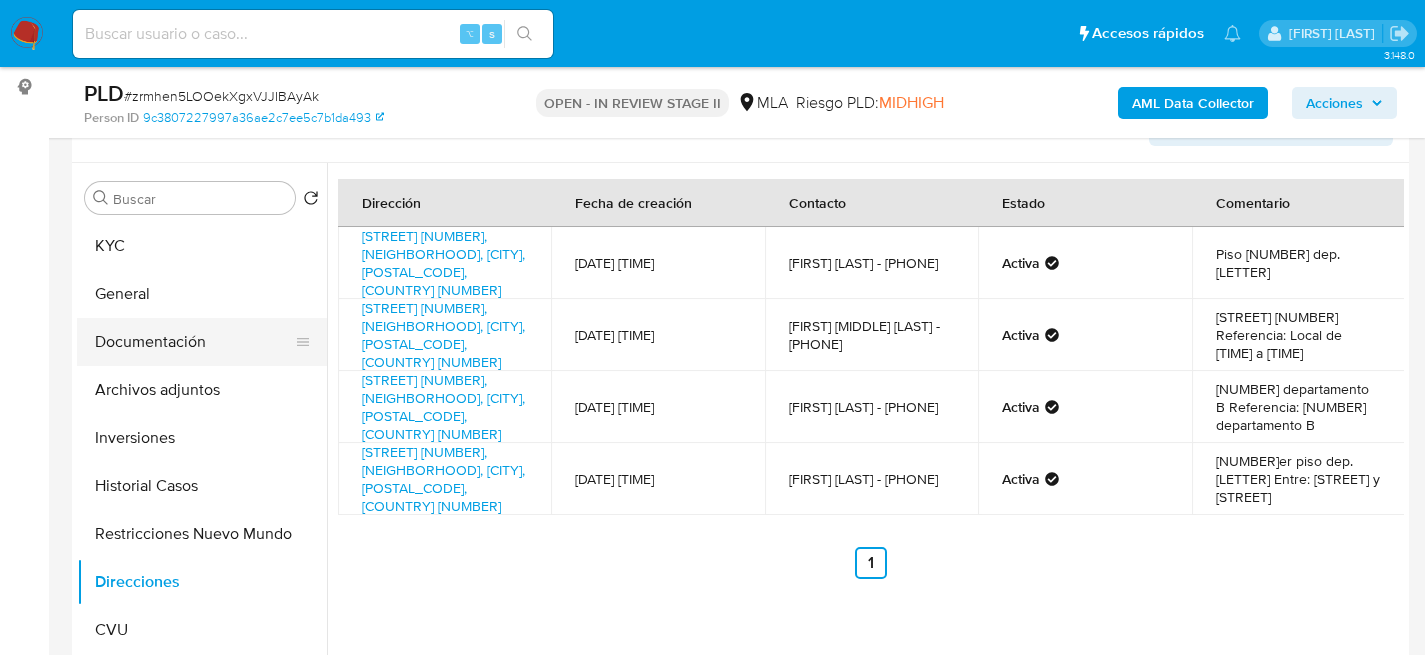 click on "Documentación" at bounding box center [194, 342] 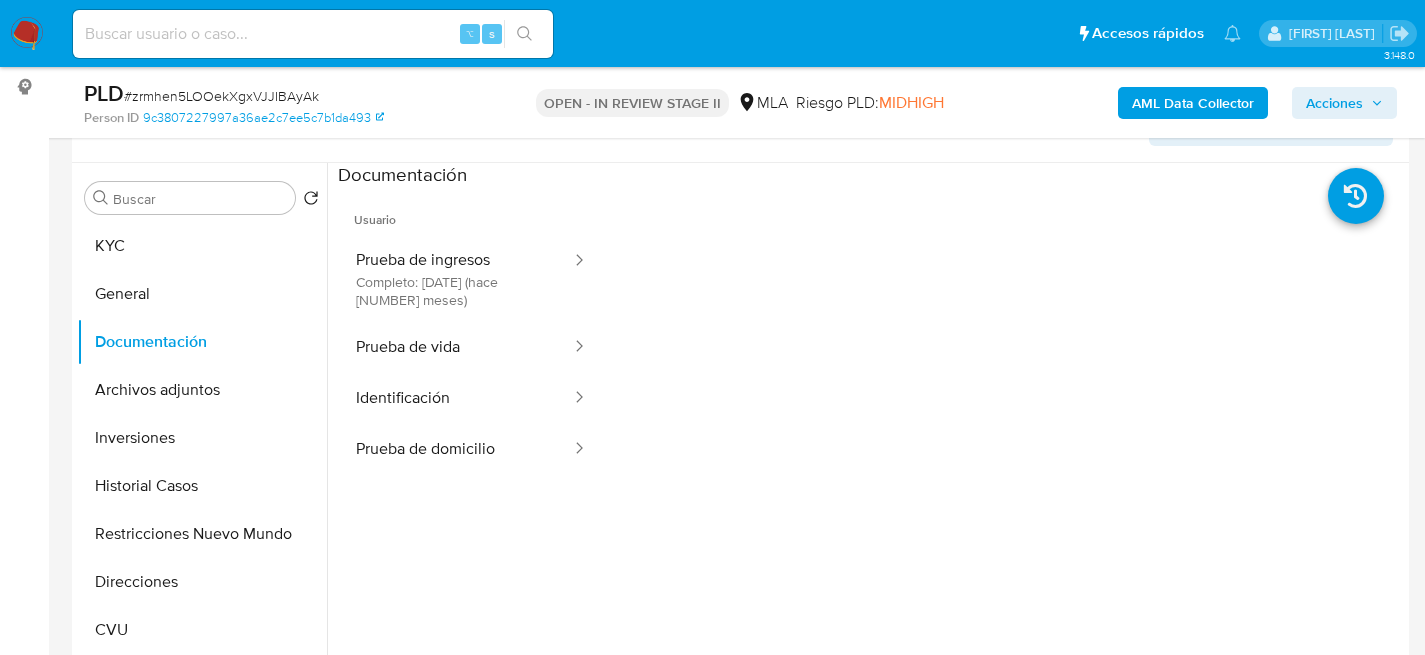 click on "Prueba de ingresos Completo: 16/03/2025 (hace 5 meses)" at bounding box center [455, 279] 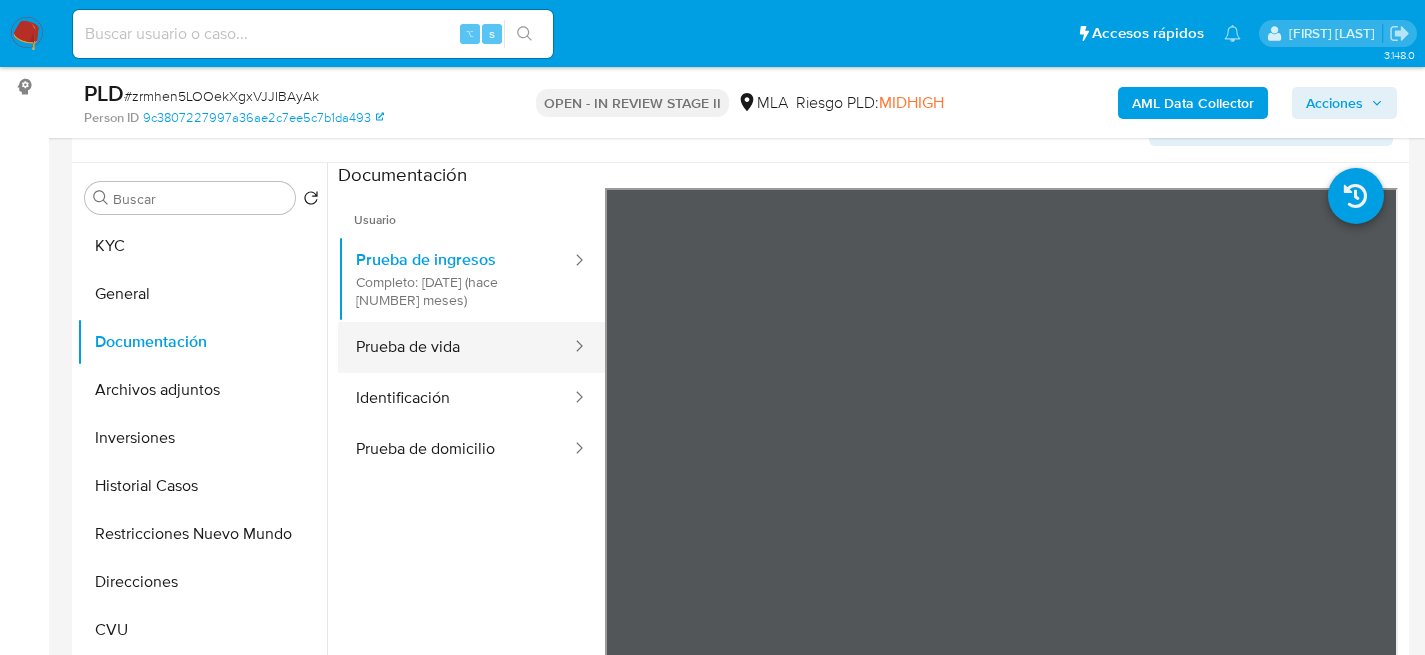 click on "Prueba de vida" at bounding box center [455, 347] 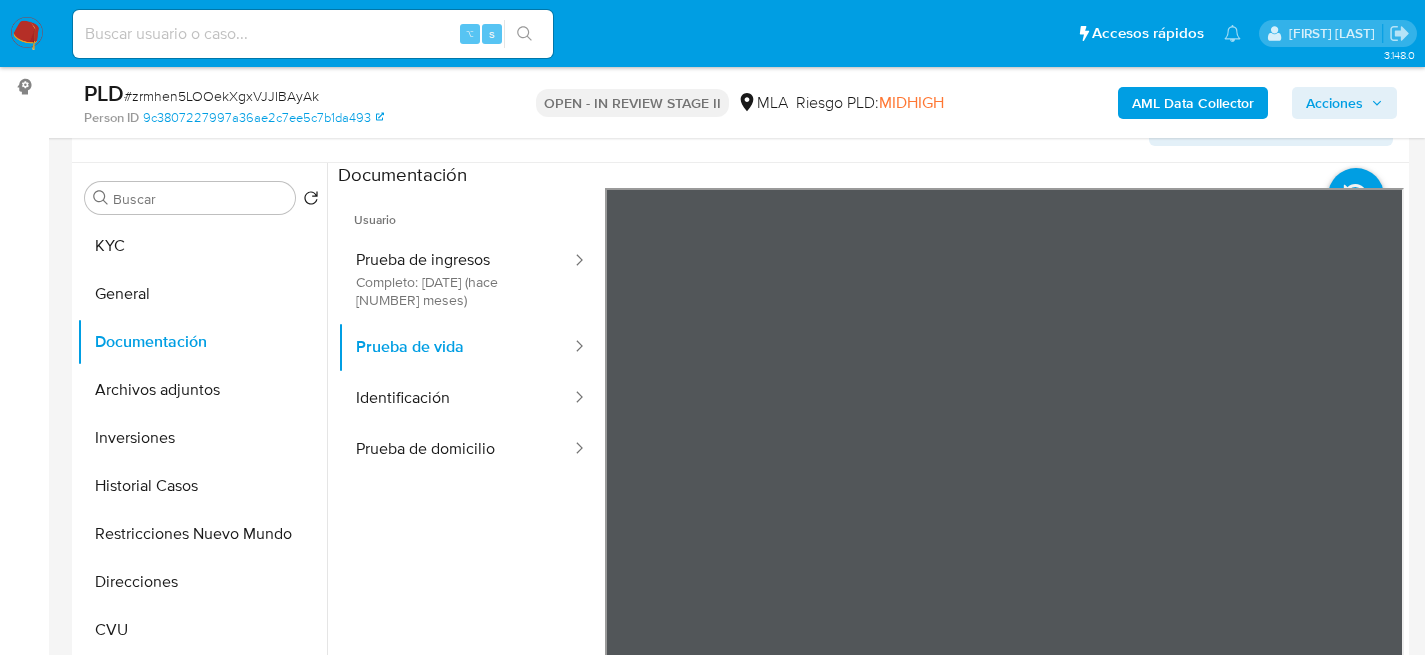 scroll, scrollTop: 385, scrollLeft: 0, axis: vertical 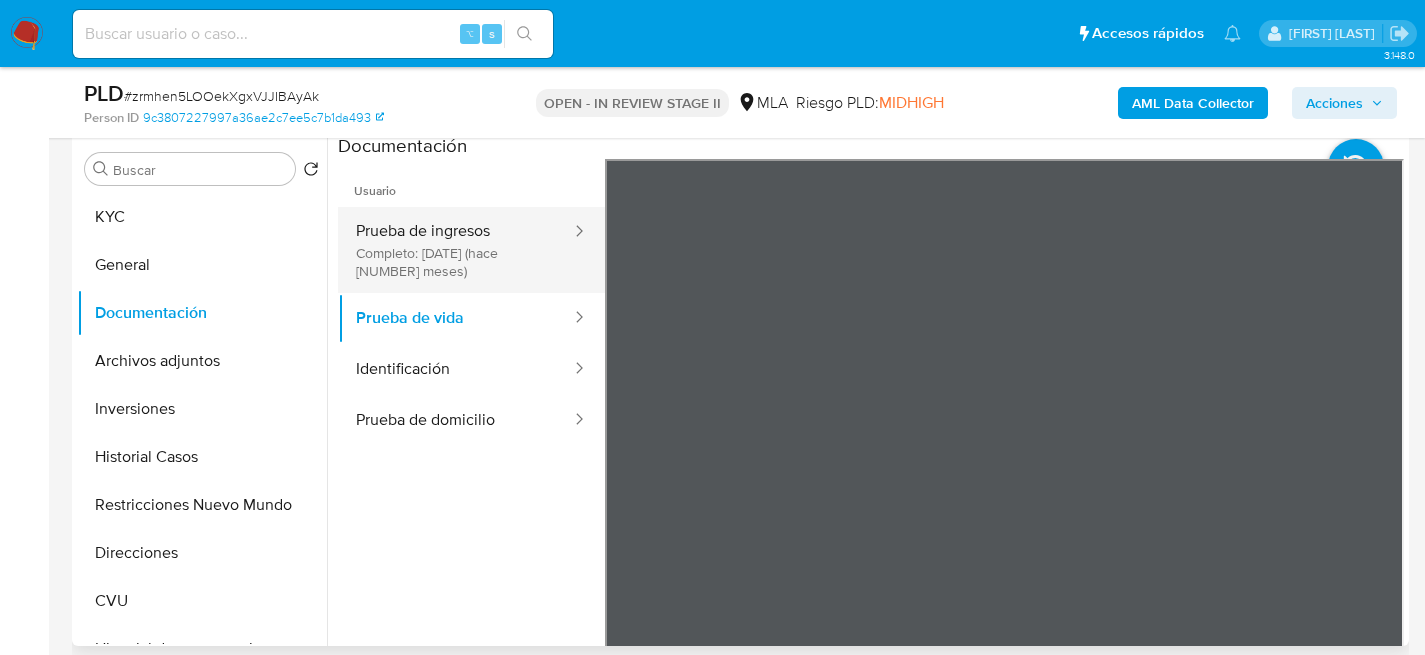 click on "Prueba de ingresos Completo: 16/03/2025 (hace 5 meses)" at bounding box center [455, 250] 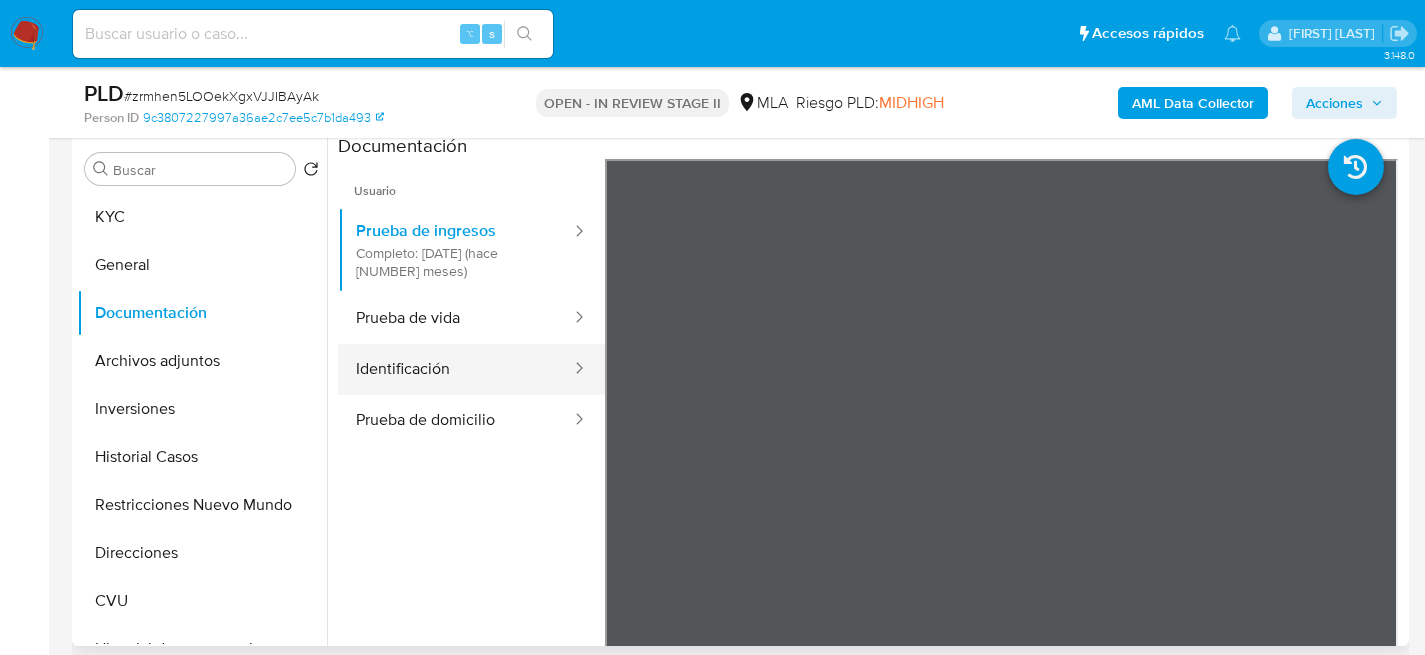 click on "Identificación" at bounding box center [455, 369] 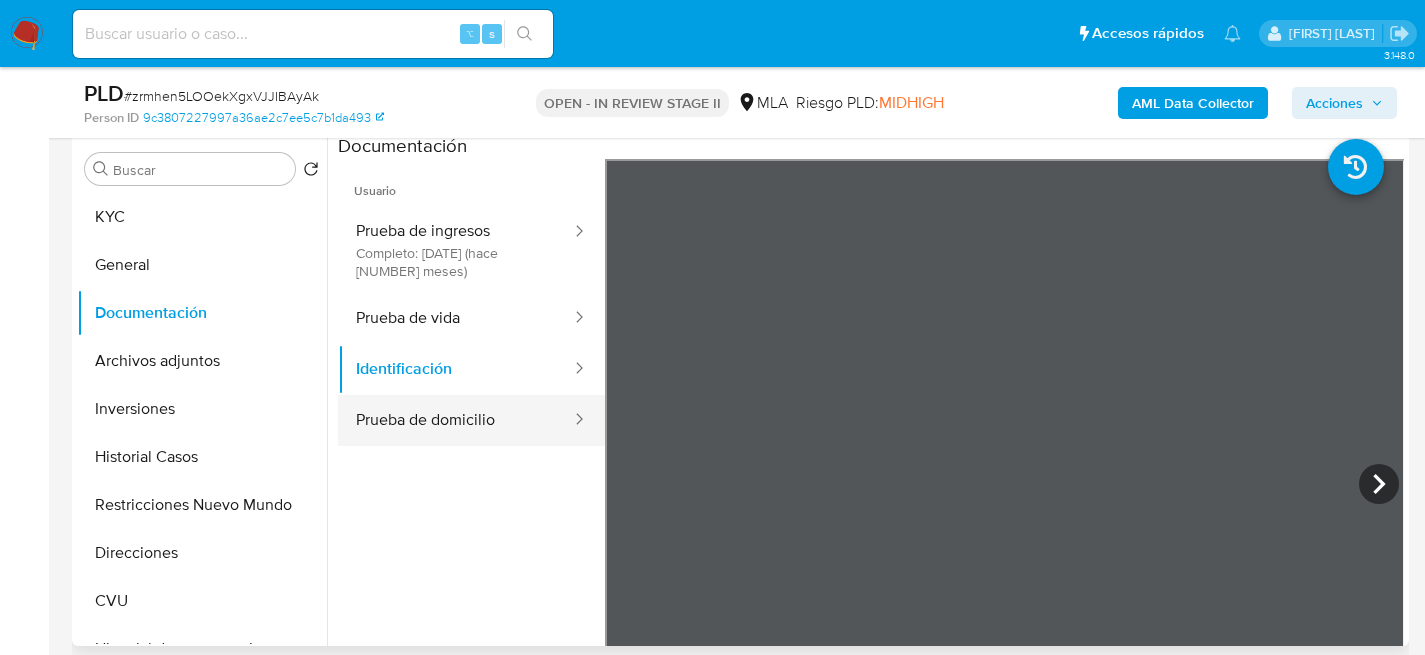 click on "Prueba de domicilio" at bounding box center (455, 420) 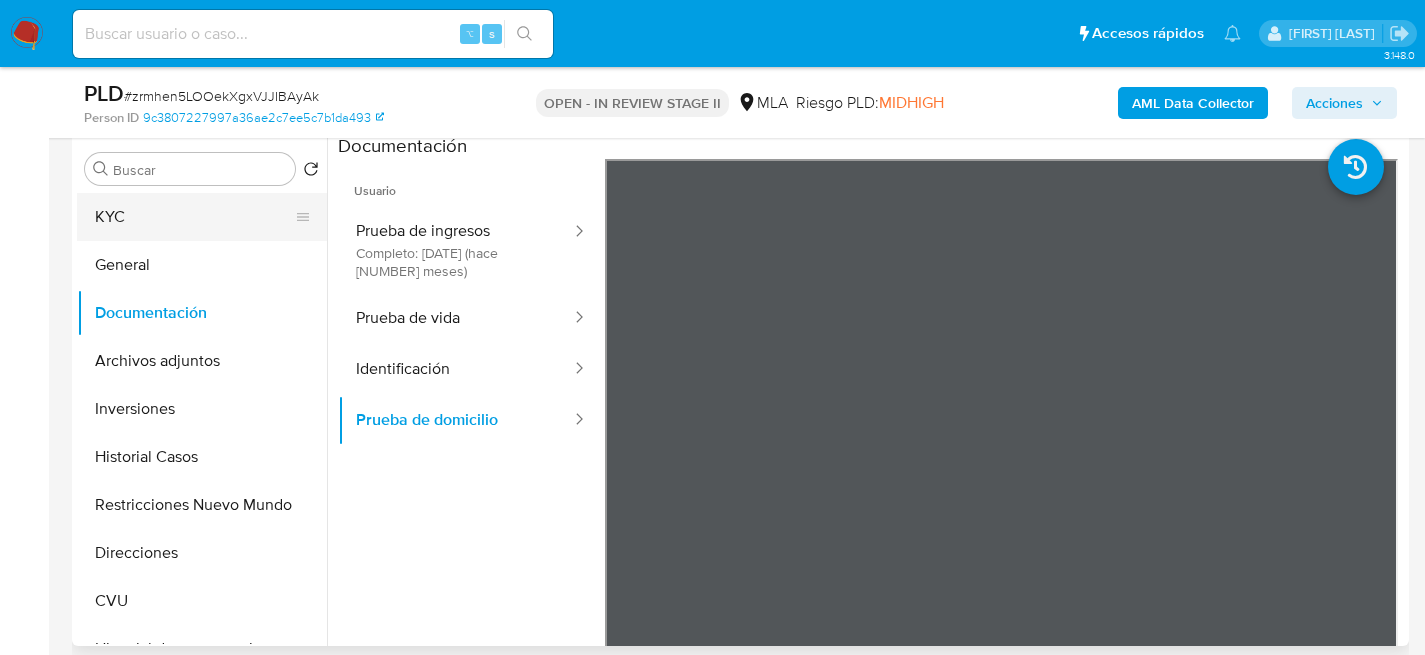 click on "KYC" at bounding box center (194, 217) 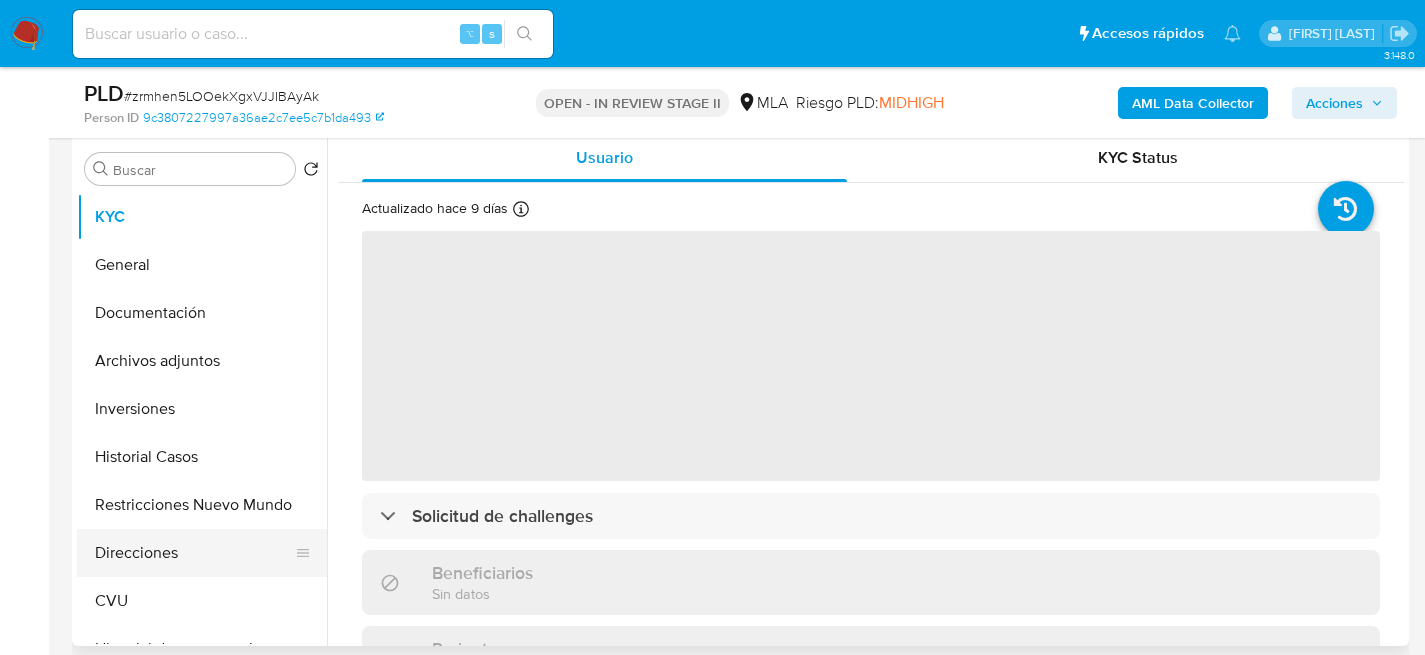 click on "Direcciones" at bounding box center (194, 553) 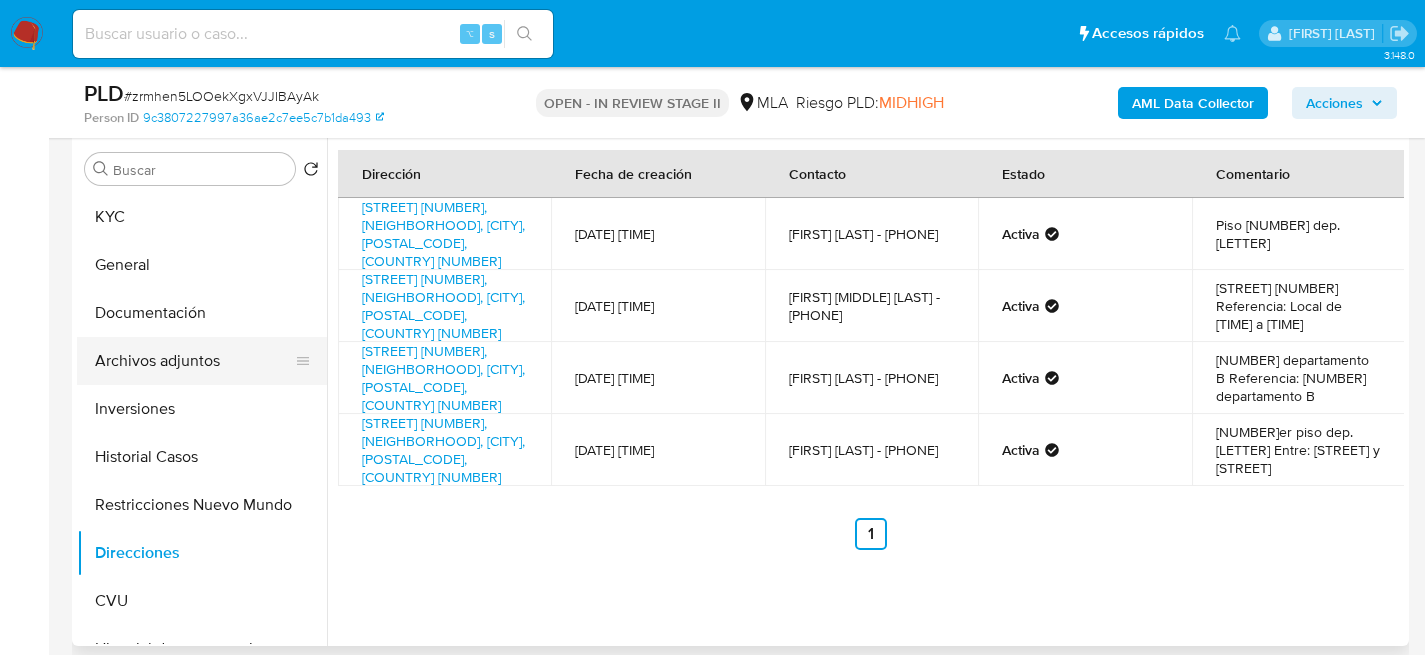 click on "Archivos adjuntos" at bounding box center (194, 361) 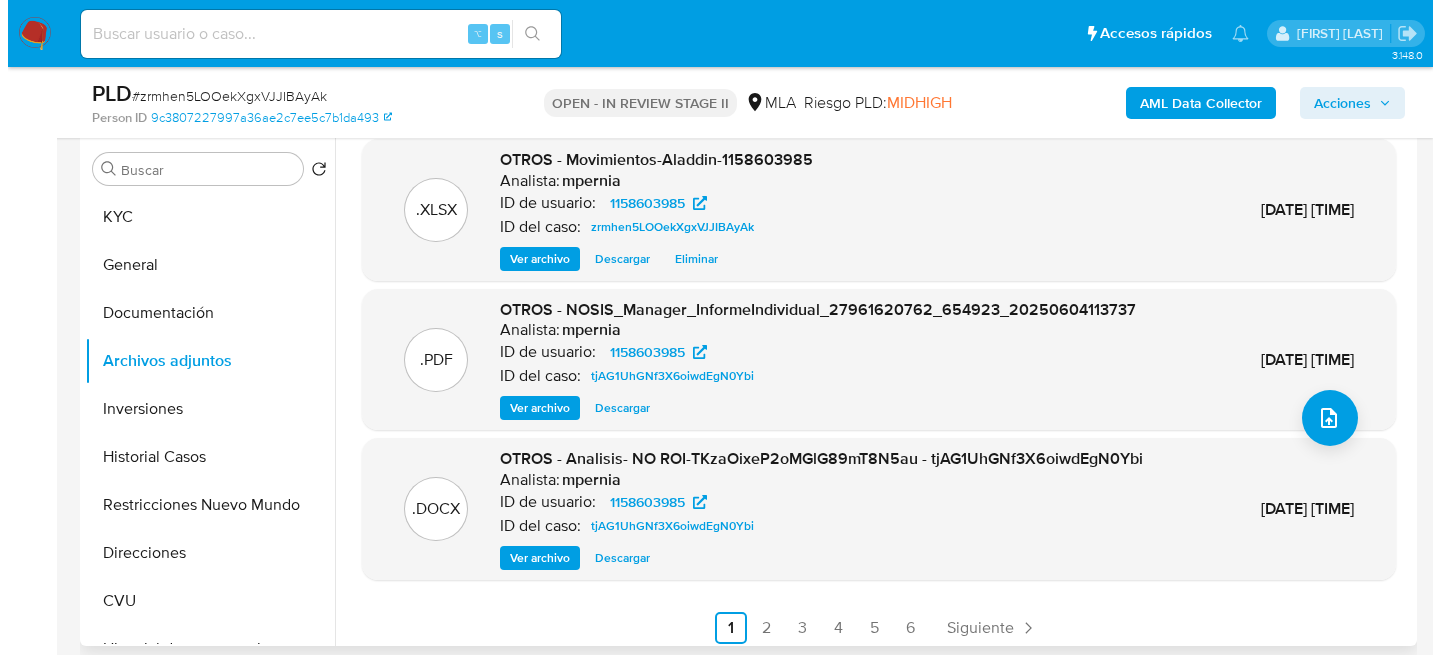 scroll, scrollTop: 168, scrollLeft: 0, axis: vertical 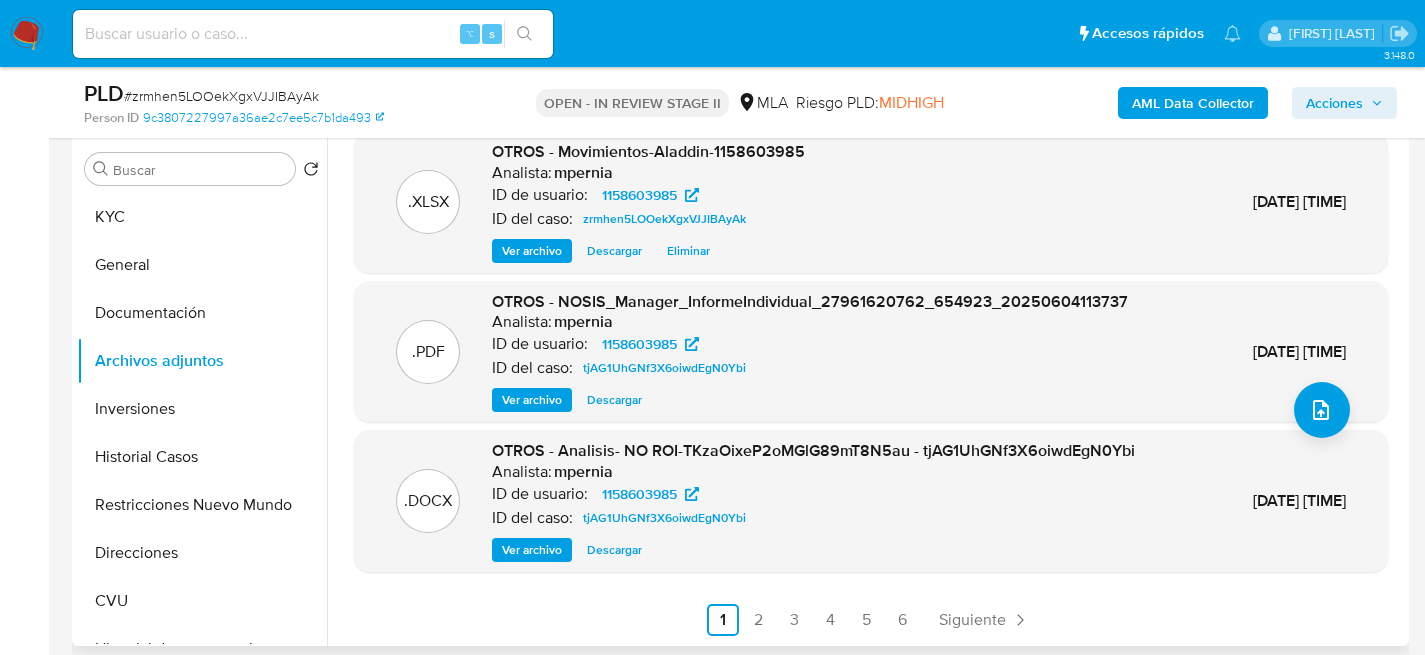 click on "Ver archivo" at bounding box center (532, 400) 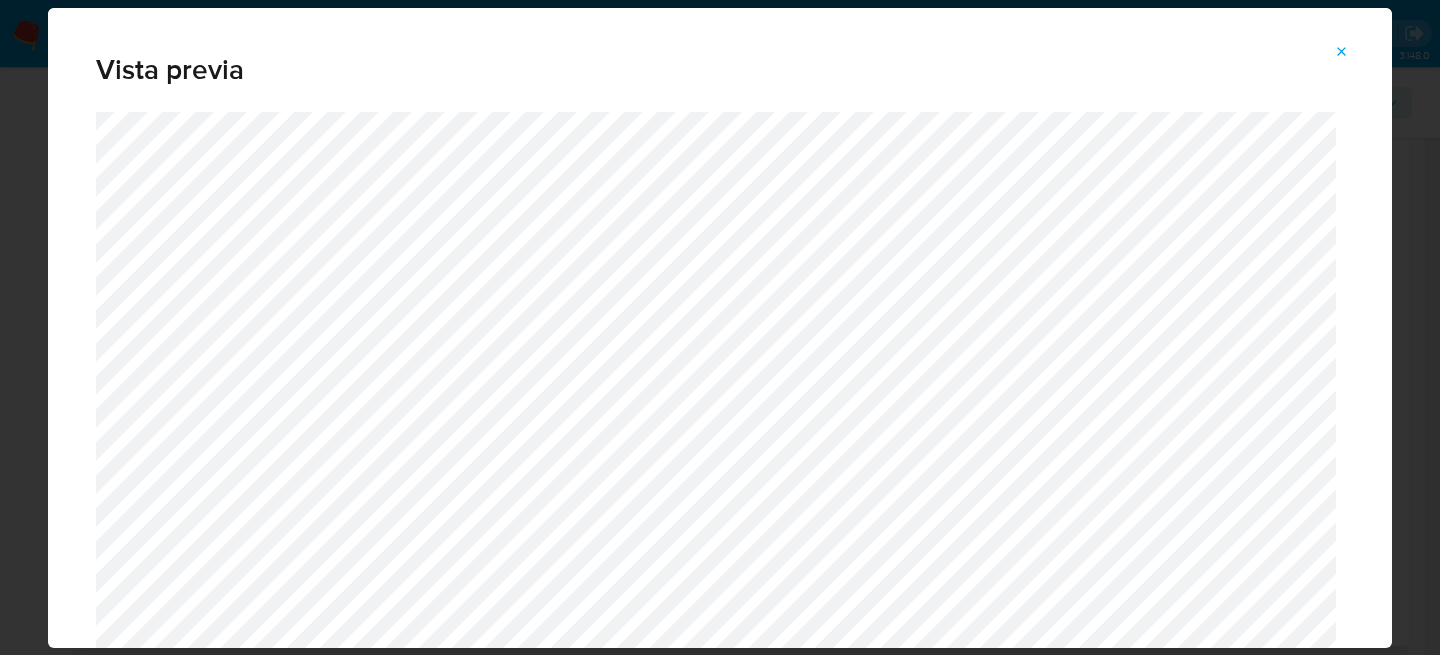 click at bounding box center (720, 432) 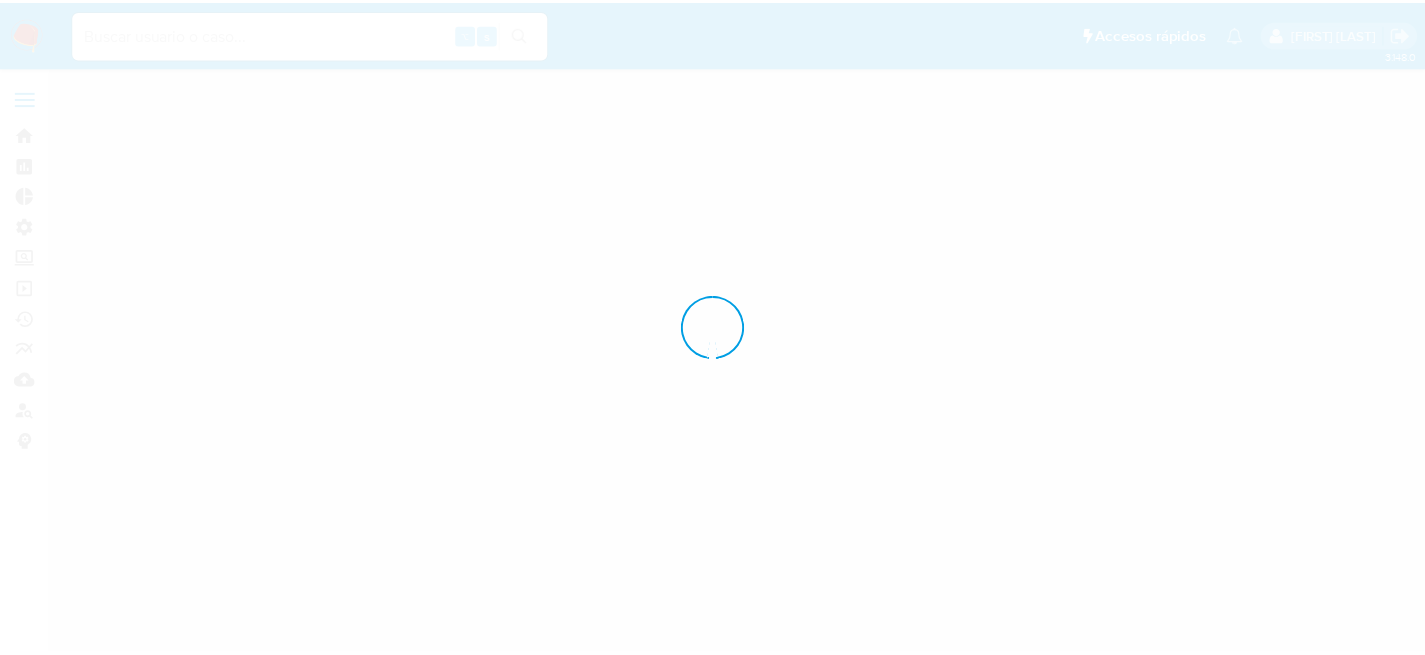 scroll, scrollTop: 0, scrollLeft: 0, axis: both 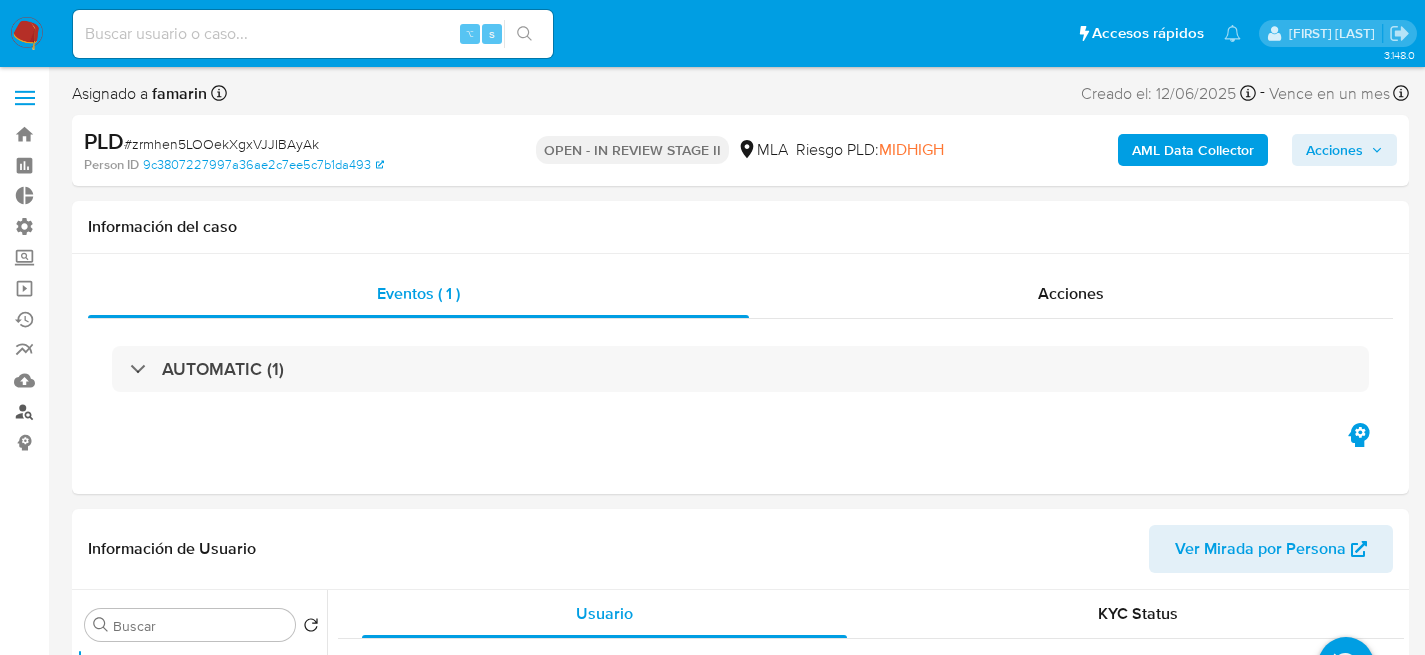 click on "Buscador de personas" at bounding box center (119, 411) 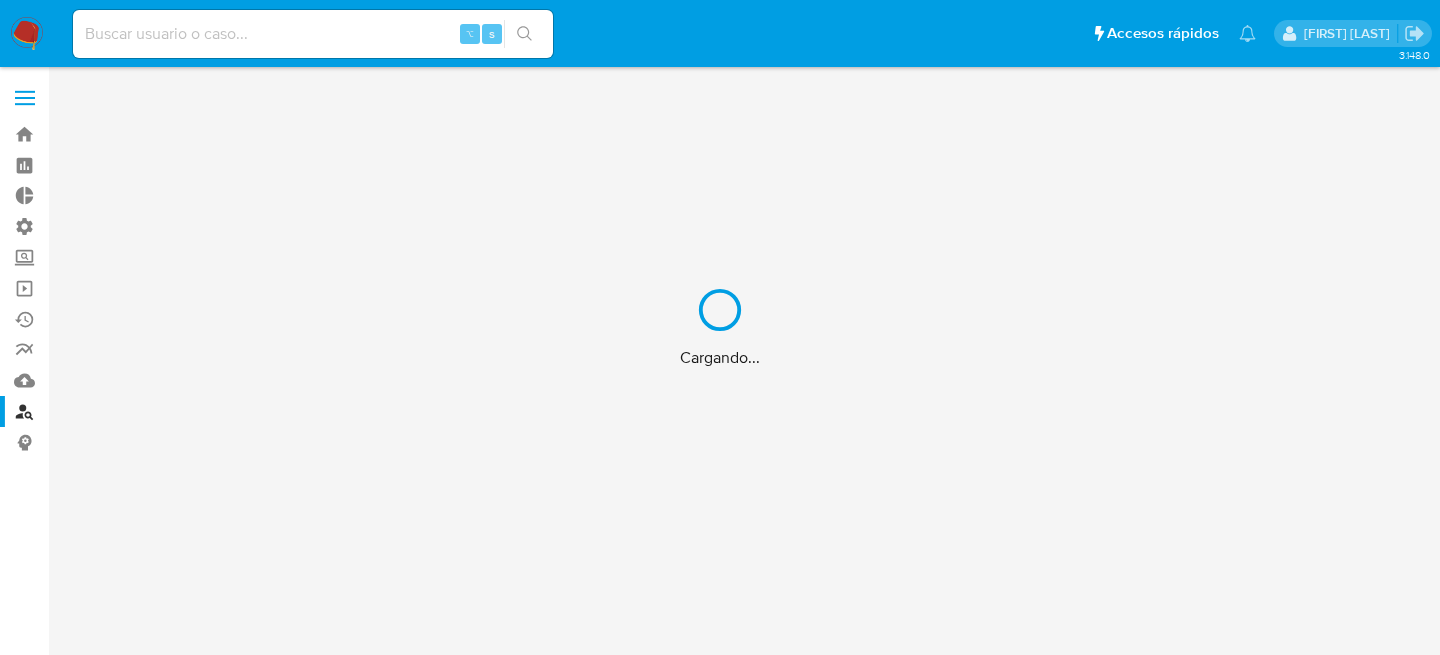 scroll, scrollTop: 0, scrollLeft: 0, axis: both 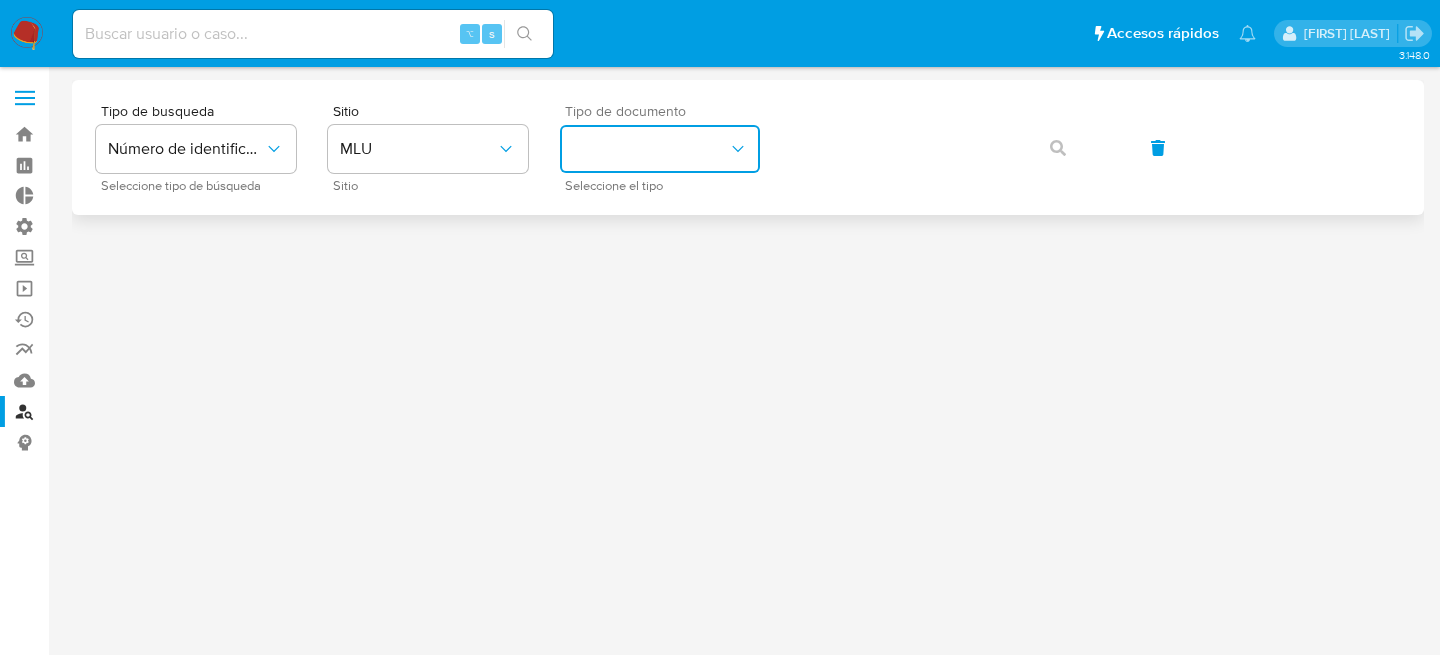 click at bounding box center [660, 149] 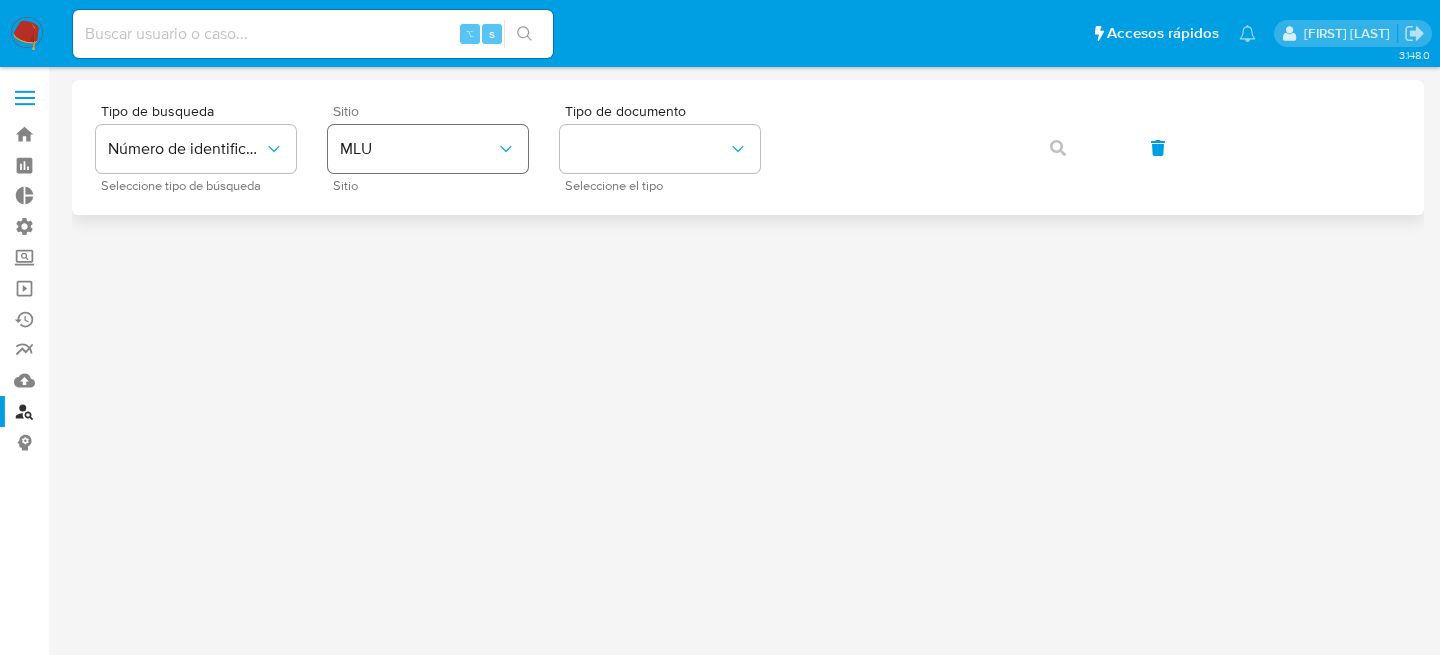 click on "MLU" at bounding box center [428, 149] 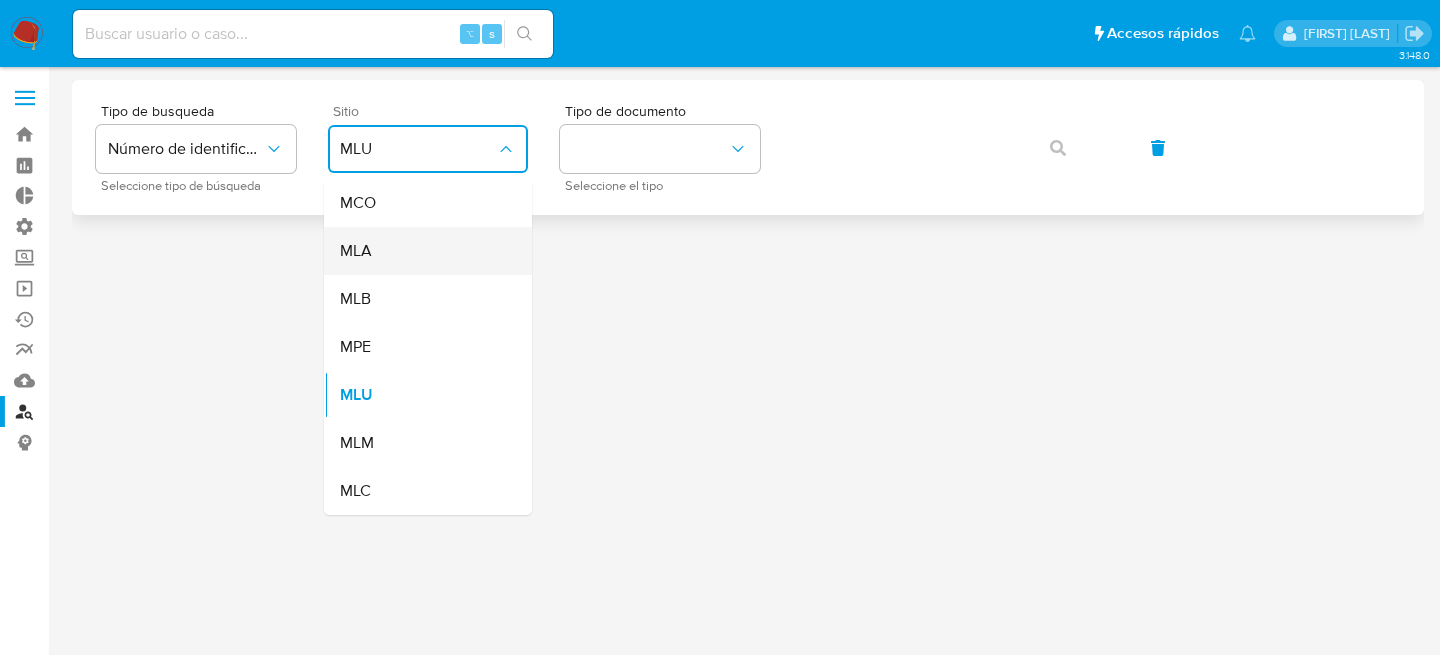 click on "MLA" at bounding box center (422, 251) 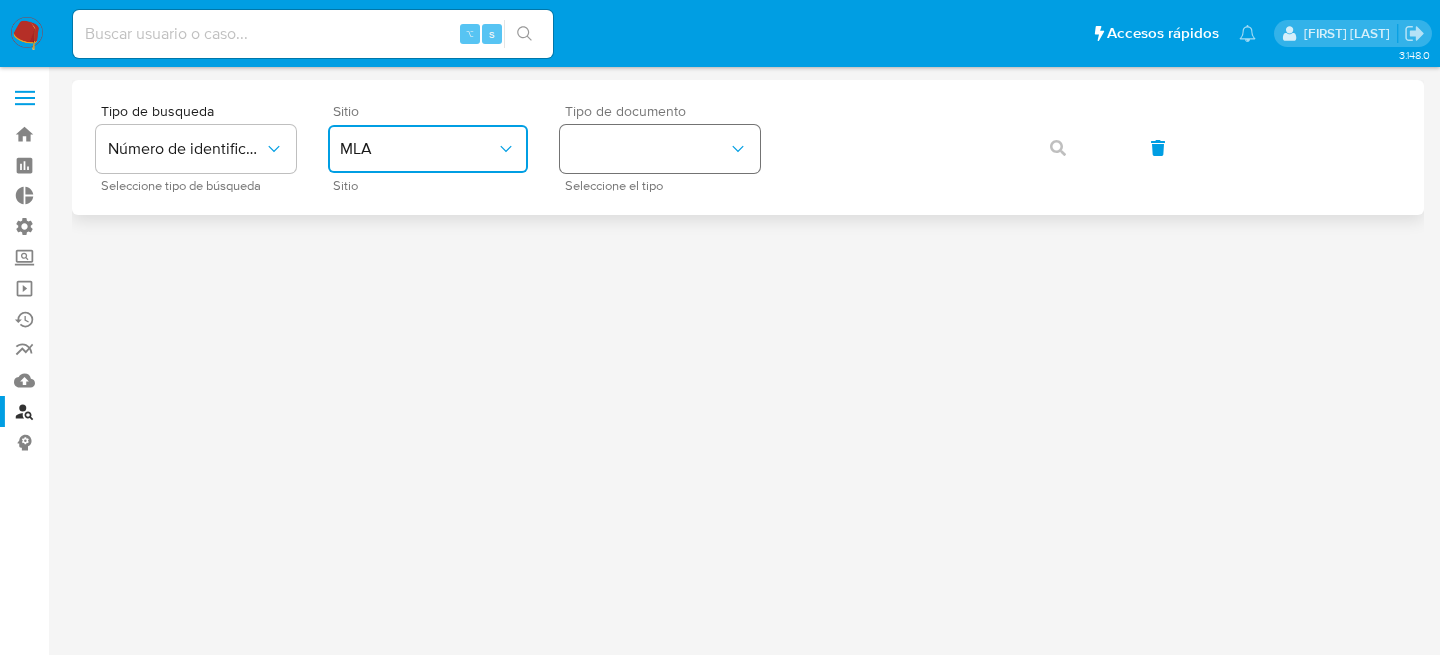 click at bounding box center [660, 149] 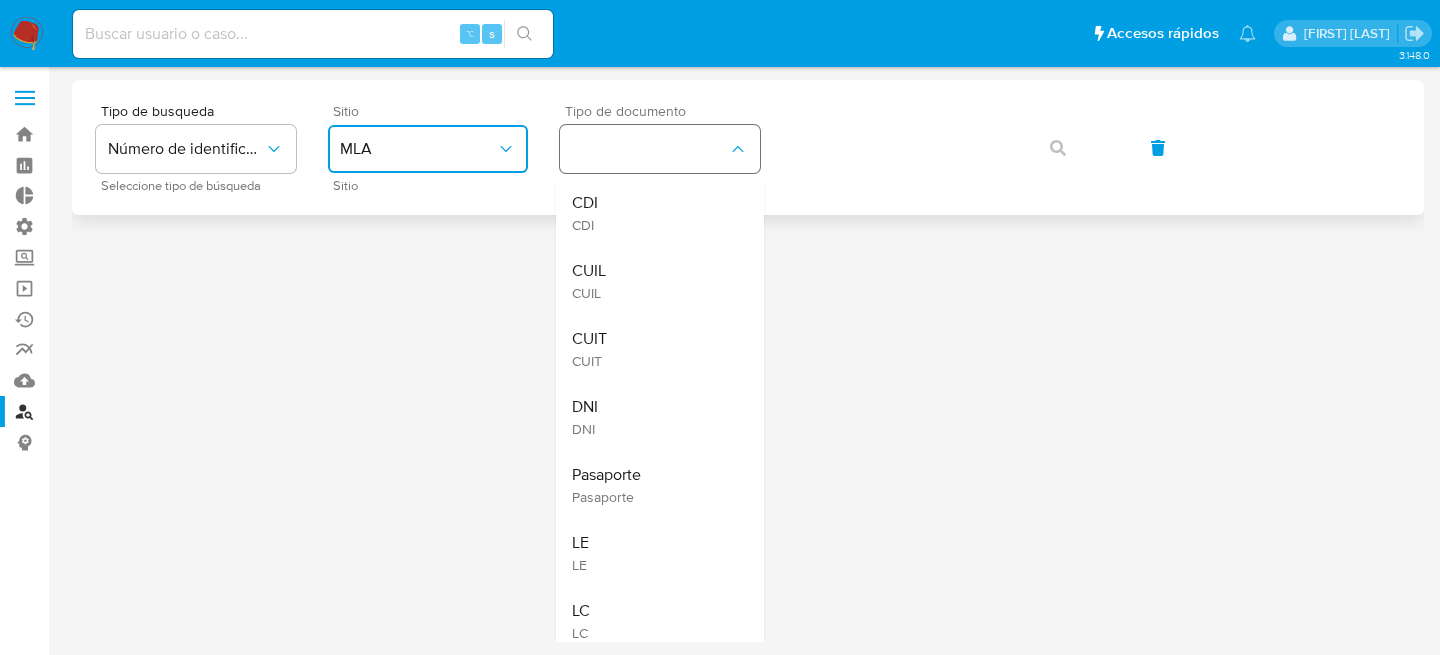 type 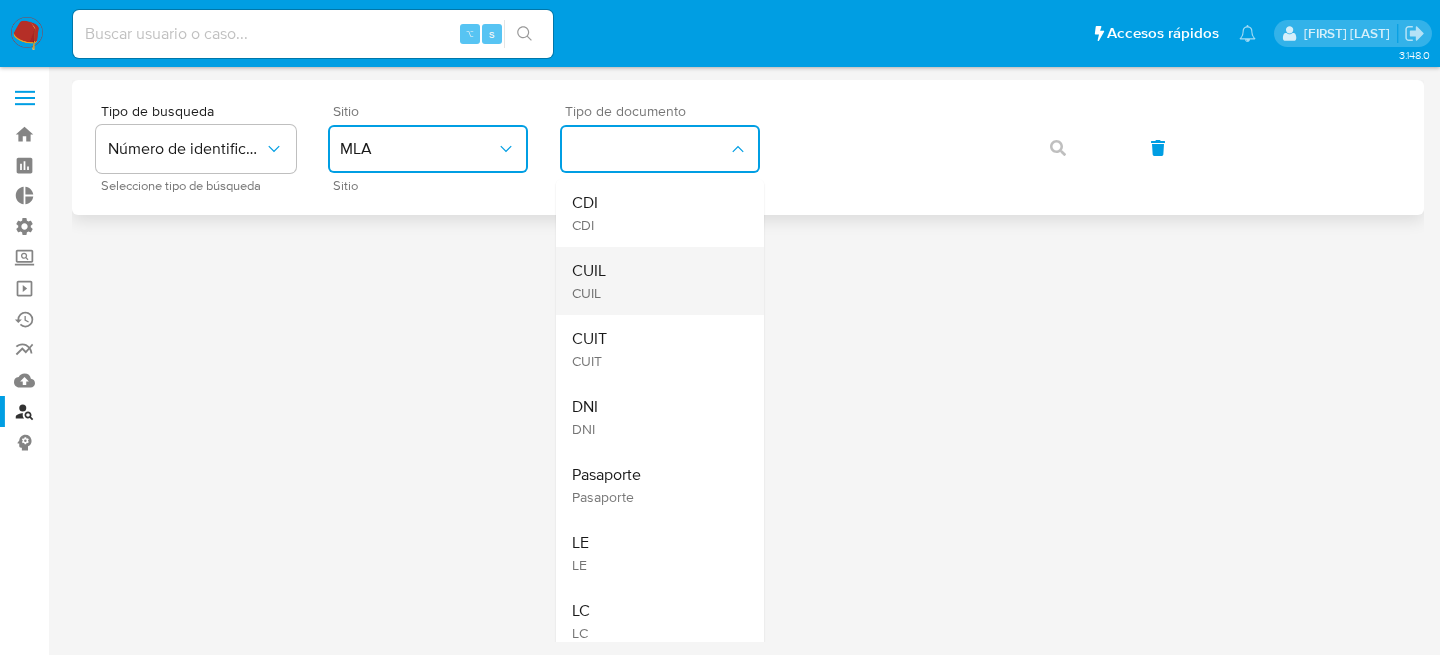 click on "CUIL CUIL" at bounding box center [654, 281] 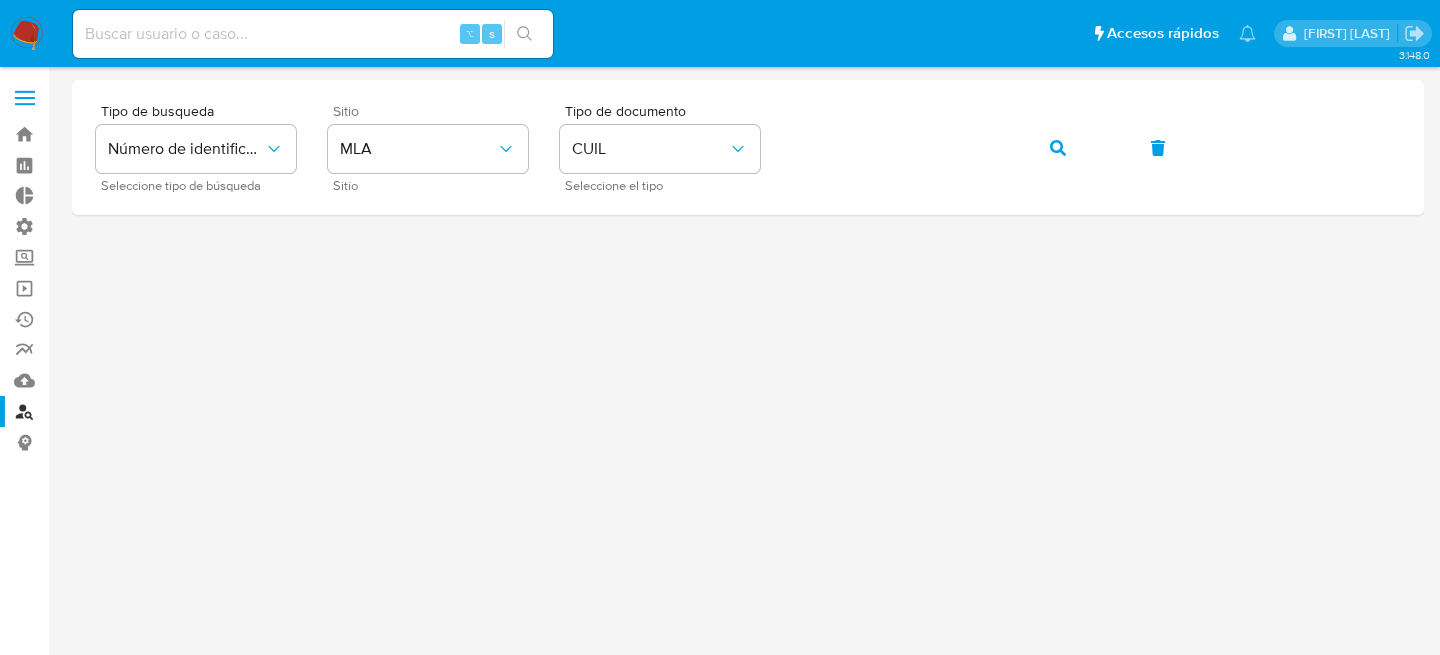 type 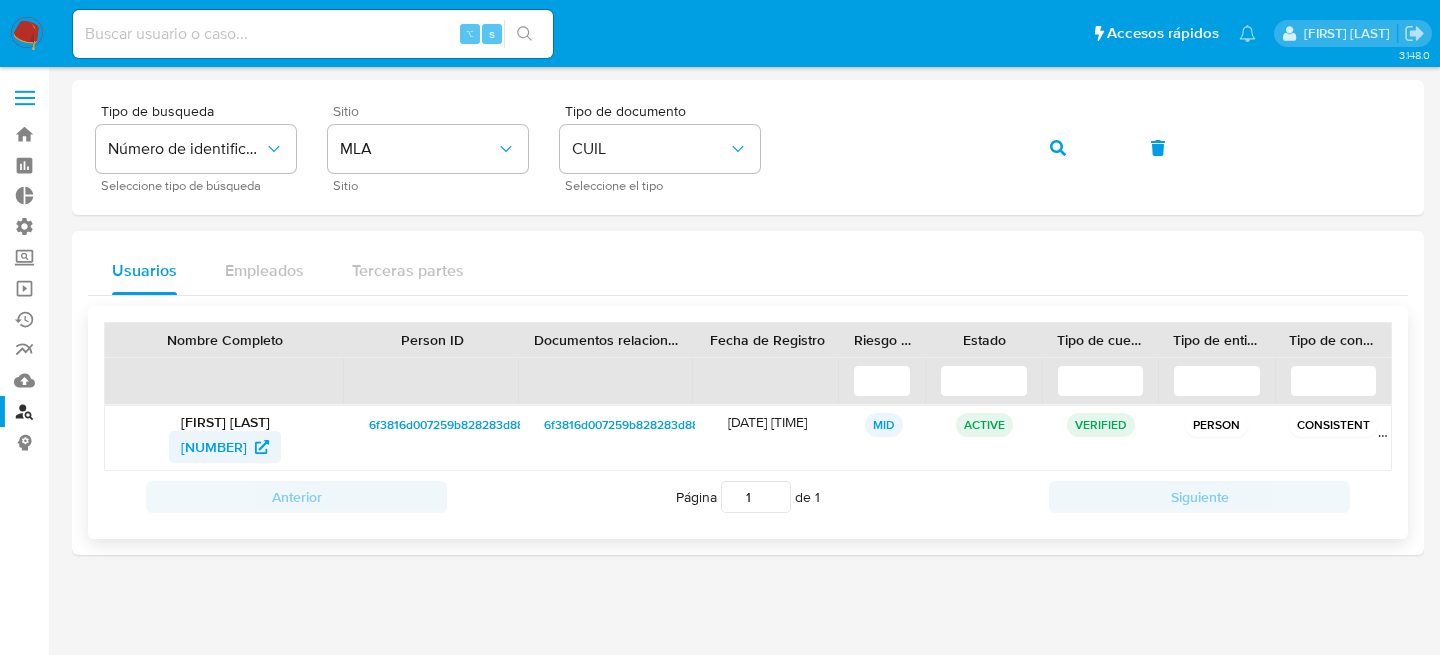 click on "[NUMBER]" at bounding box center (214, 447) 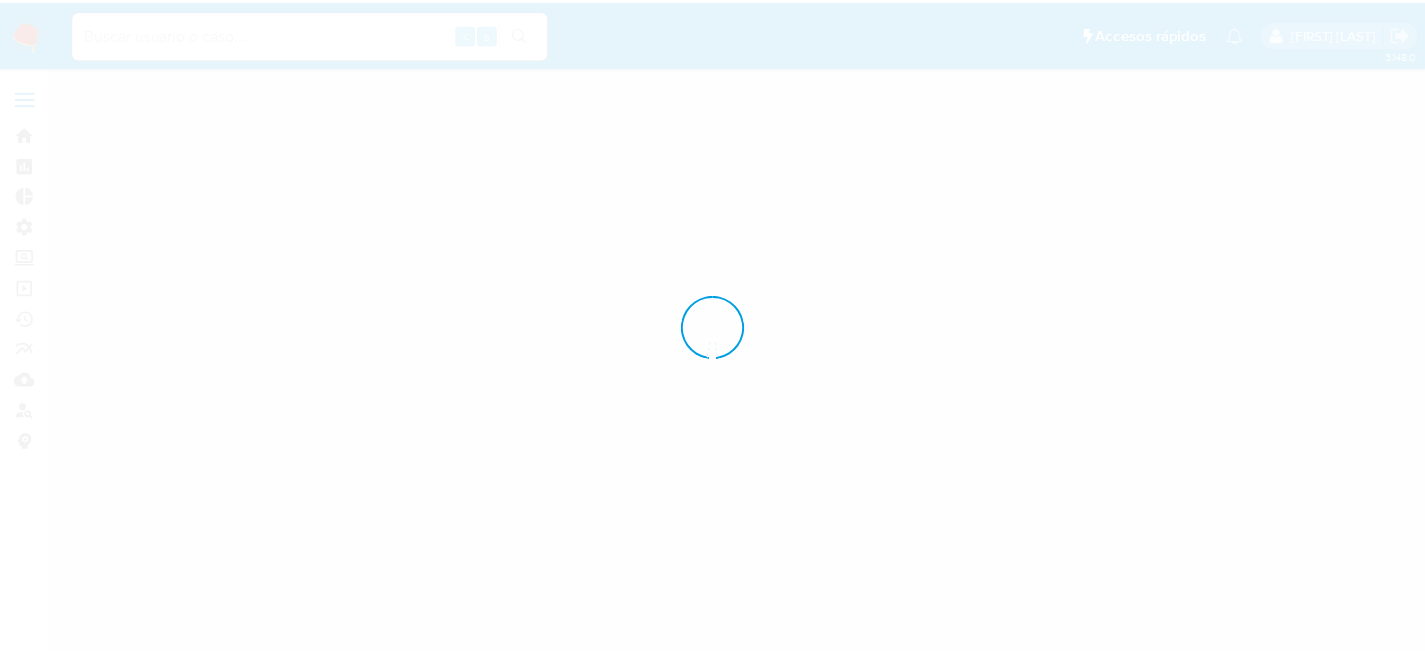 scroll, scrollTop: 0, scrollLeft: 0, axis: both 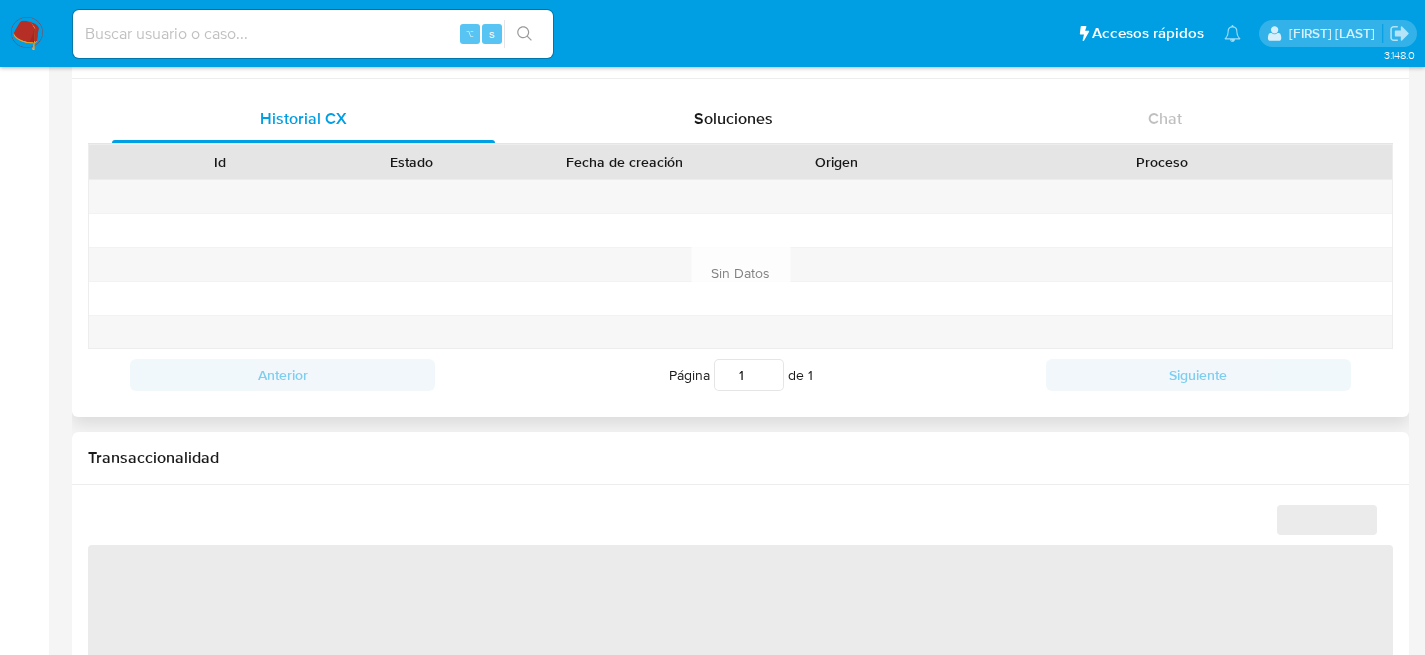 select on "10" 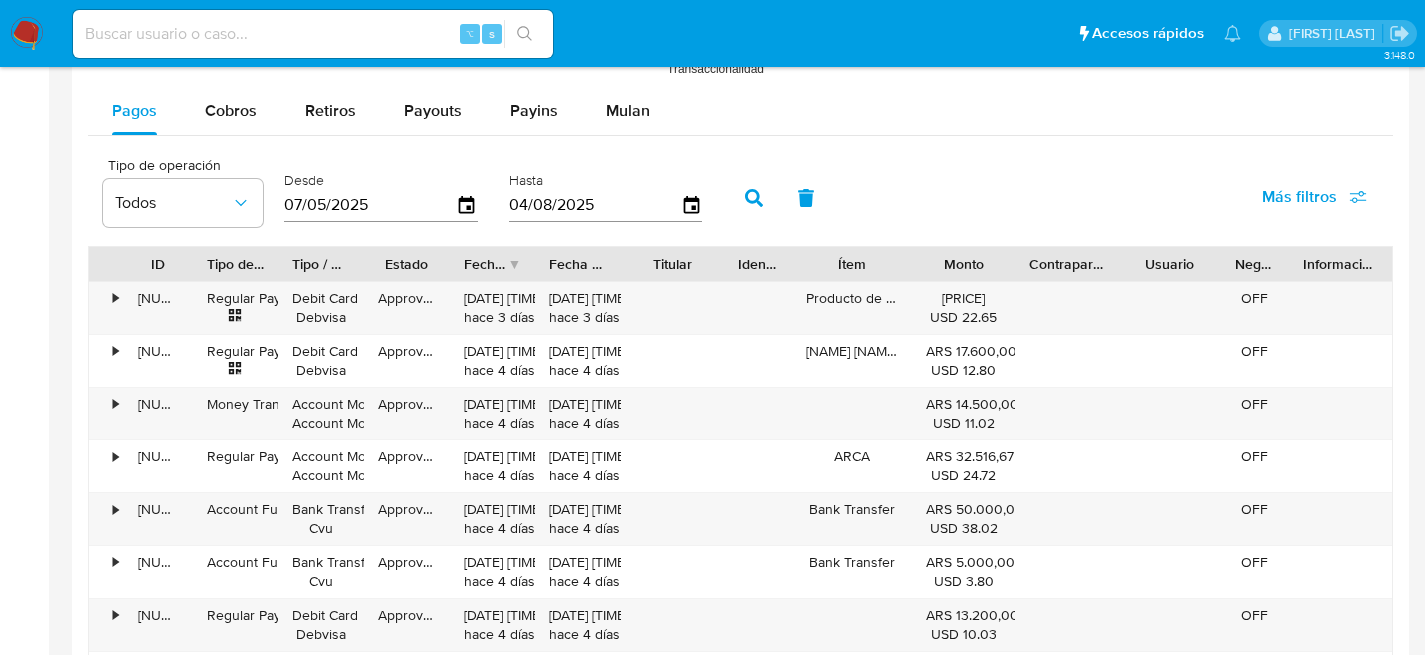scroll, scrollTop: 1756, scrollLeft: 0, axis: vertical 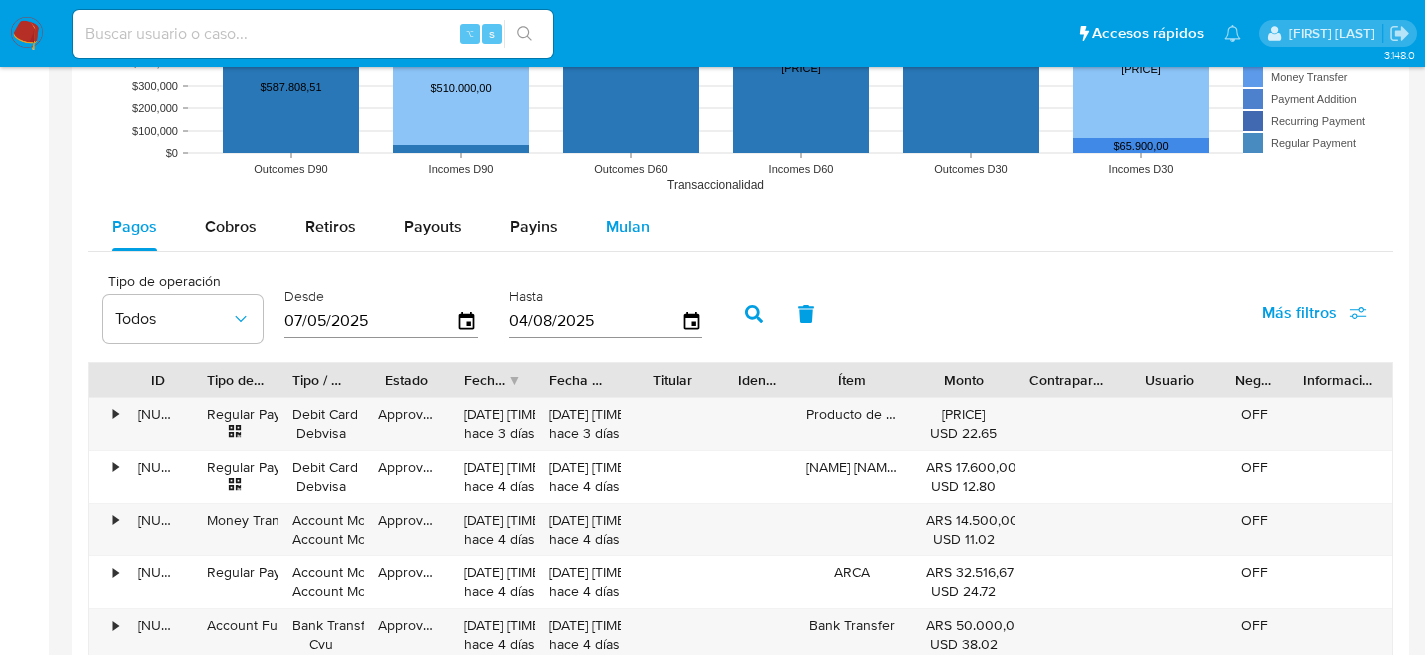 click on "Mulan" at bounding box center (628, 227) 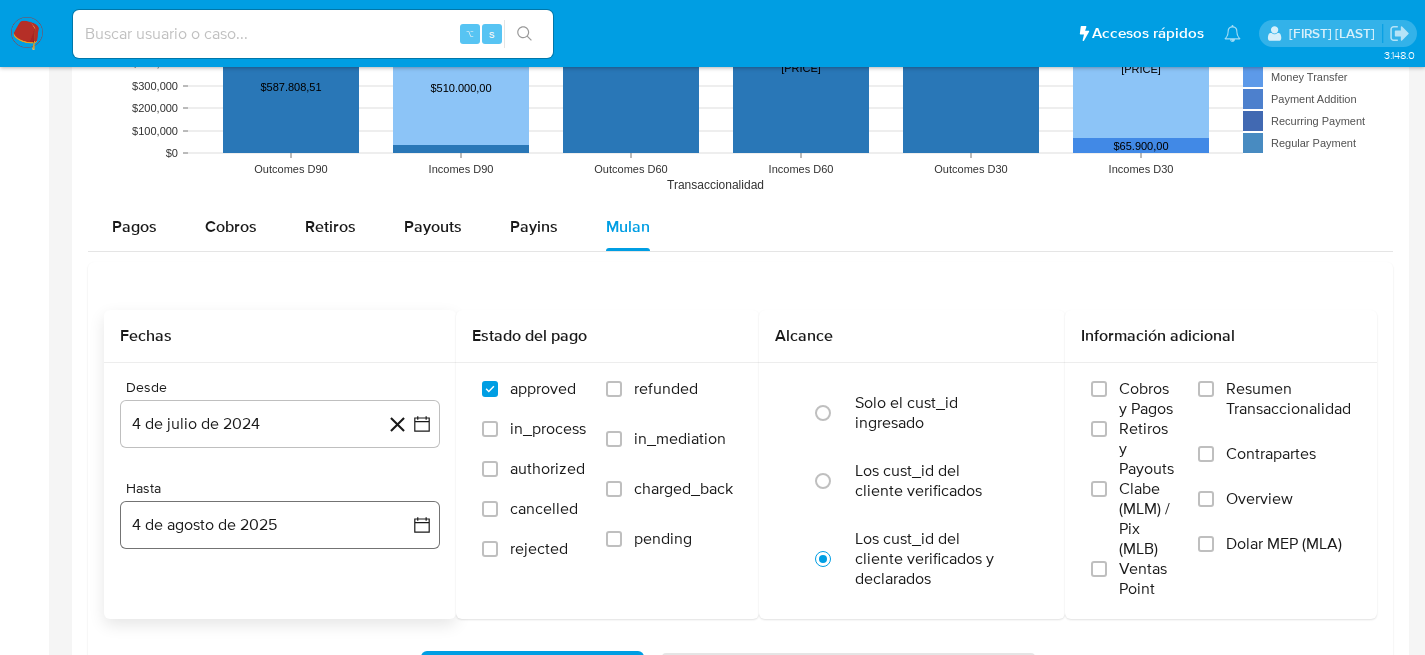 click 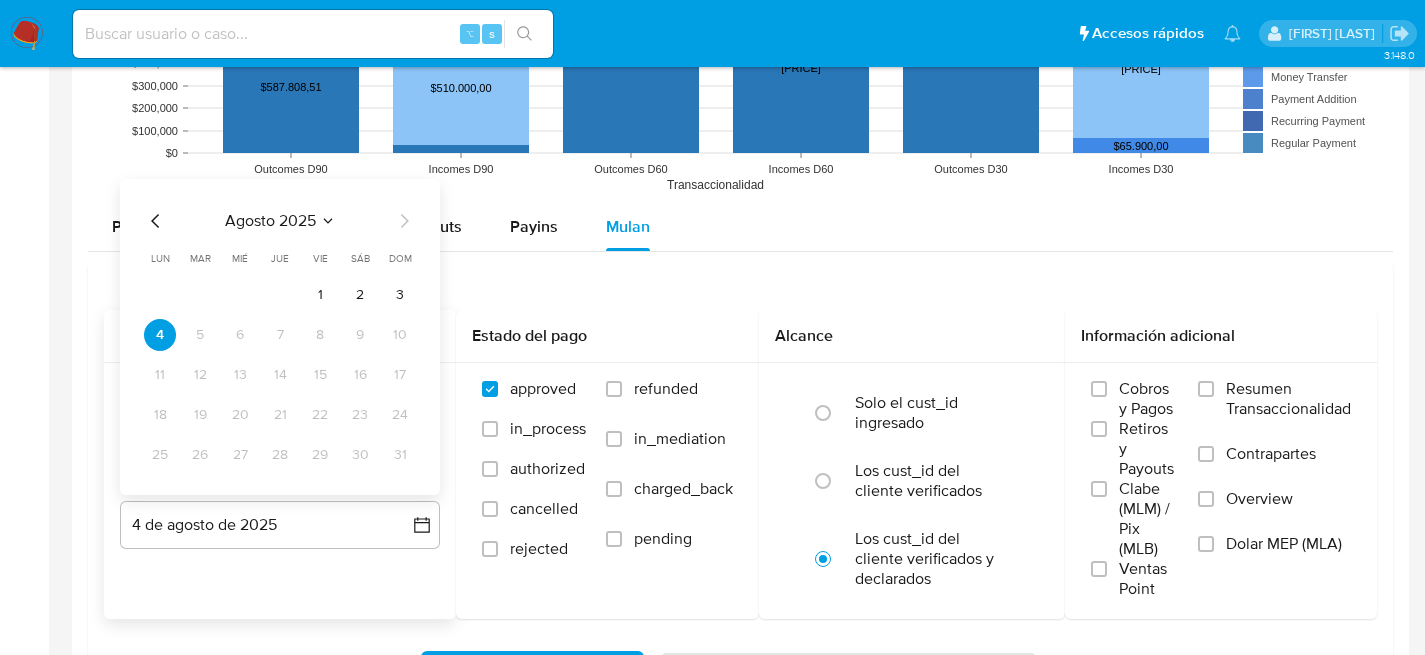 click 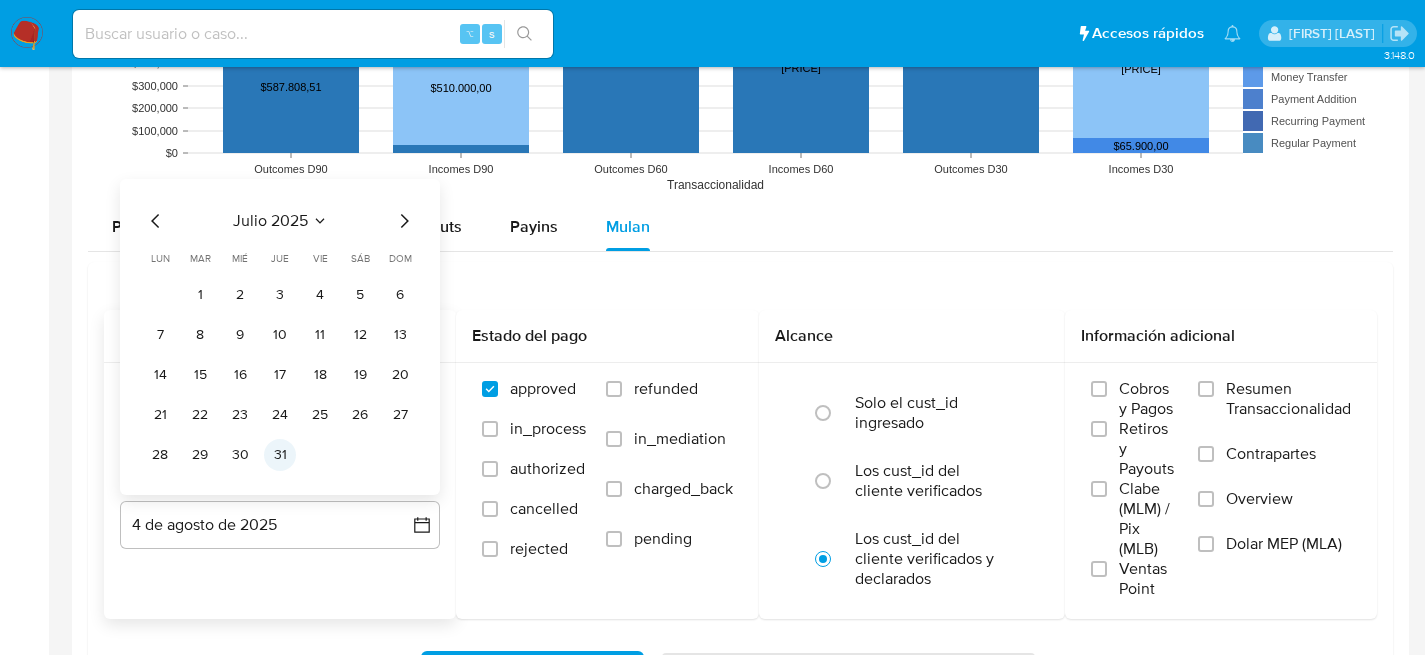 click on "31" at bounding box center (280, 455) 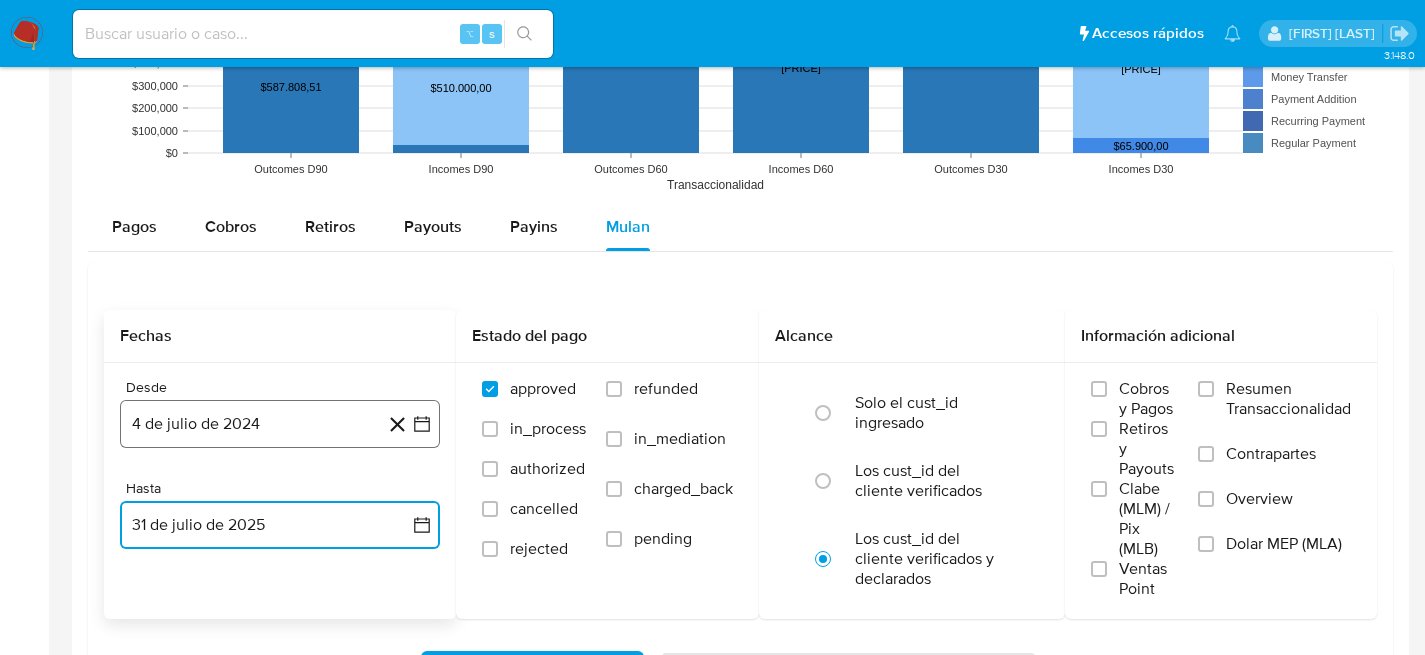 click on "4 de julio de 2024" at bounding box center [280, 424] 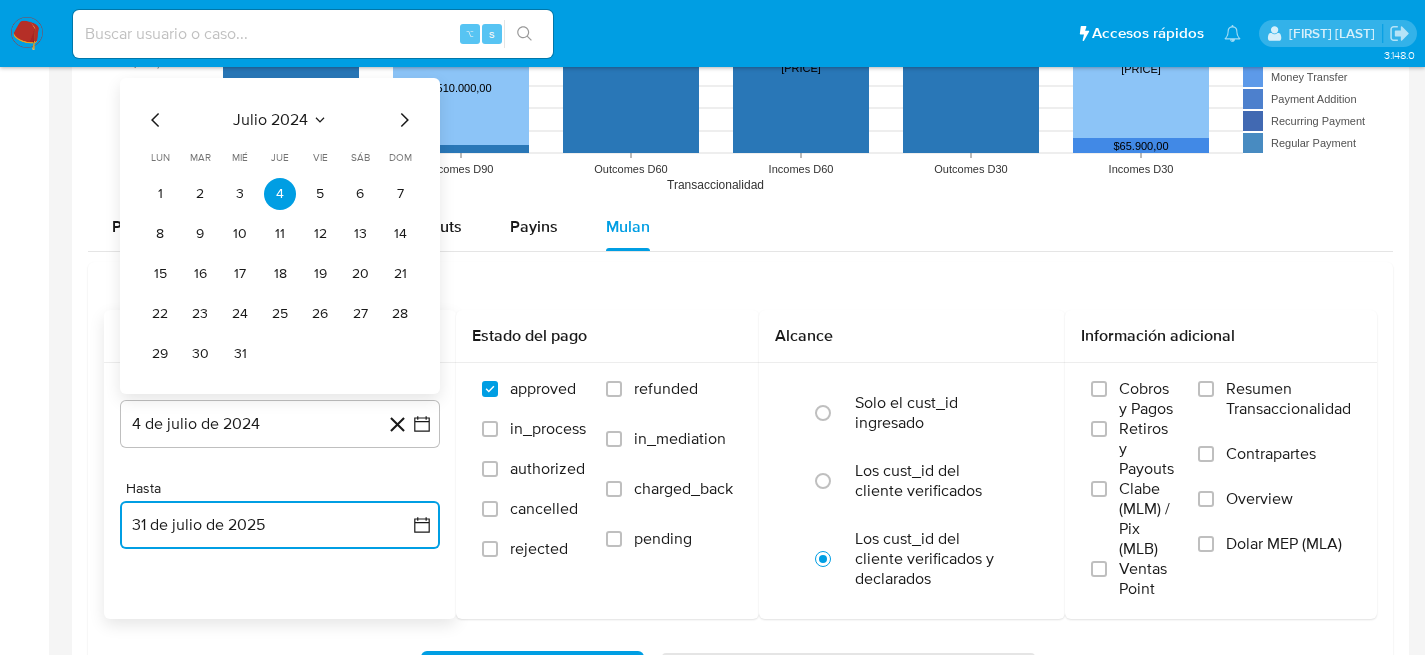 click 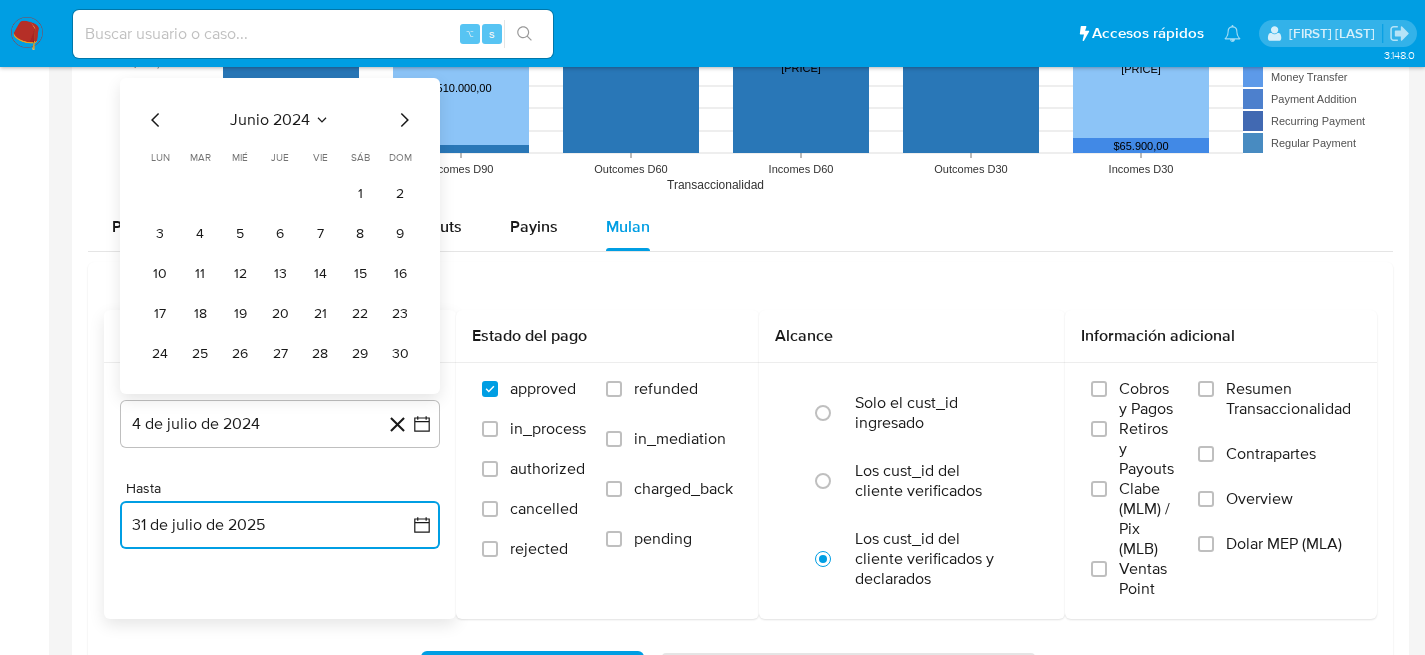 click 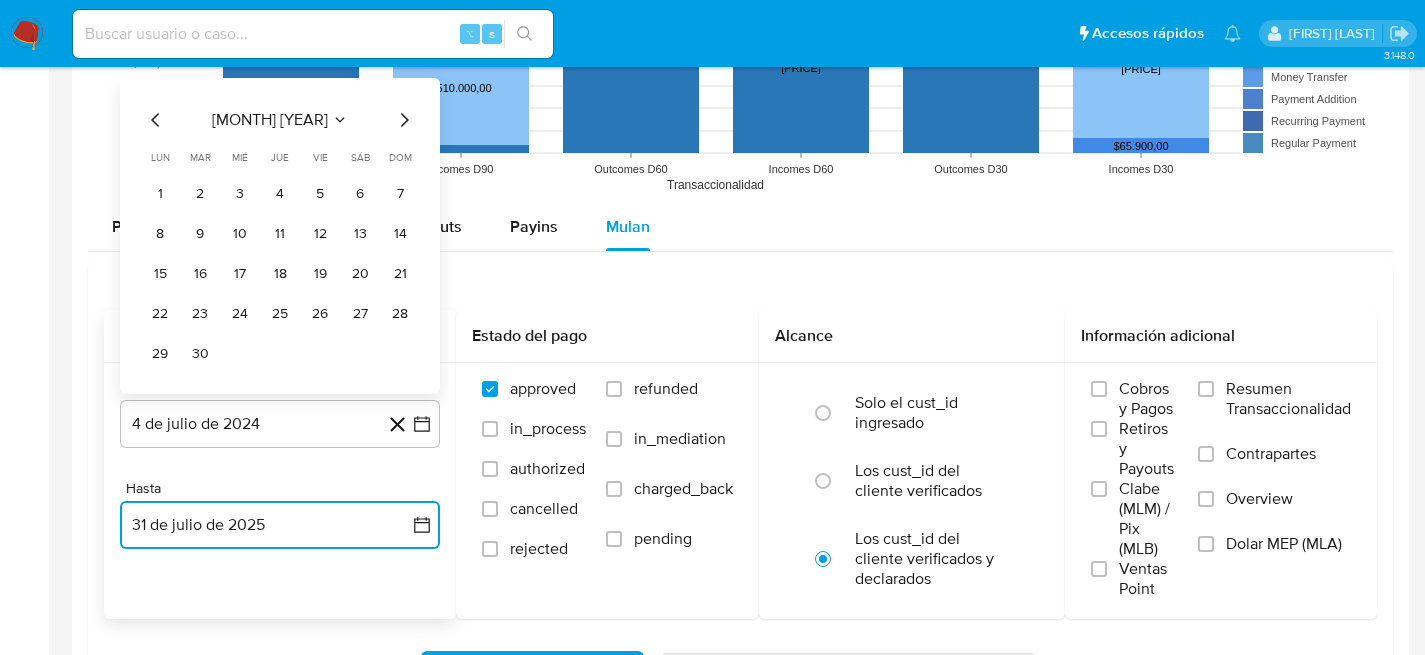 click 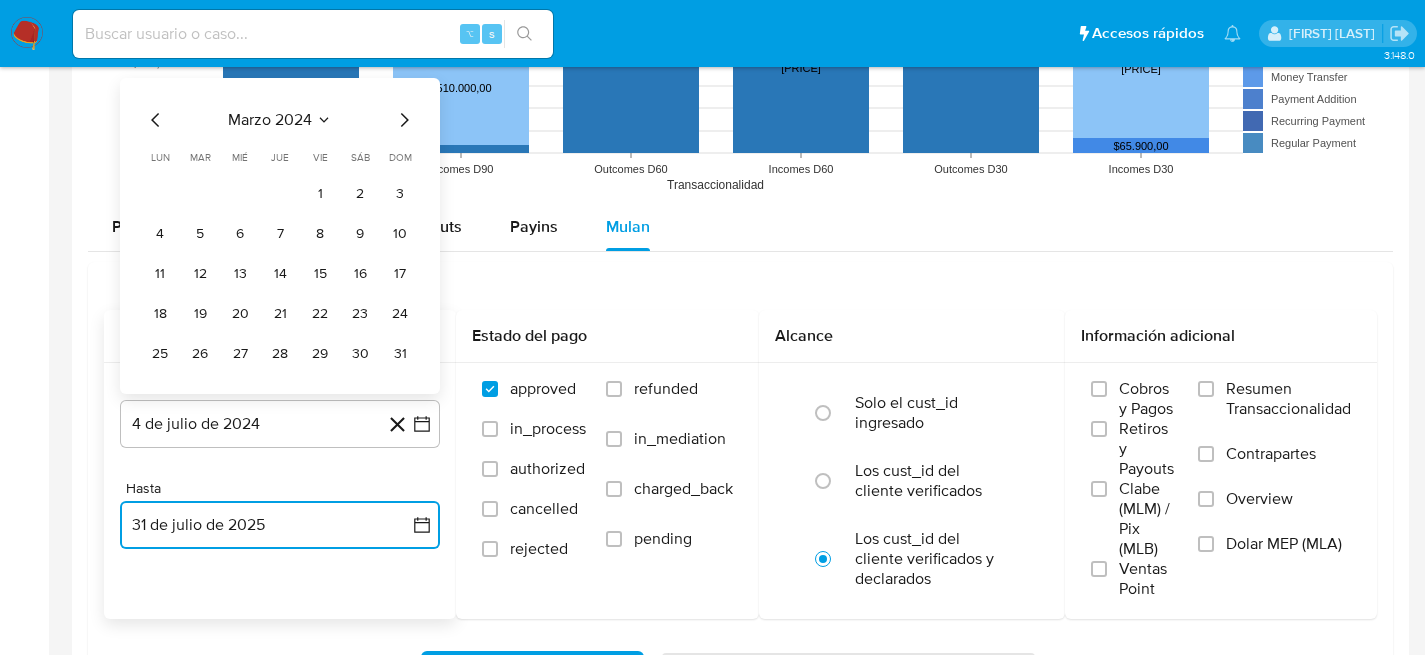 click 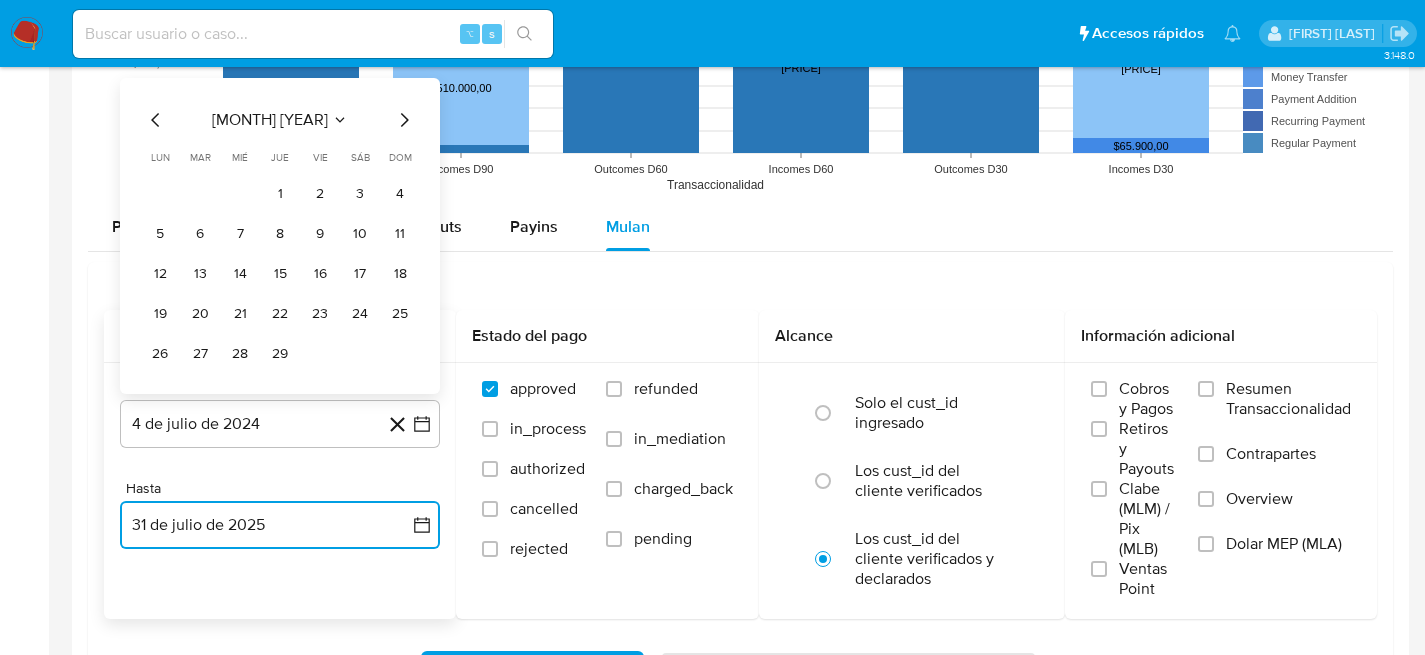 click 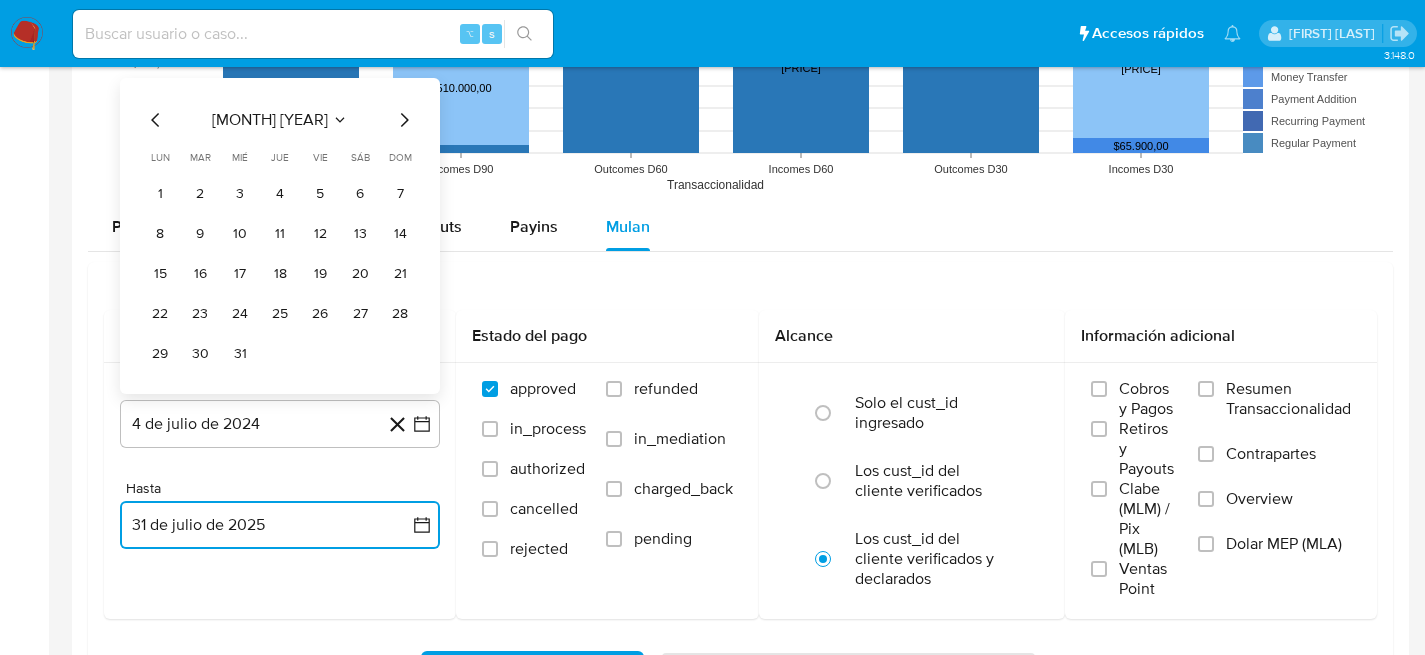 click on "1" at bounding box center (160, 194) 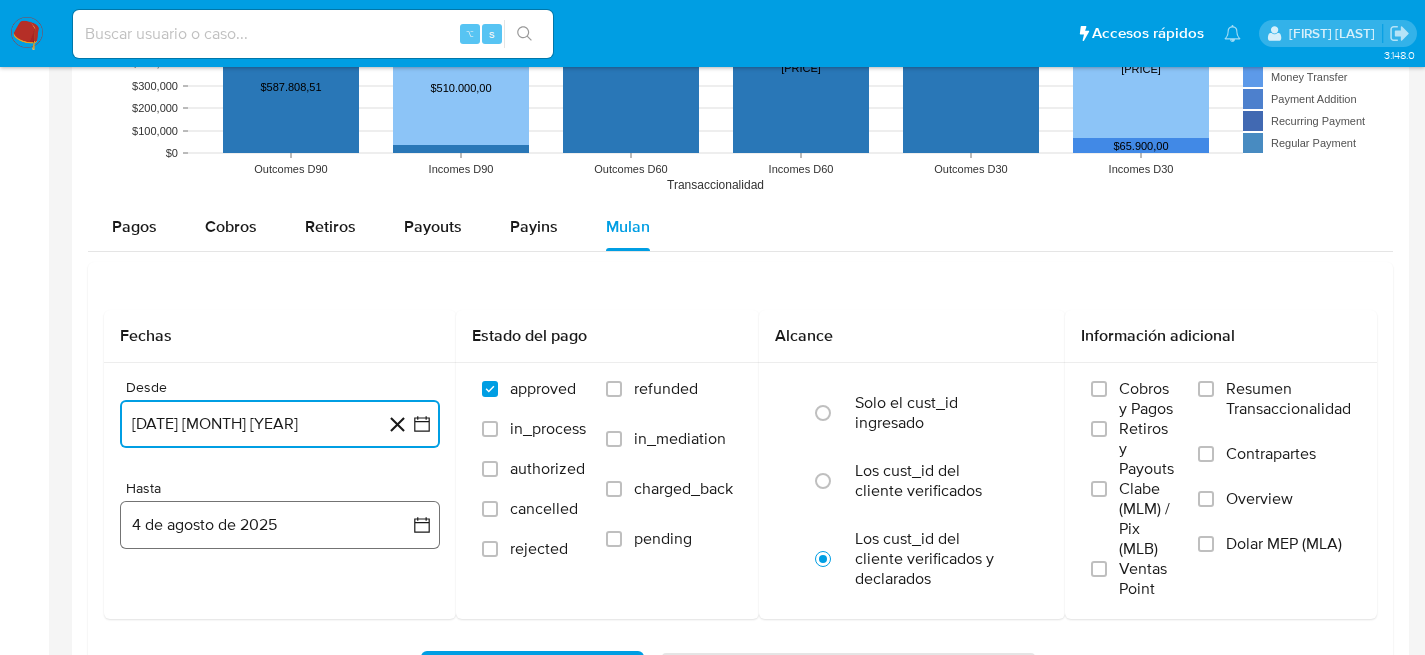 click on "4 de agosto de 2025" at bounding box center (280, 525) 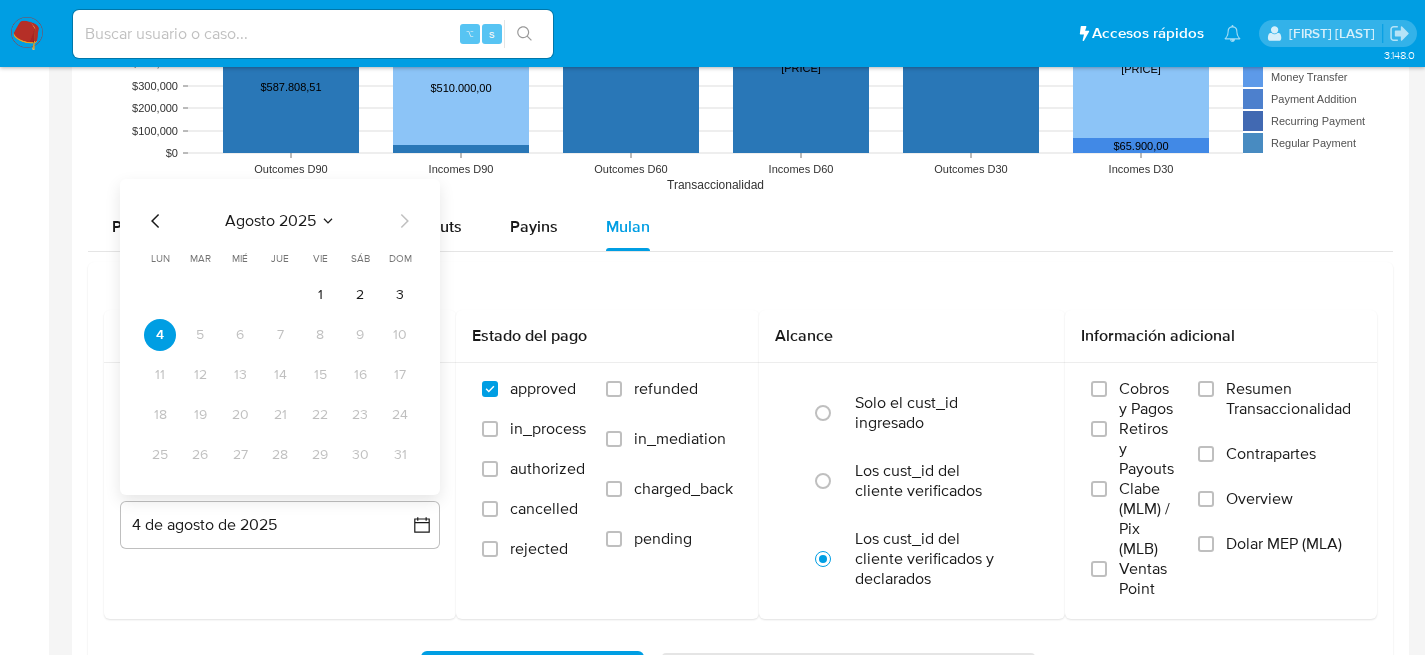 click on "agosto 2025 agosto 2025 lun lunes mar martes mié miércoles jue jueves vie viernes sáb sábado dom domingo 1 2 3 4 5 6 7 8 9 10 11 12 13 14 15 16 17 18 19 20 21 22 23 24 25 26 27 28 29 30 31" at bounding box center [280, 337] 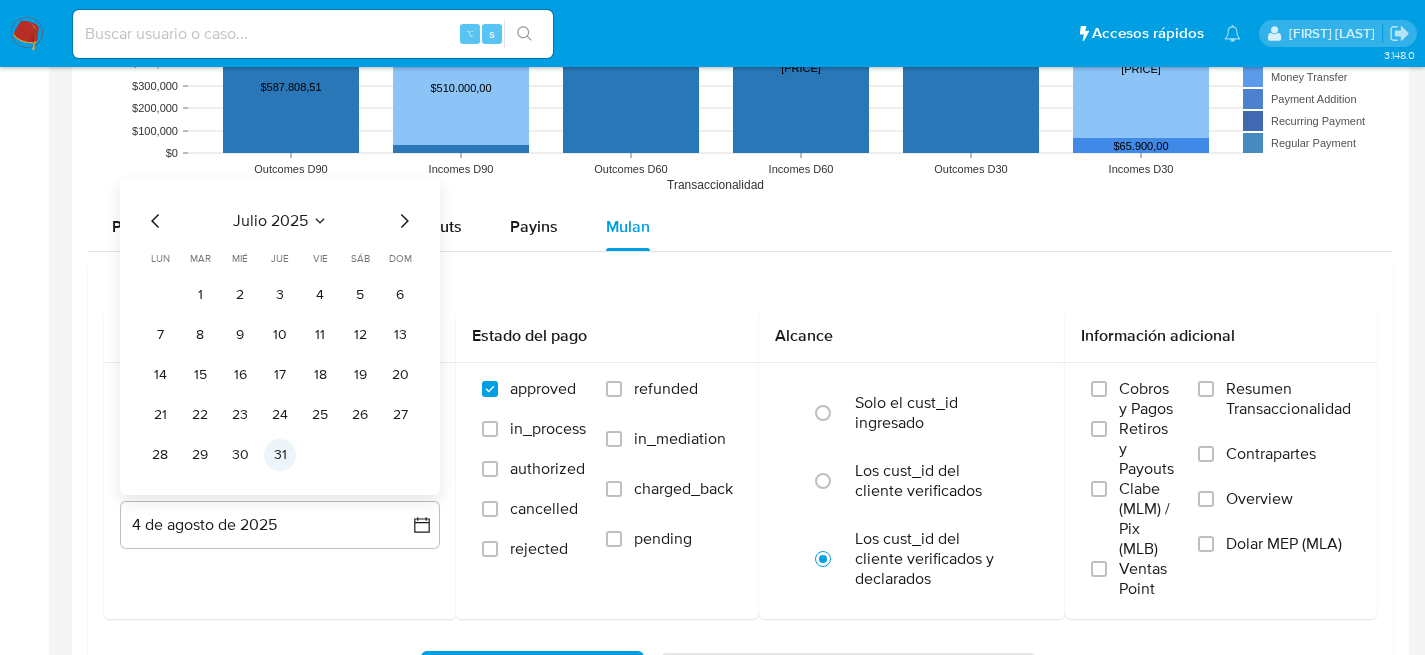click on "31" at bounding box center [280, 455] 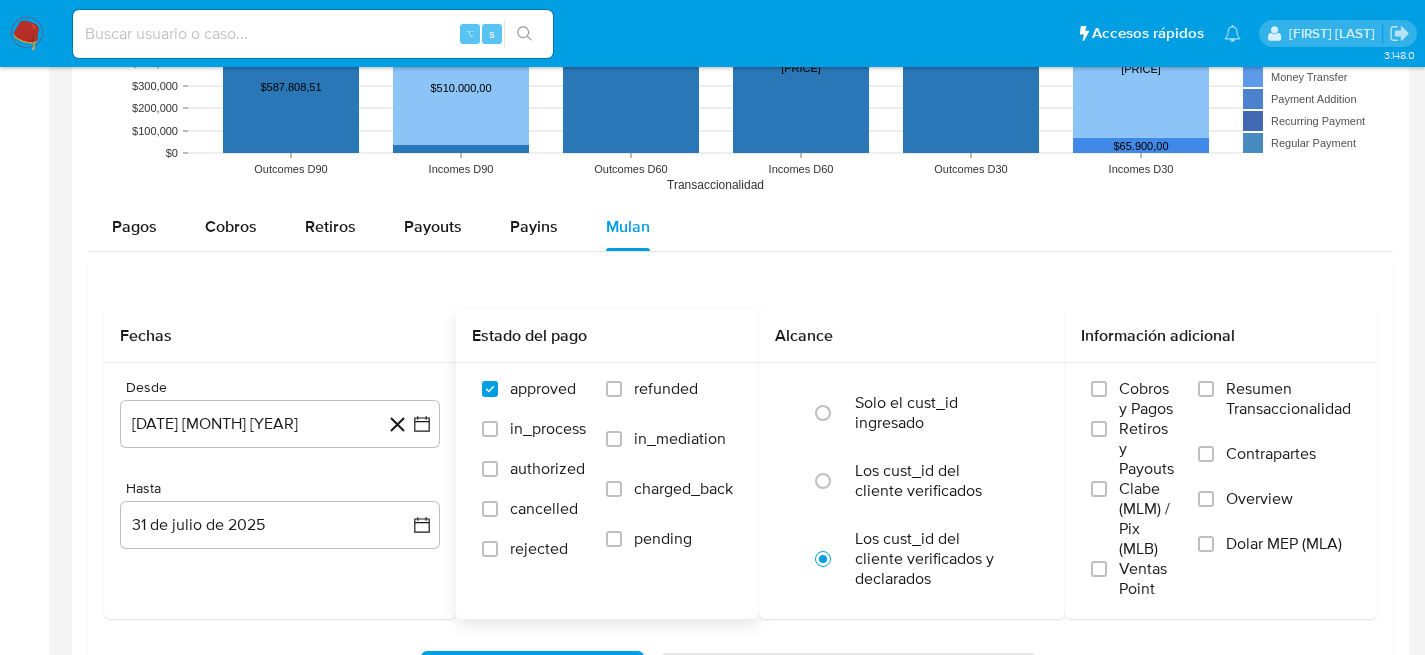 click on "approved in_process authorized cancelled rejected refunded in_mediation charged_back pending" at bounding box center (607, 479) 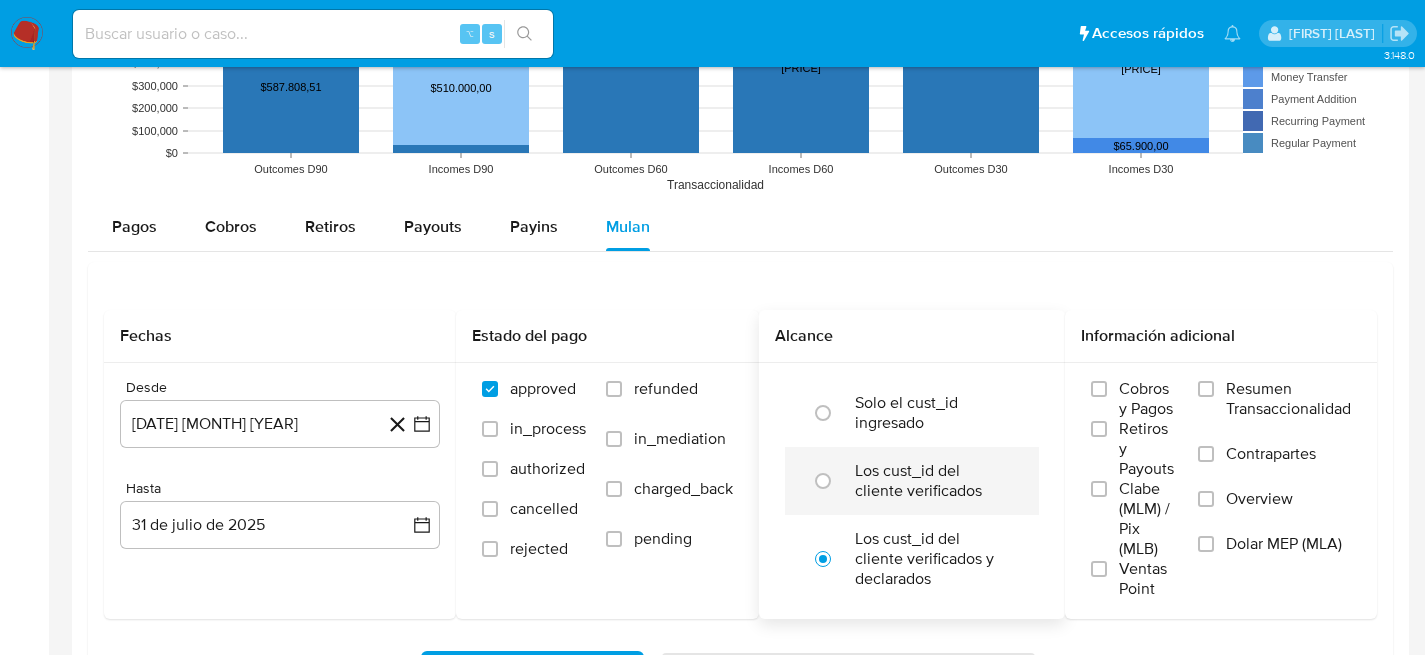 drag, startPoint x: 909, startPoint y: 478, endPoint x: 927, endPoint y: 486, distance: 19.697716 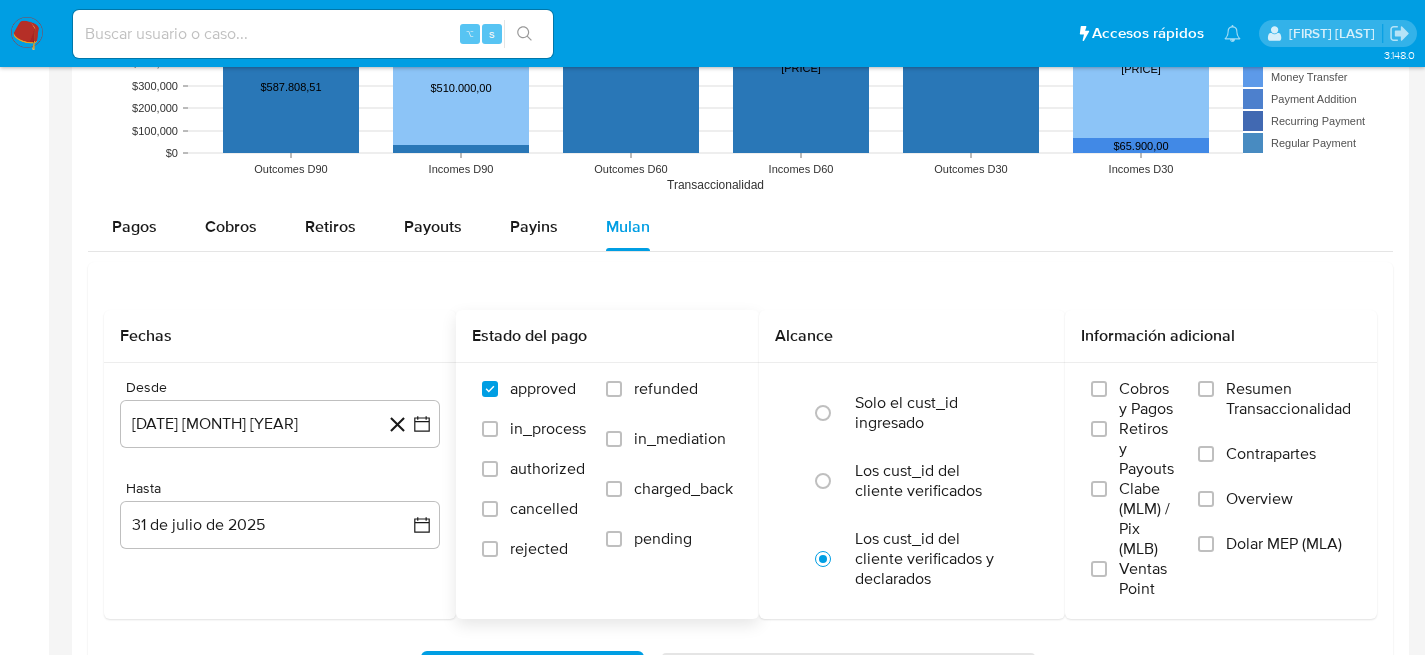 click on "approved in_process authorized cancelled rejected refunded in_mediation charged_back pending" at bounding box center (607, 479) 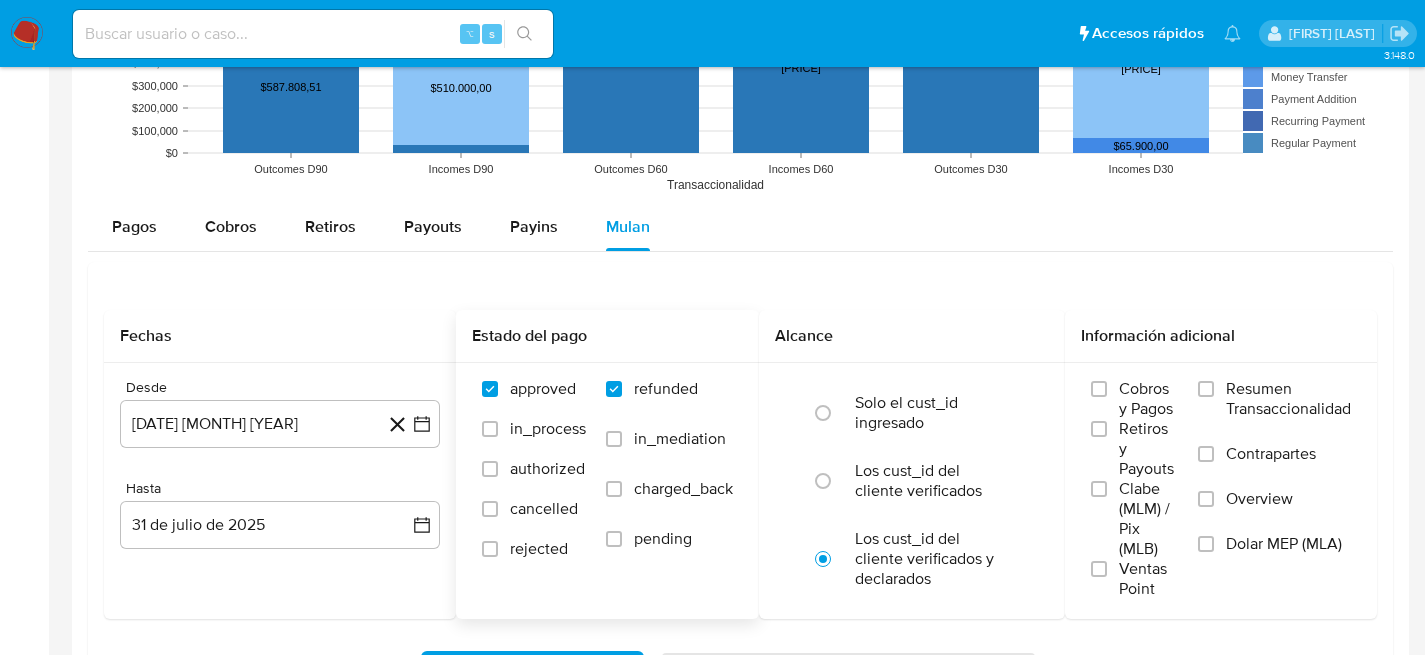 checkbox on "true" 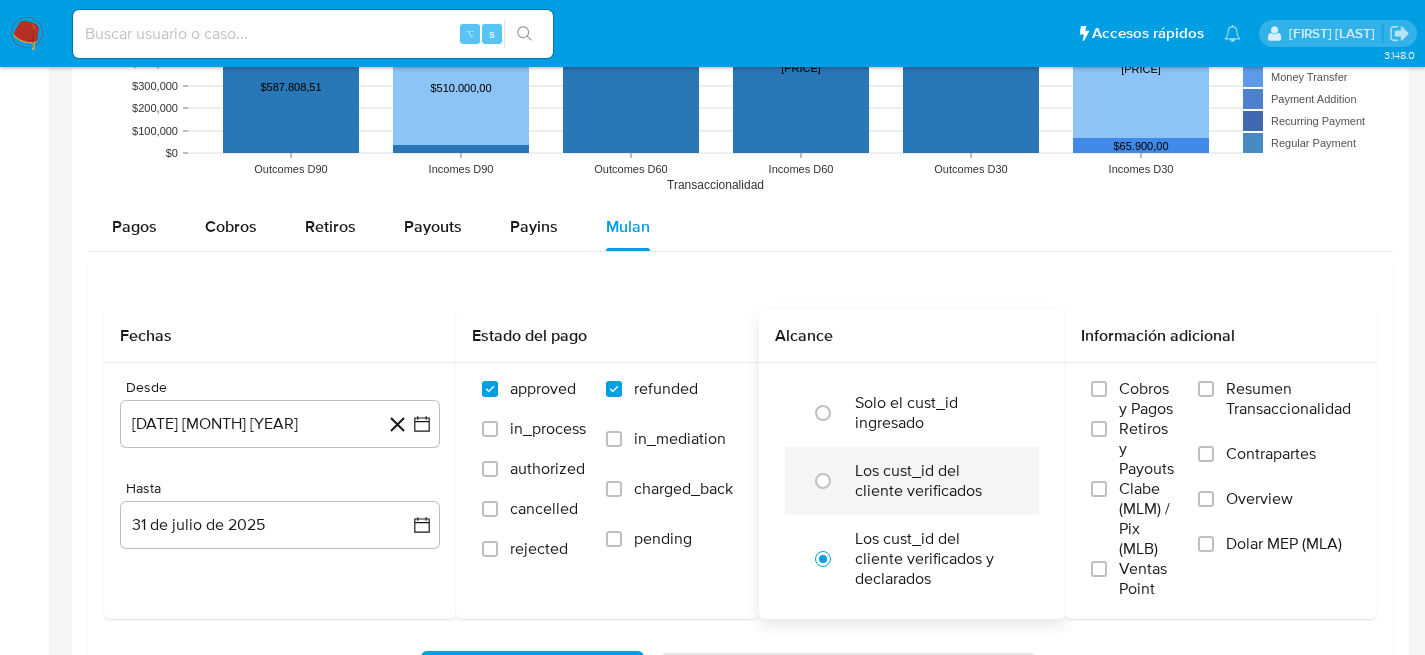 click on "Los cust_id del cliente verificados" at bounding box center [933, 481] 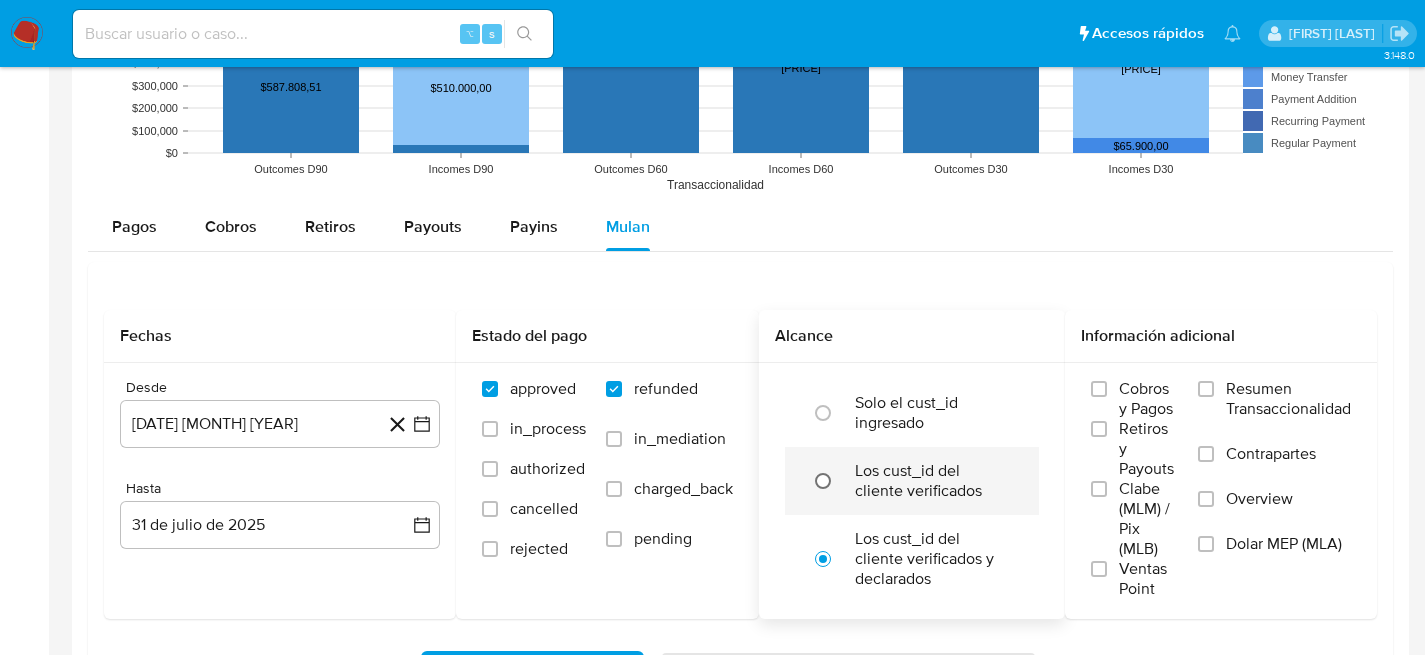 drag, startPoint x: 897, startPoint y: 515, endPoint x: 829, endPoint y: 485, distance: 74.323616 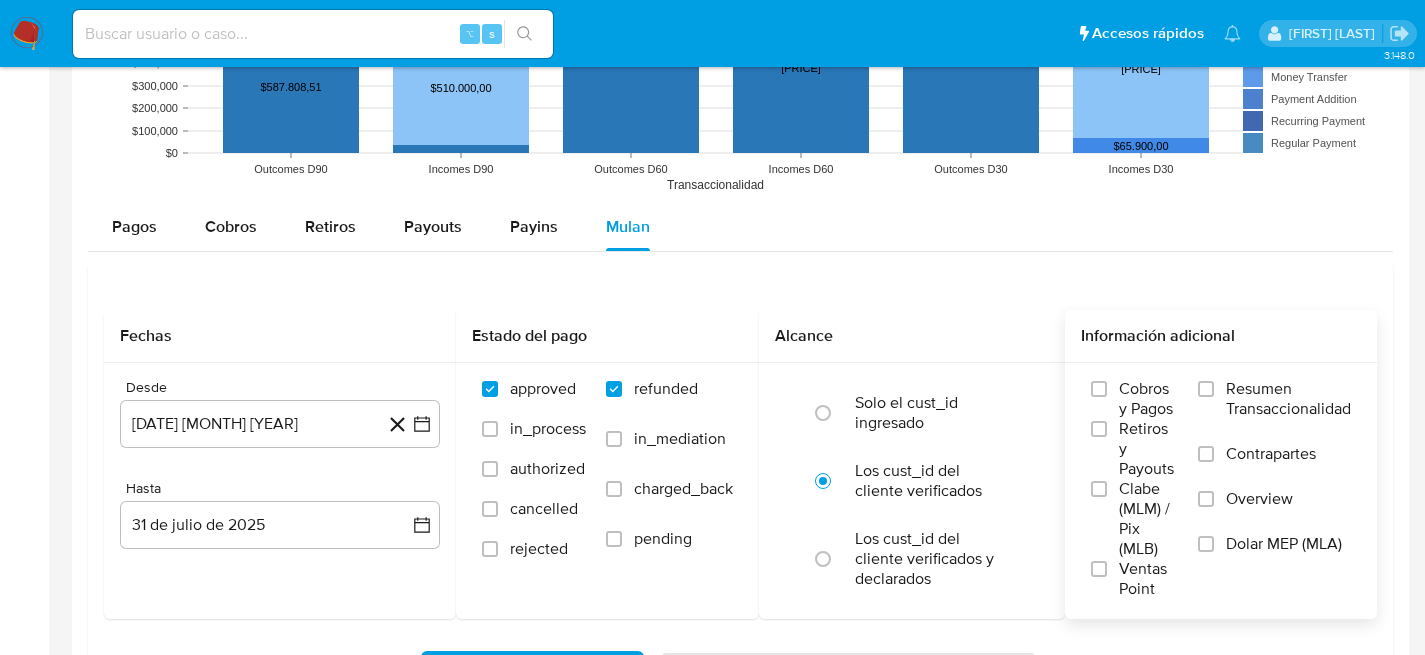 click on "Dolar MEP (MLA)" at bounding box center [1274, 556] 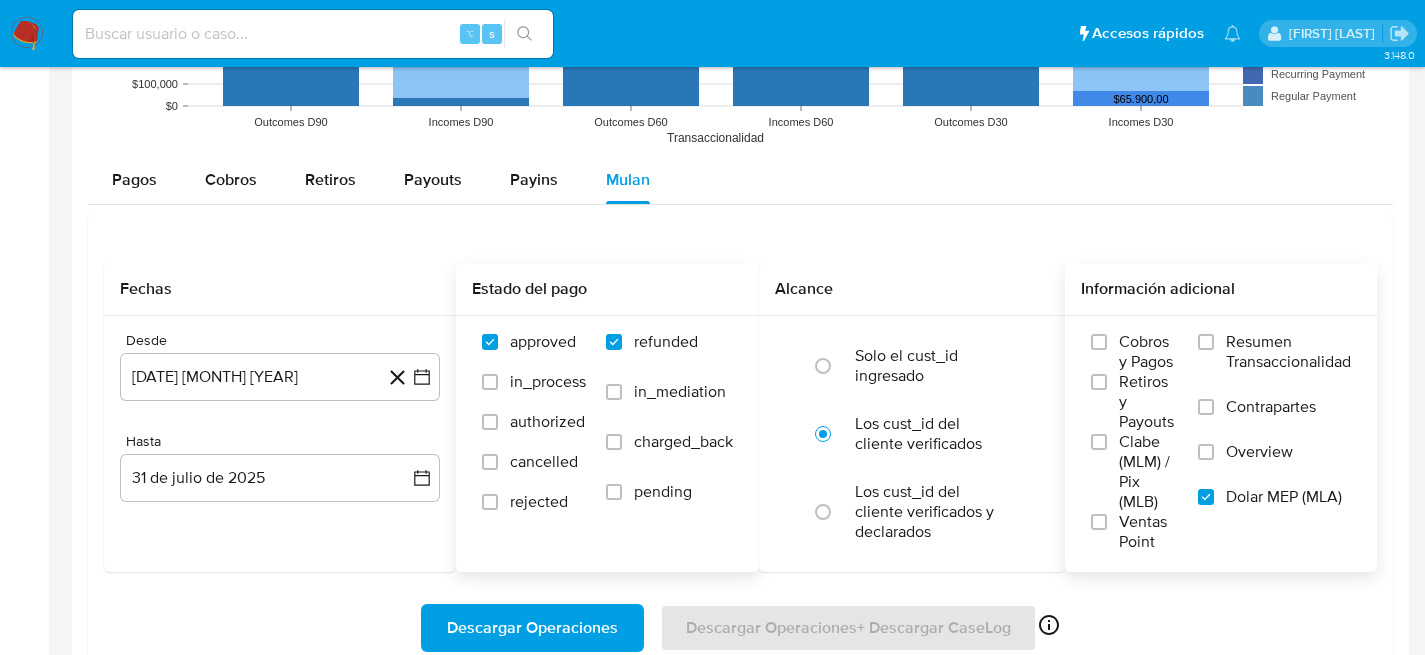 scroll, scrollTop: 1803, scrollLeft: 0, axis: vertical 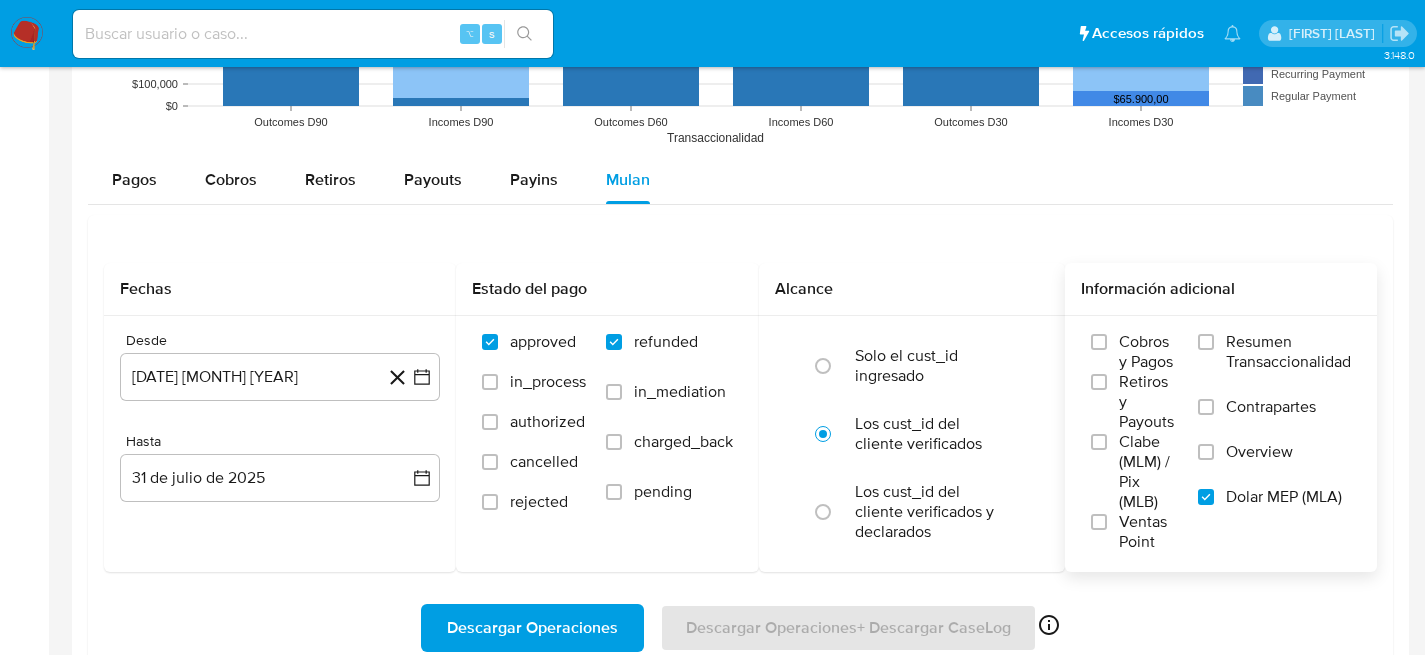 click on "Descargar Operaciones" at bounding box center [532, 628] 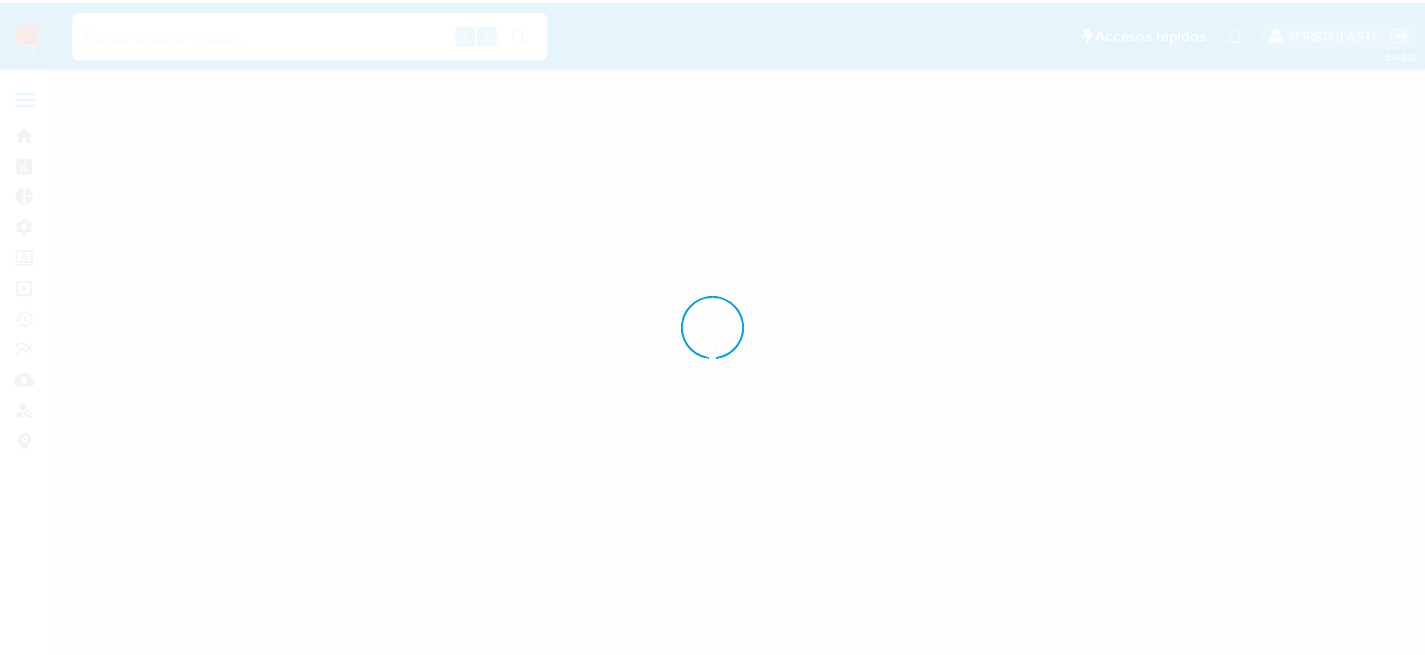 scroll, scrollTop: 0, scrollLeft: 0, axis: both 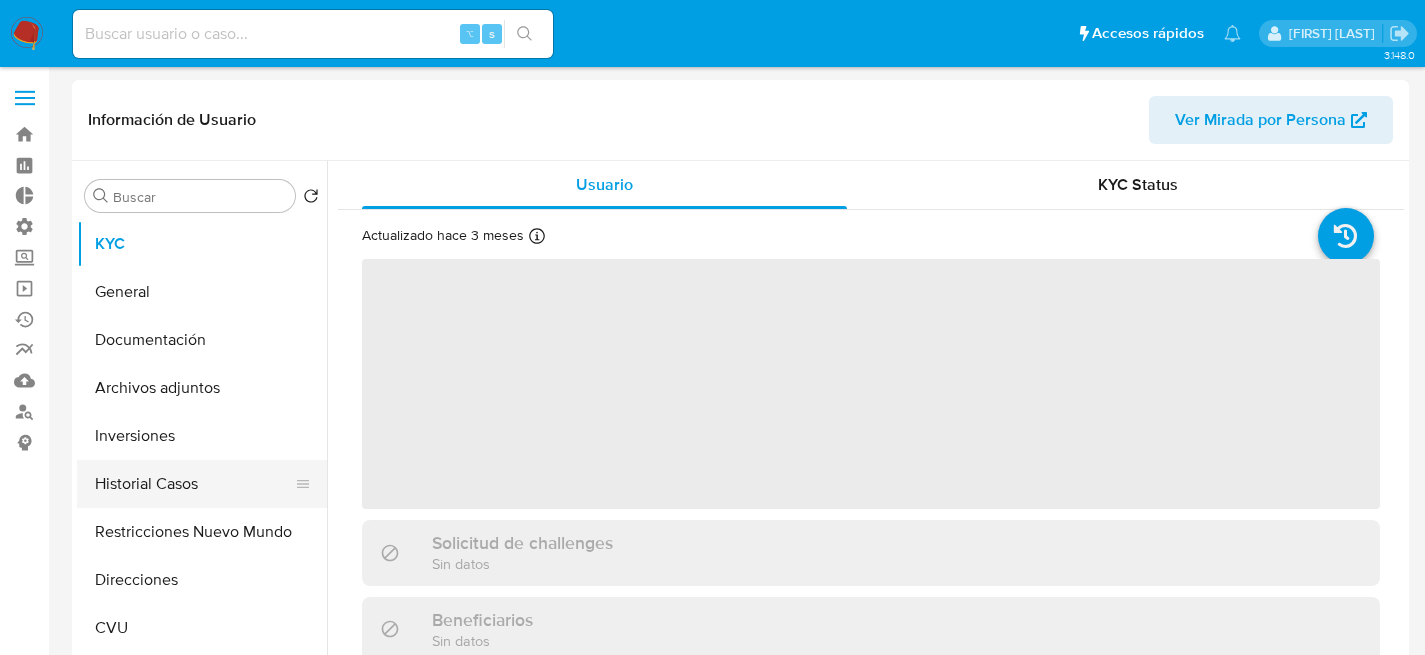 click on "Historial Casos" at bounding box center [194, 484] 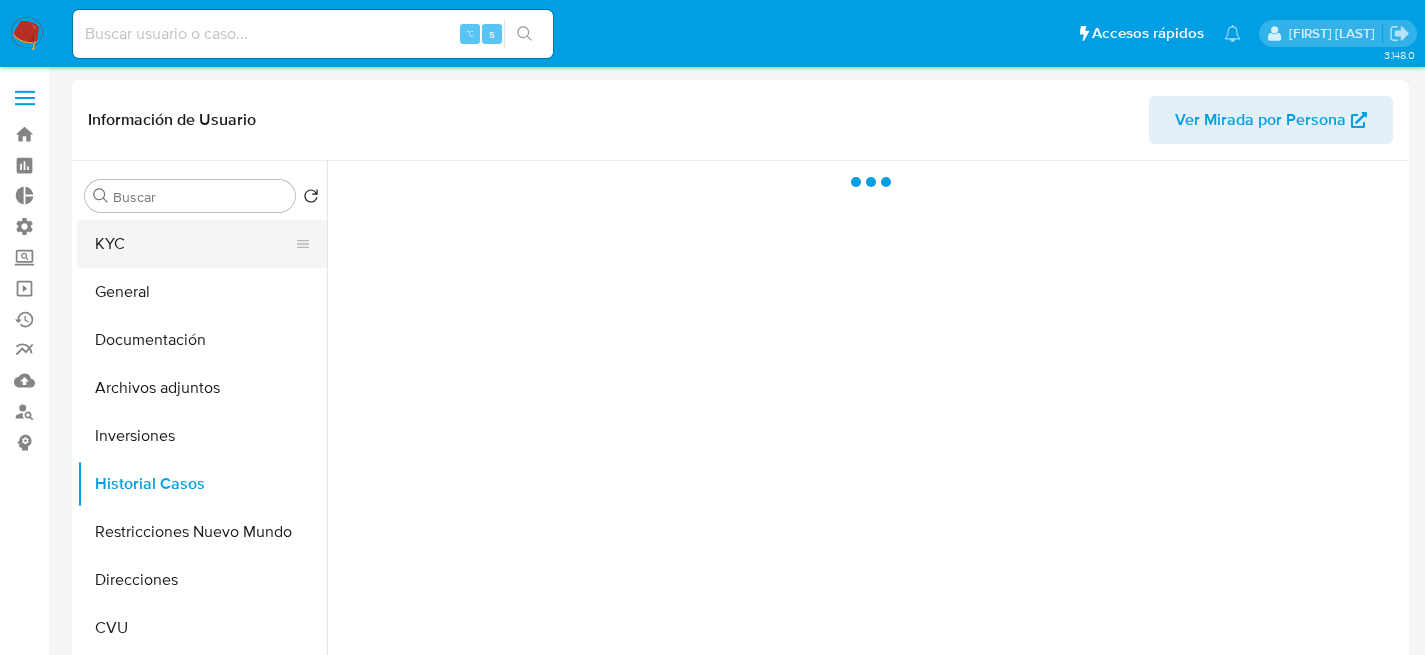 select on "10" 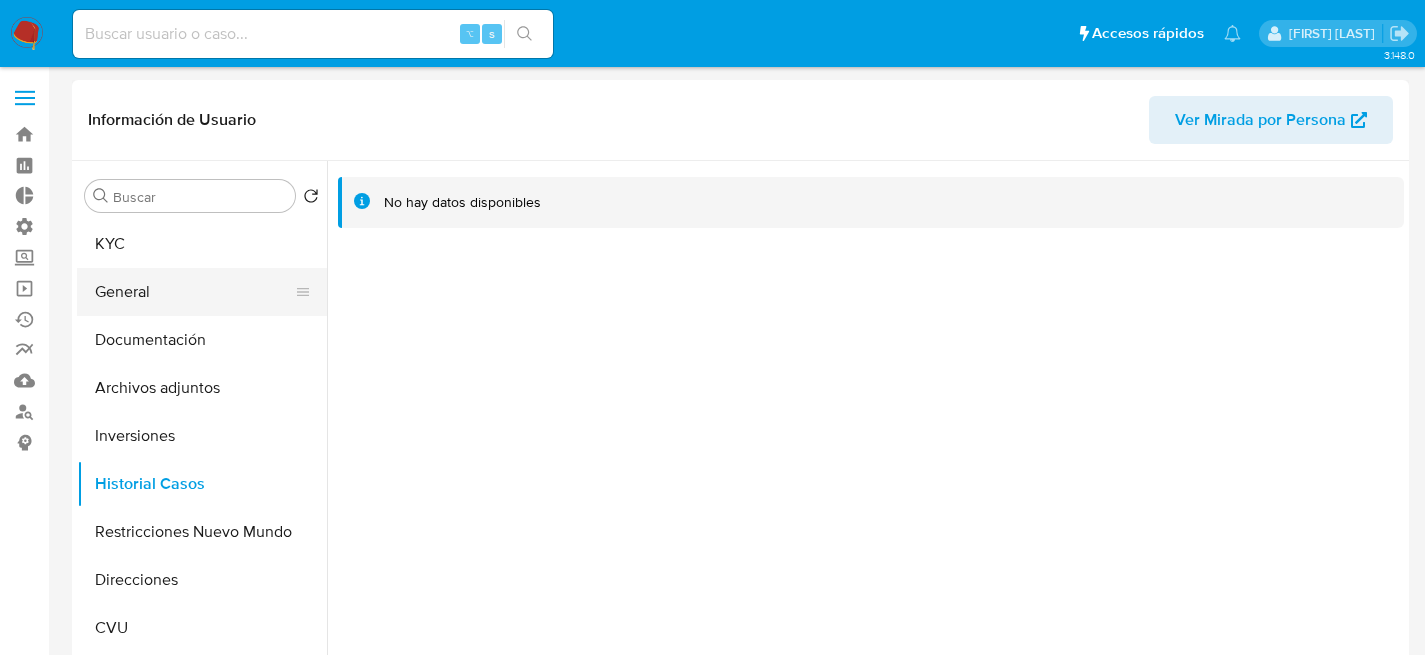 click on "General" at bounding box center [194, 292] 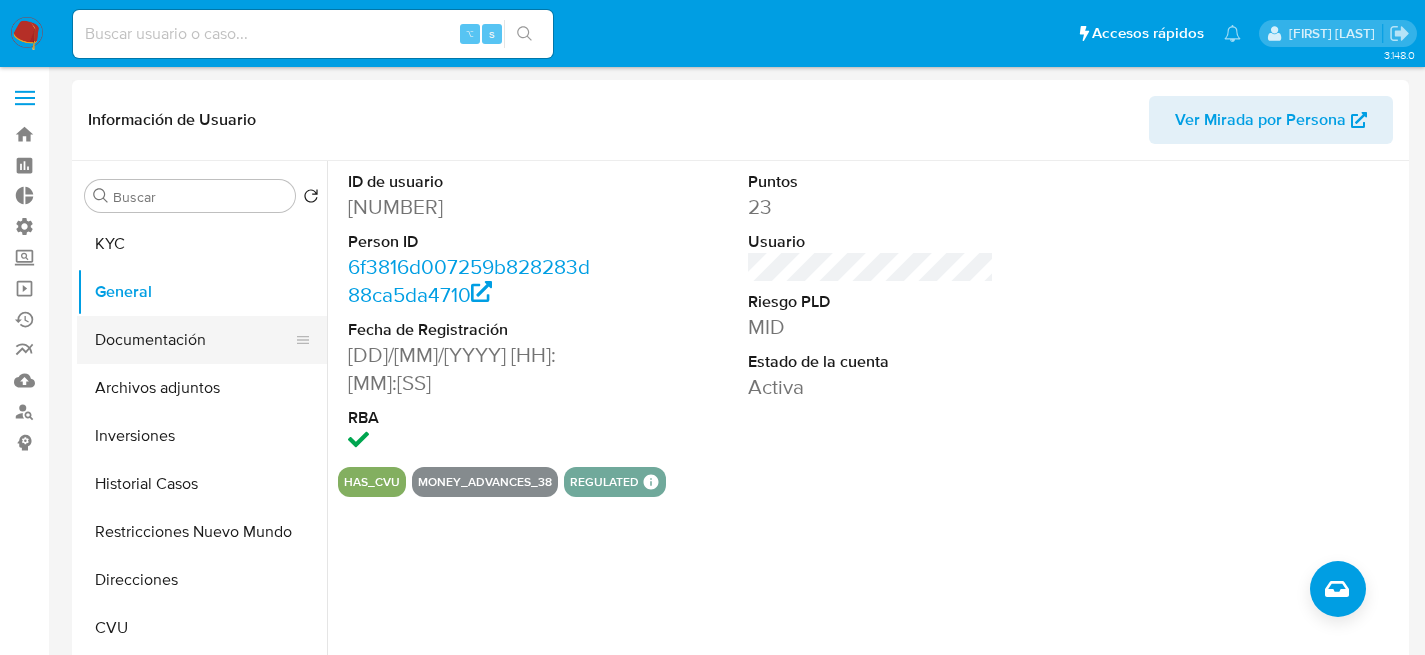 click on "Documentación" at bounding box center [194, 340] 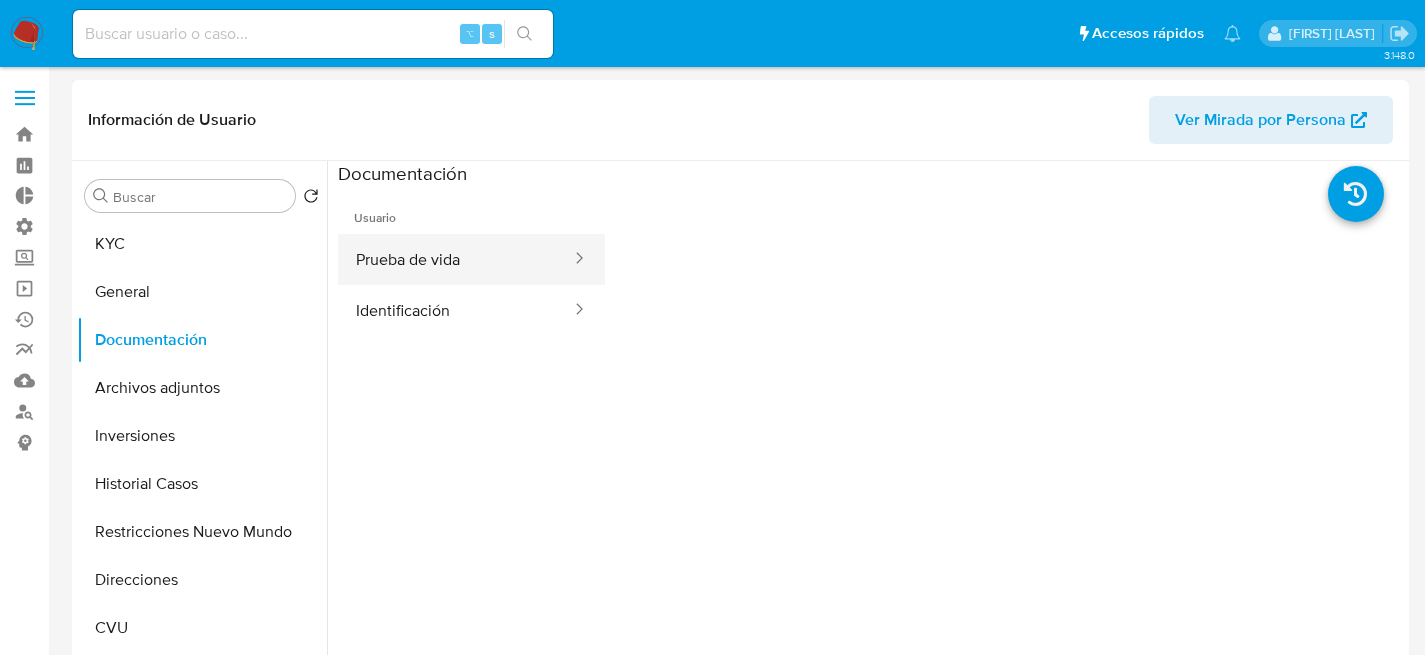 click on "Prueba de vida" at bounding box center [455, 259] 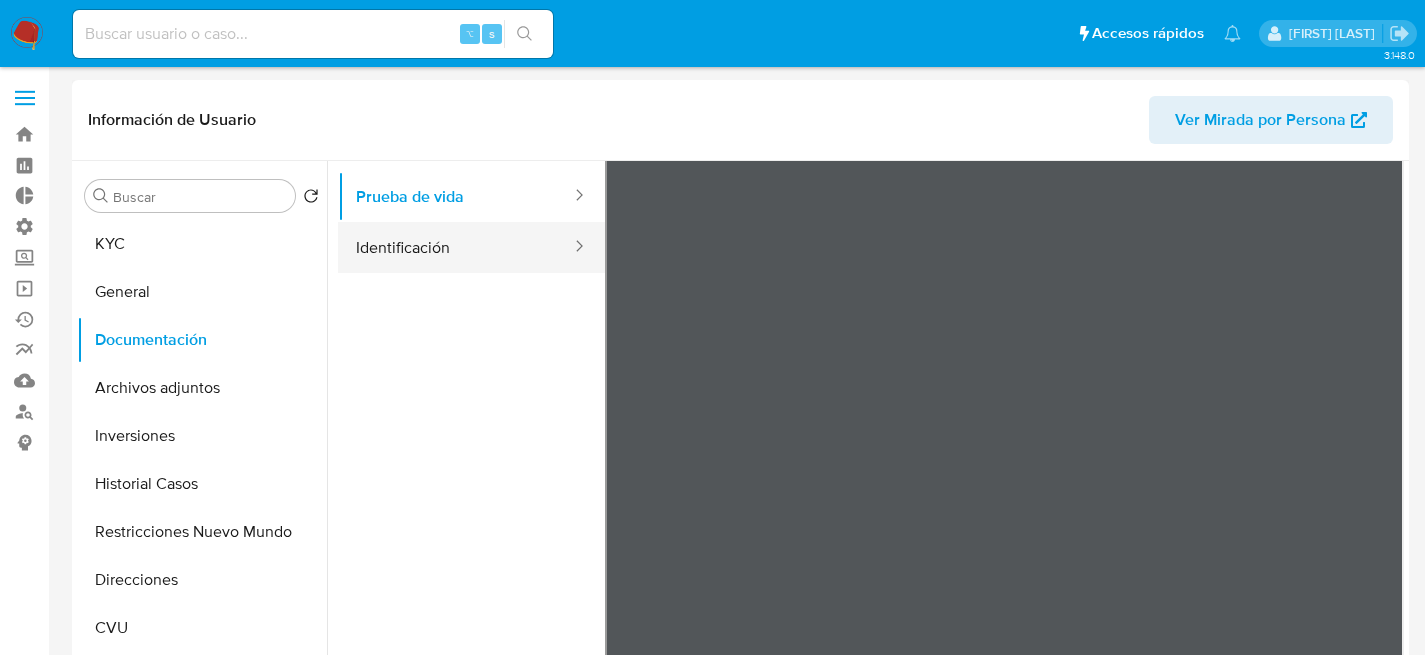 scroll, scrollTop: 64, scrollLeft: 0, axis: vertical 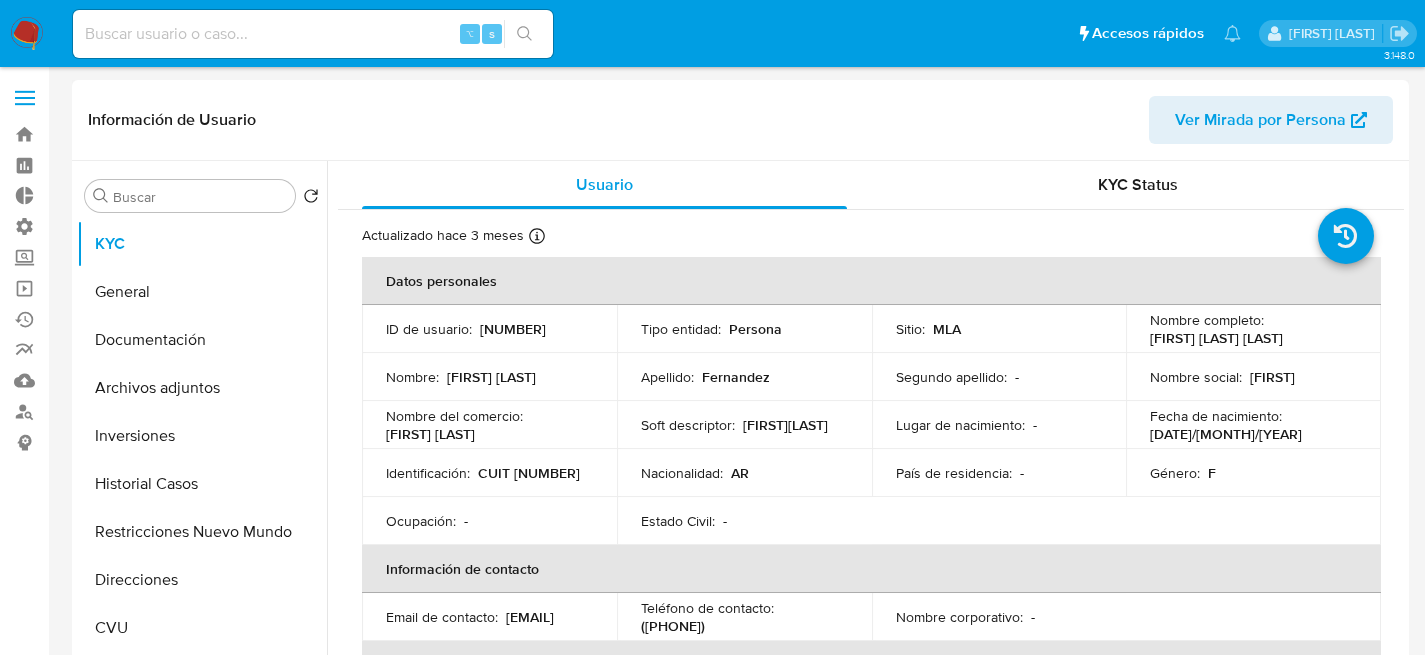 select on "10" 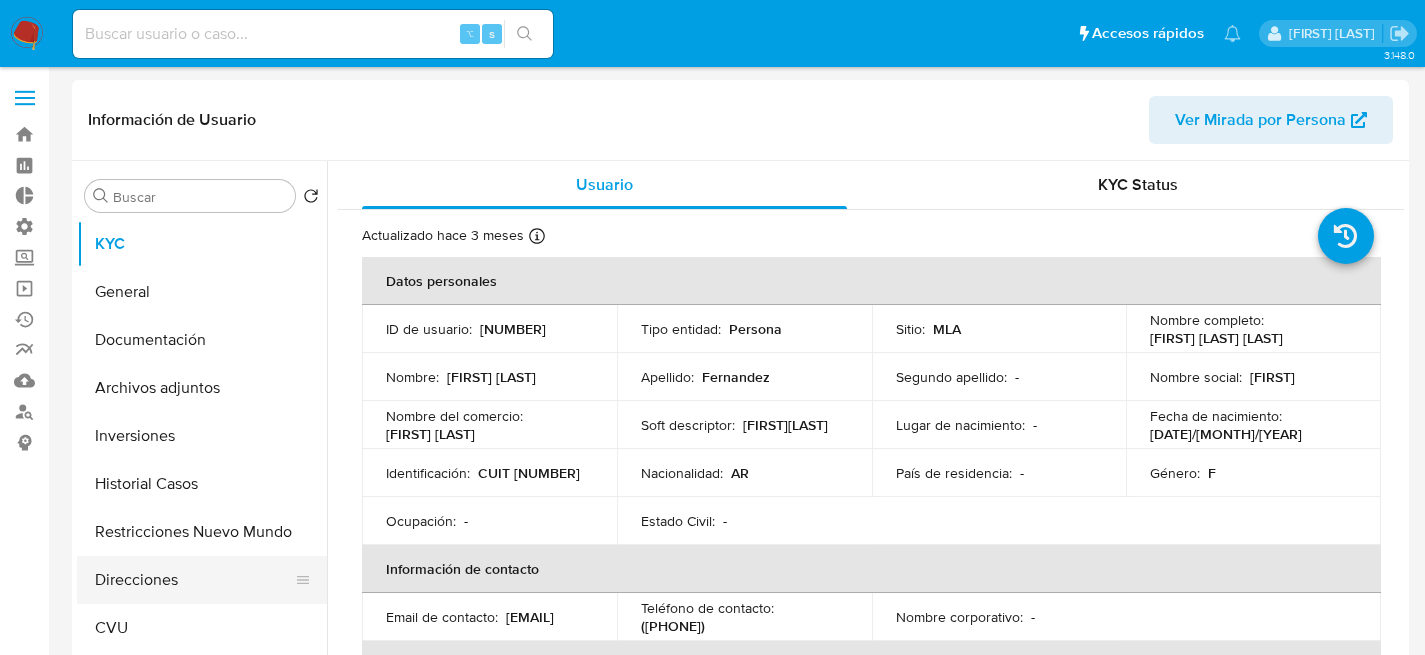 click on "Direcciones" at bounding box center (194, 580) 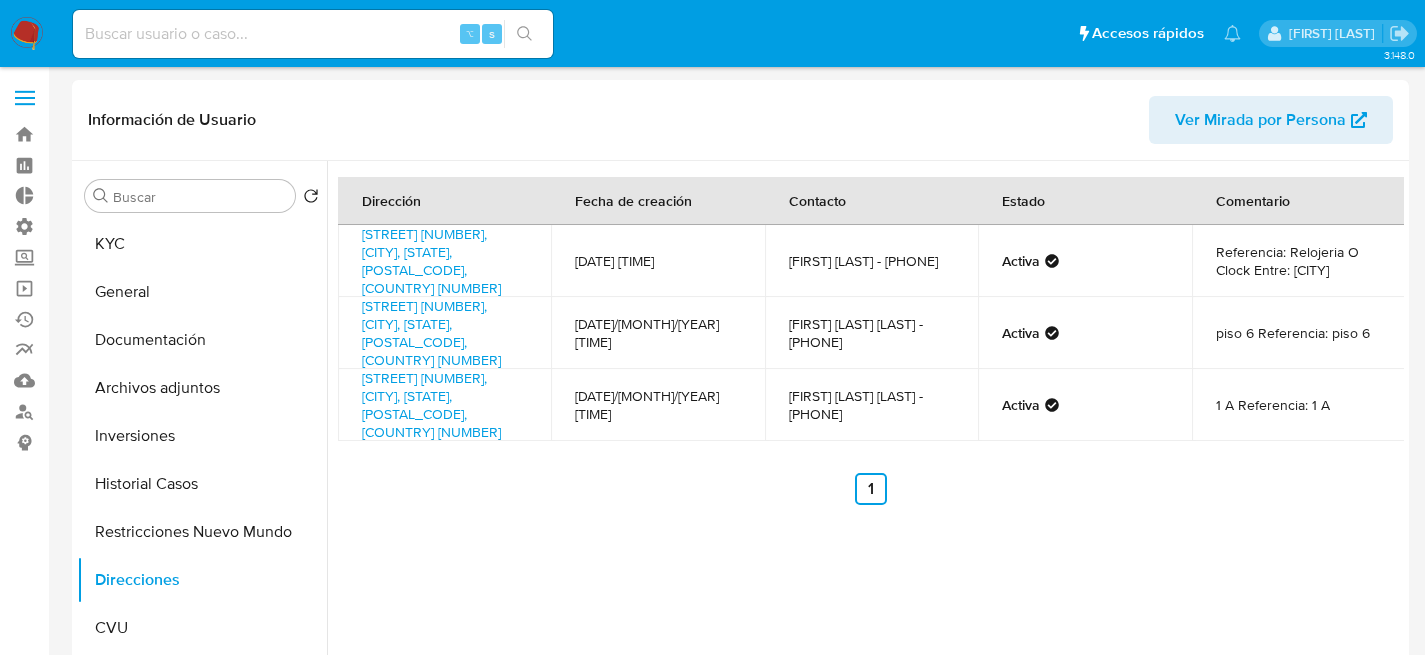 type 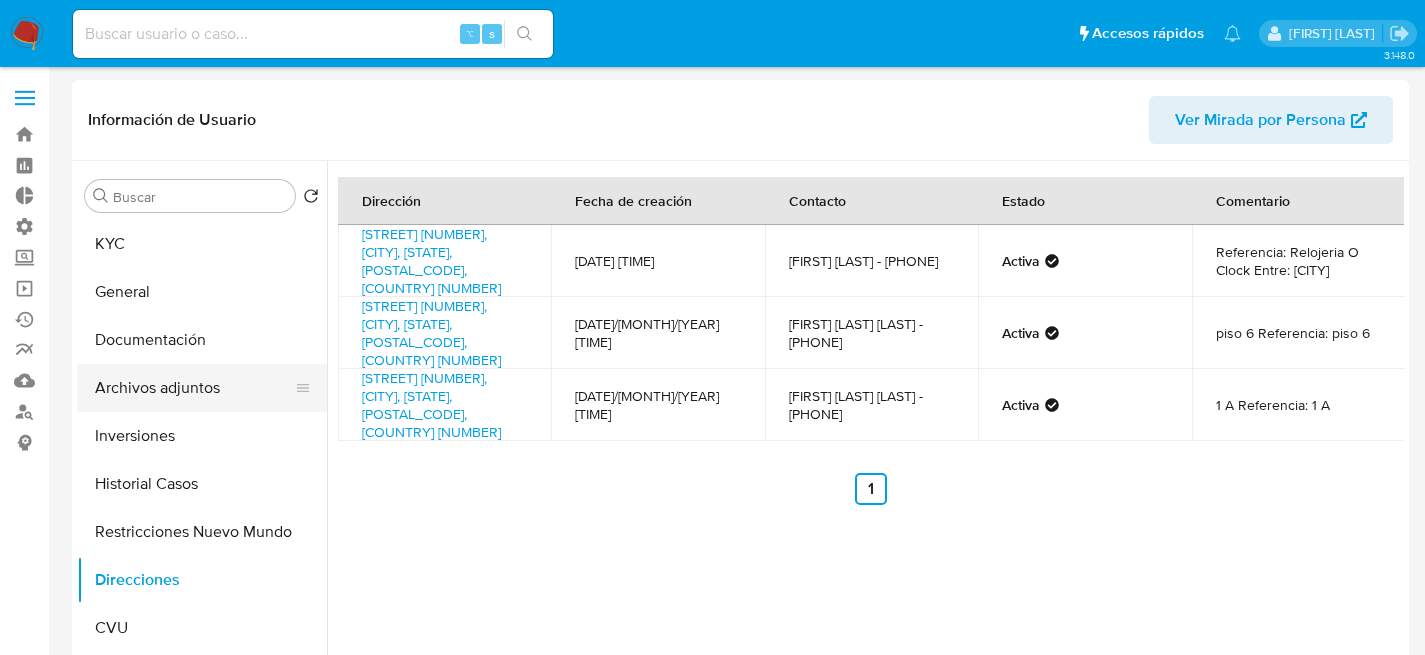 click on "Archivos adjuntos" at bounding box center (194, 388) 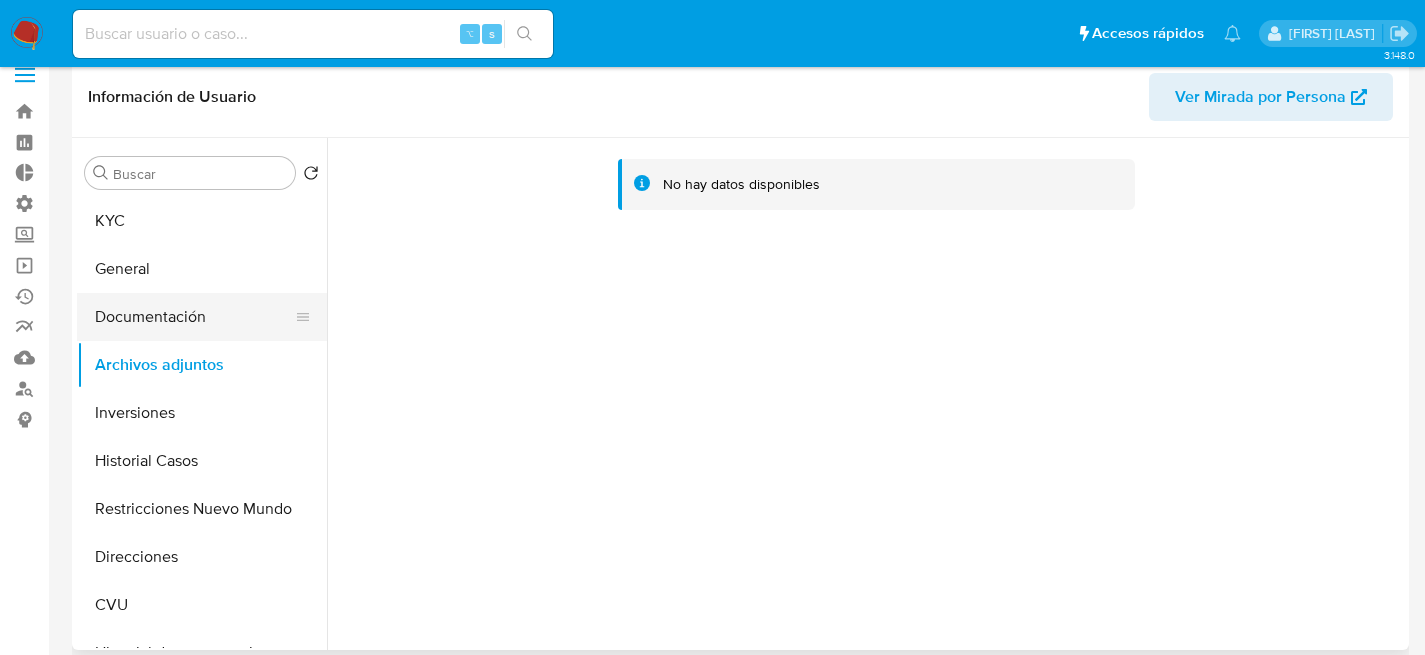scroll, scrollTop: 27, scrollLeft: 0, axis: vertical 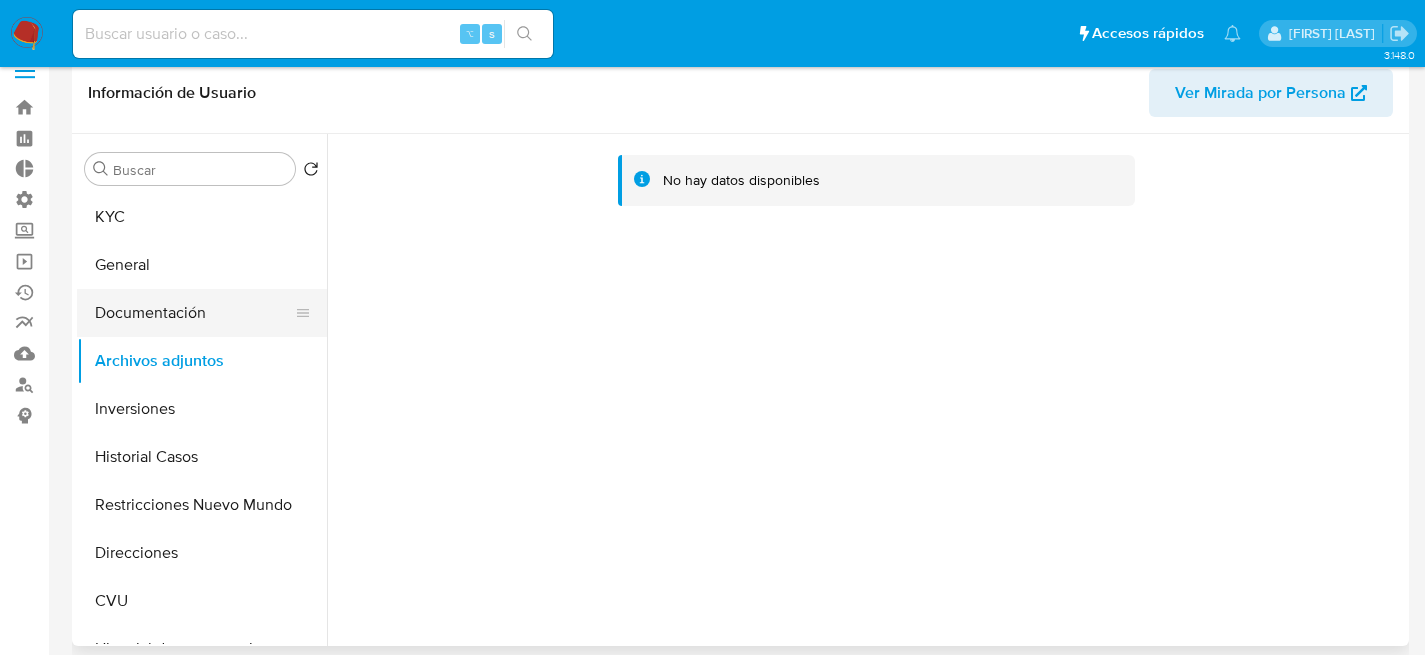 click on "Documentación" at bounding box center [194, 313] 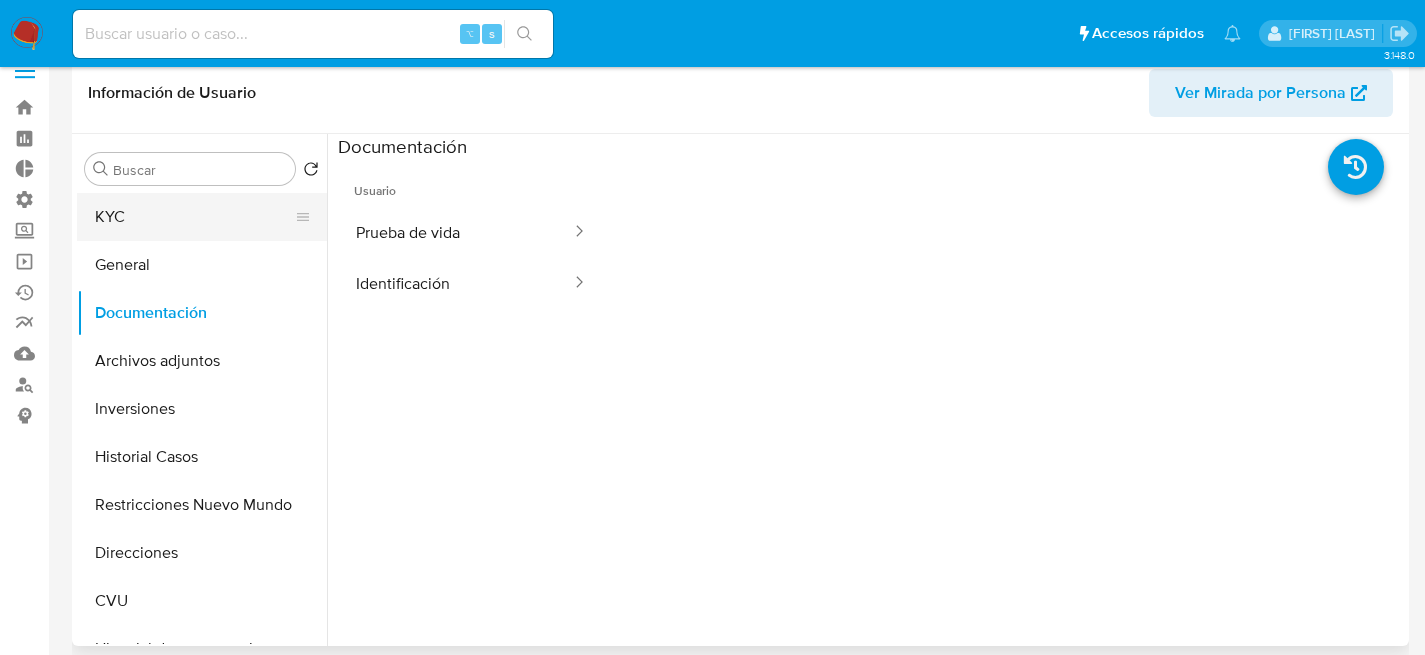 click on "KYC" at bounding box center [194, 217] 